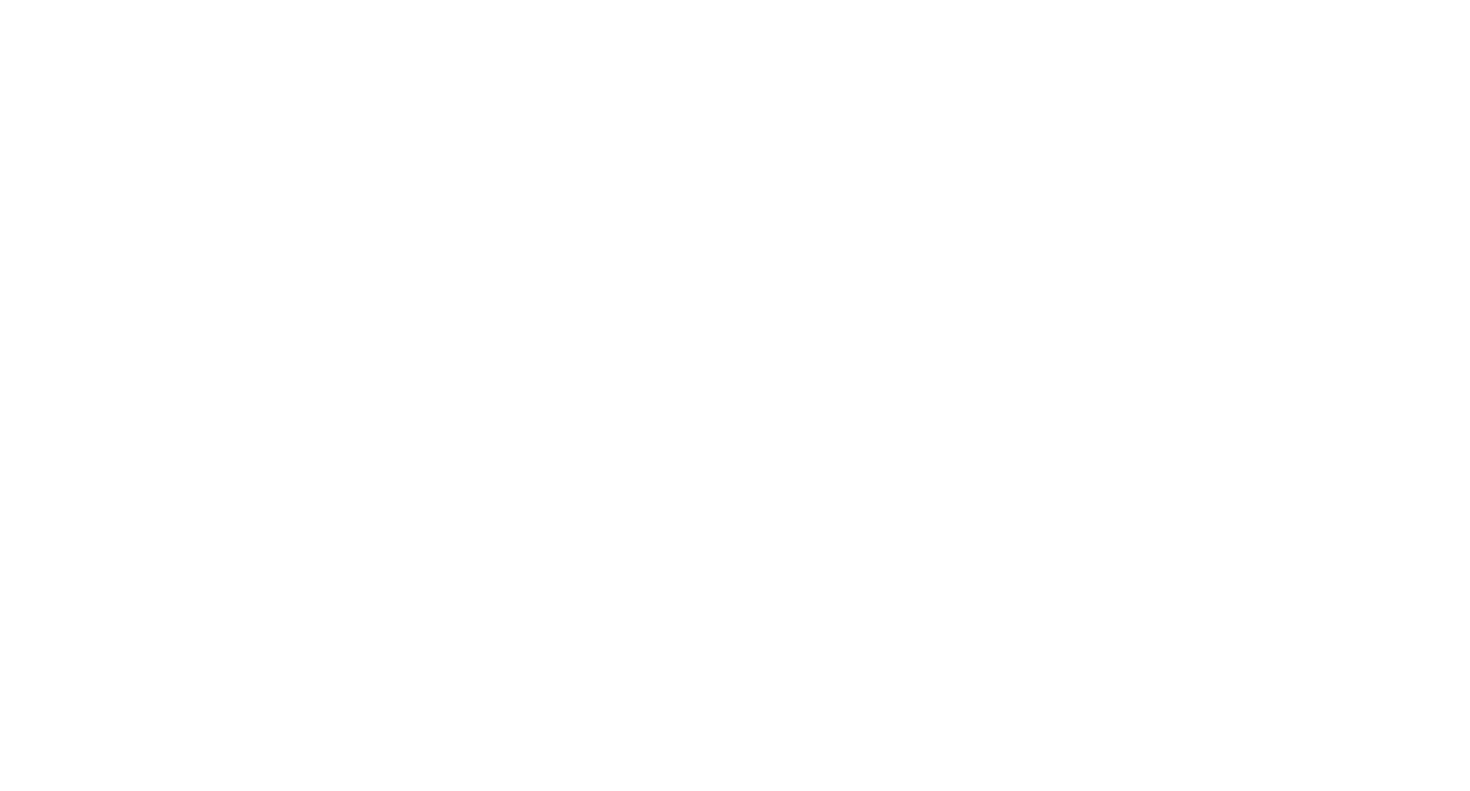 scroll, scrollTop: 0, scrollLeft: 0, axis: both 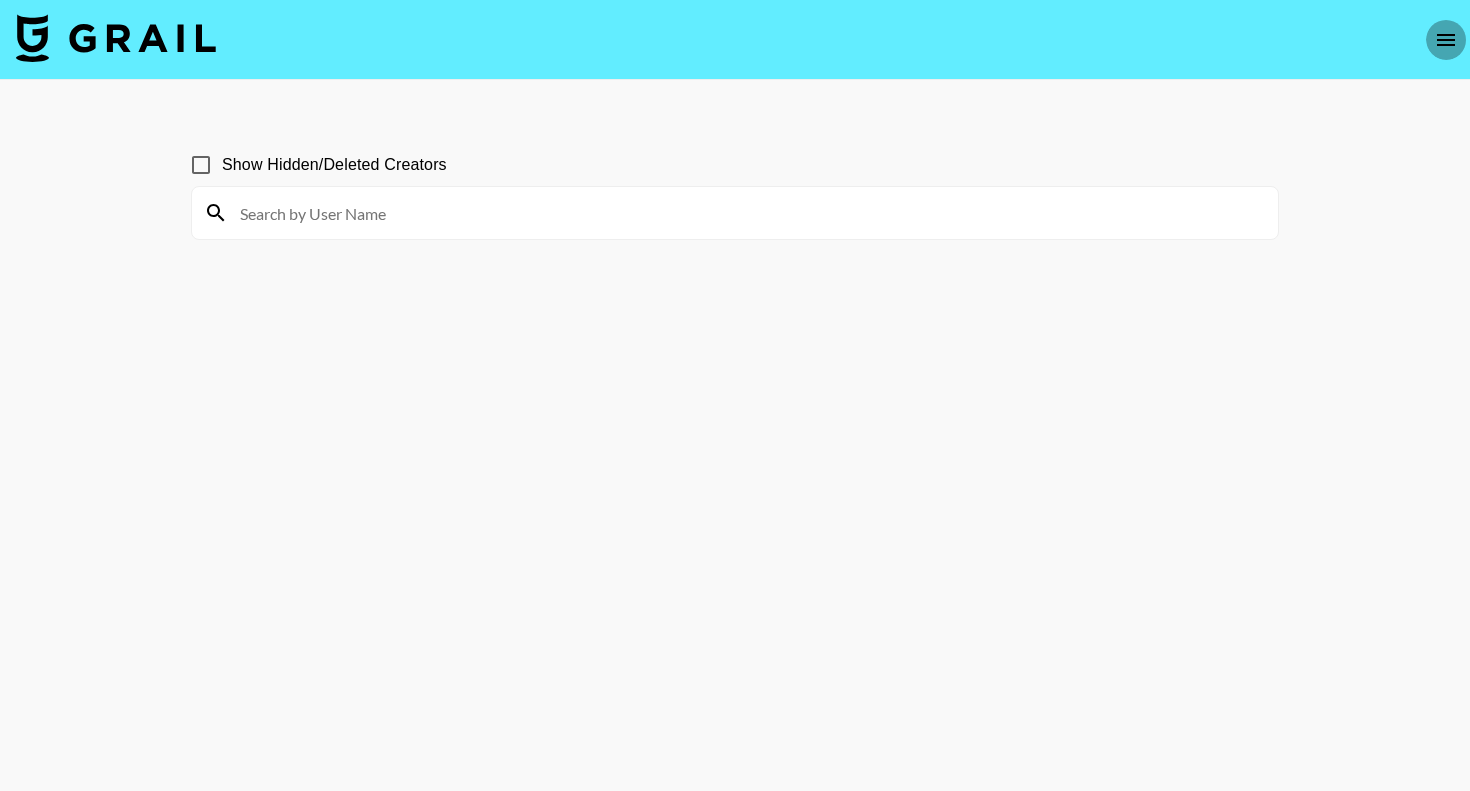 click 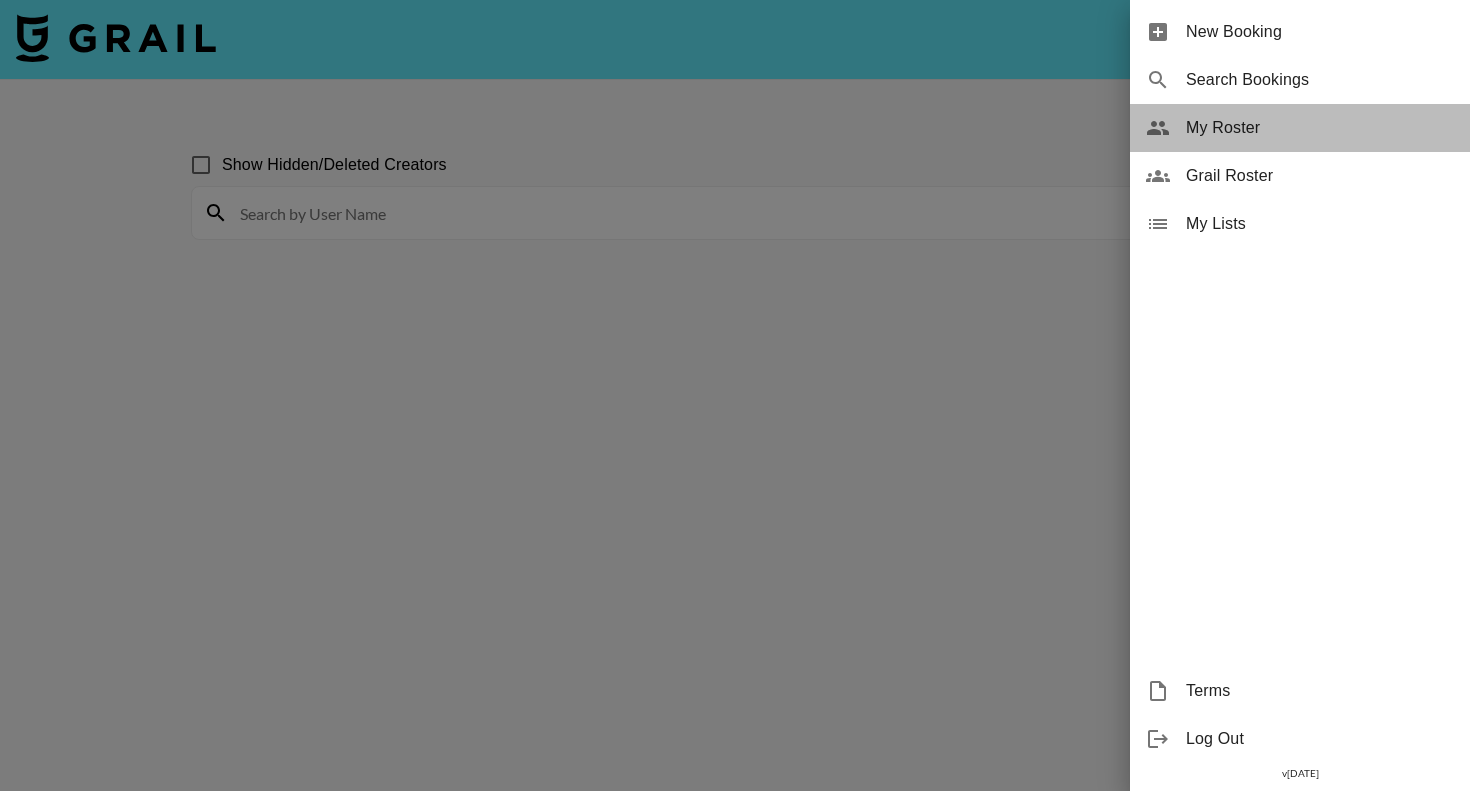 click on "My Roster" at bounding box center [1320, 128] 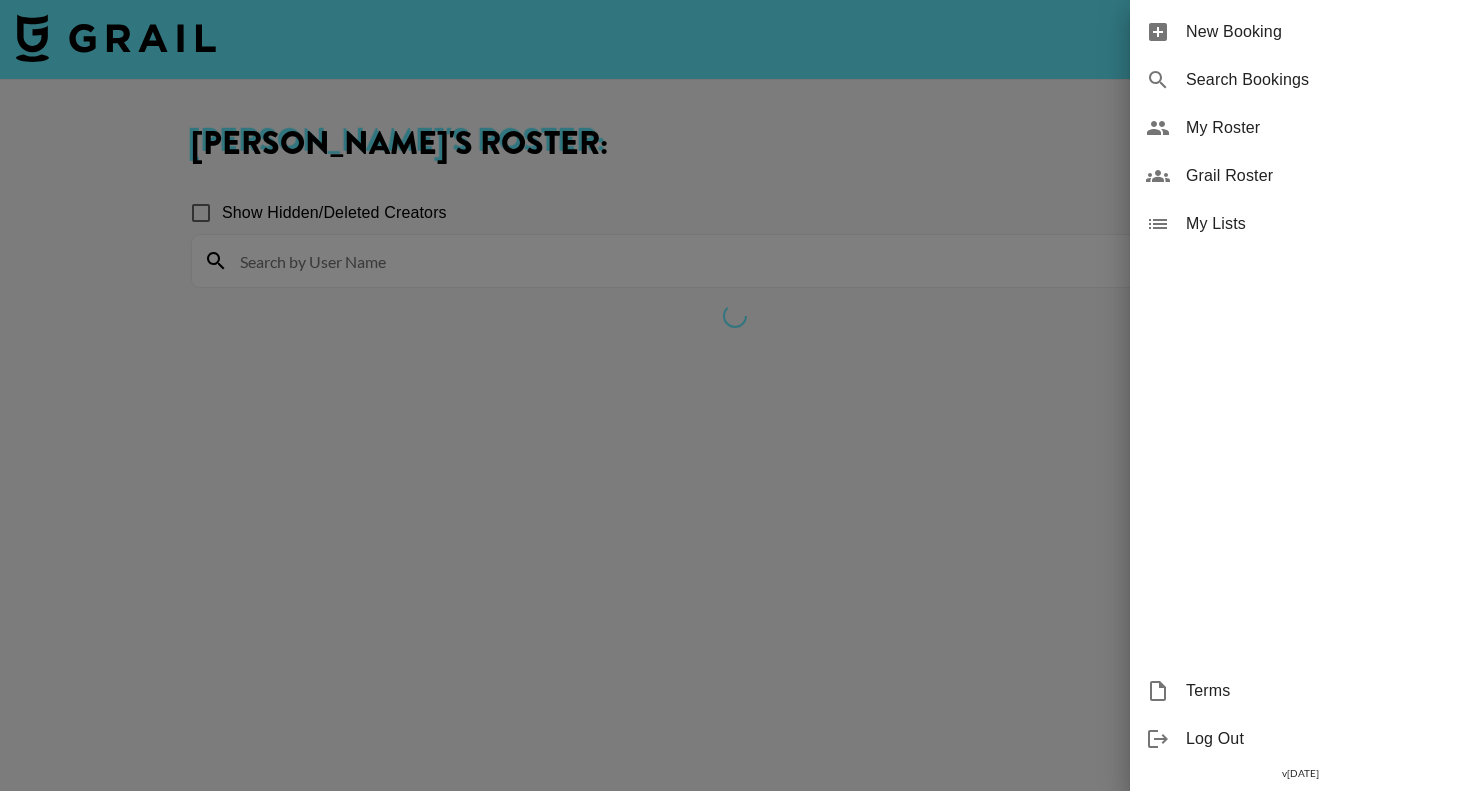 click at bounding box center [735, 395] 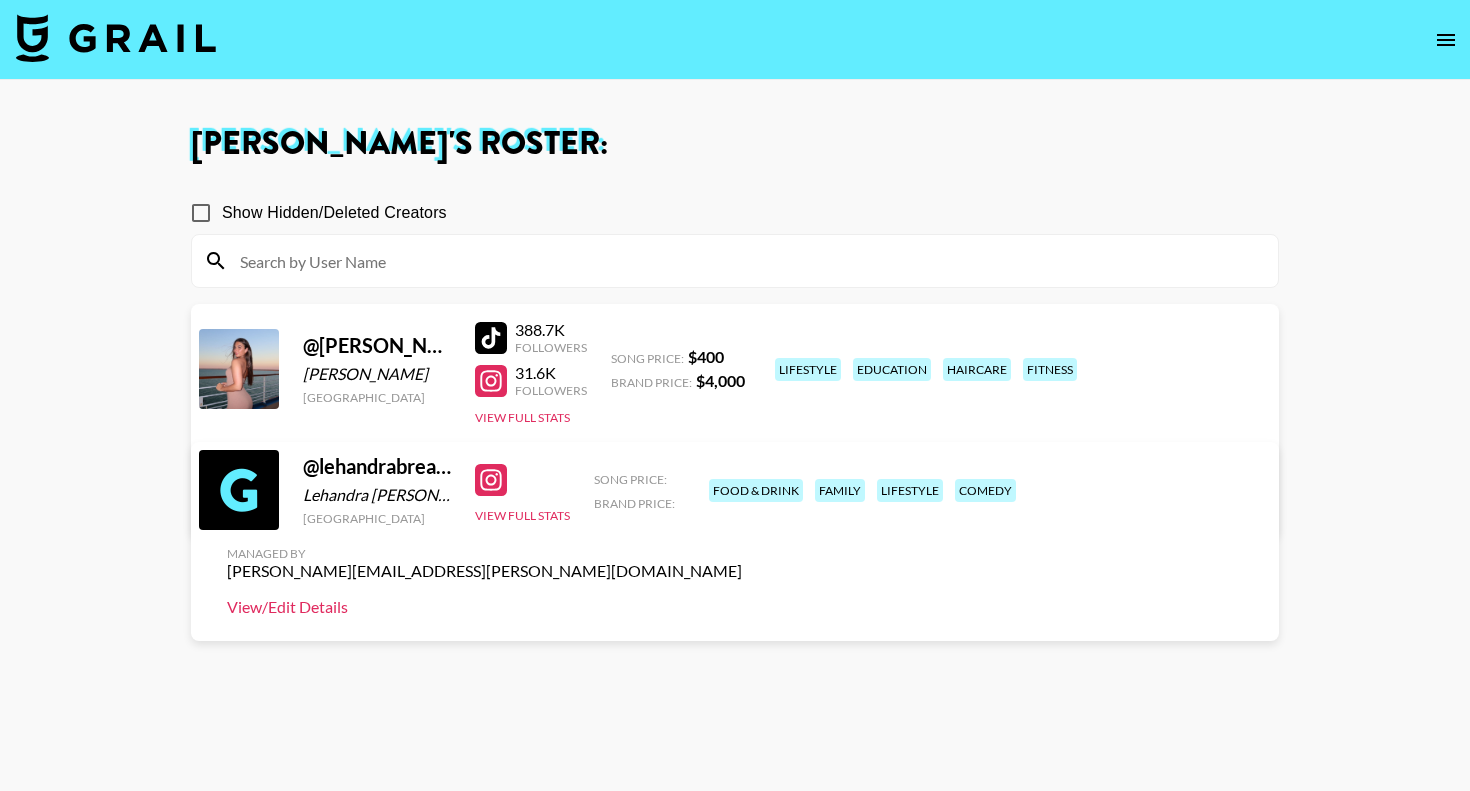 click on "View/Edit Details" at bounding box center (484, 607) 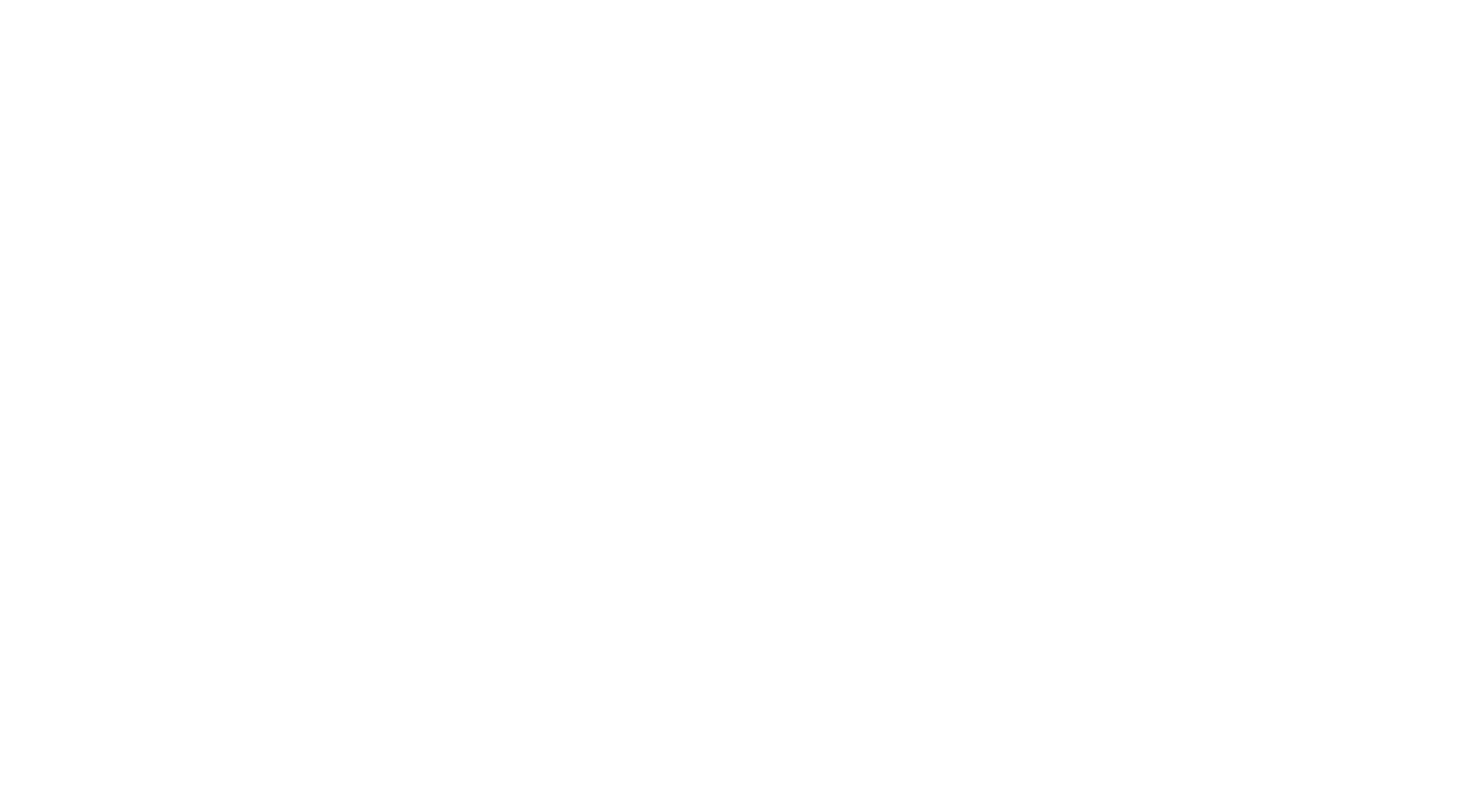 scroll, scrollTop: 0, scrollLeft: 0, axis: both 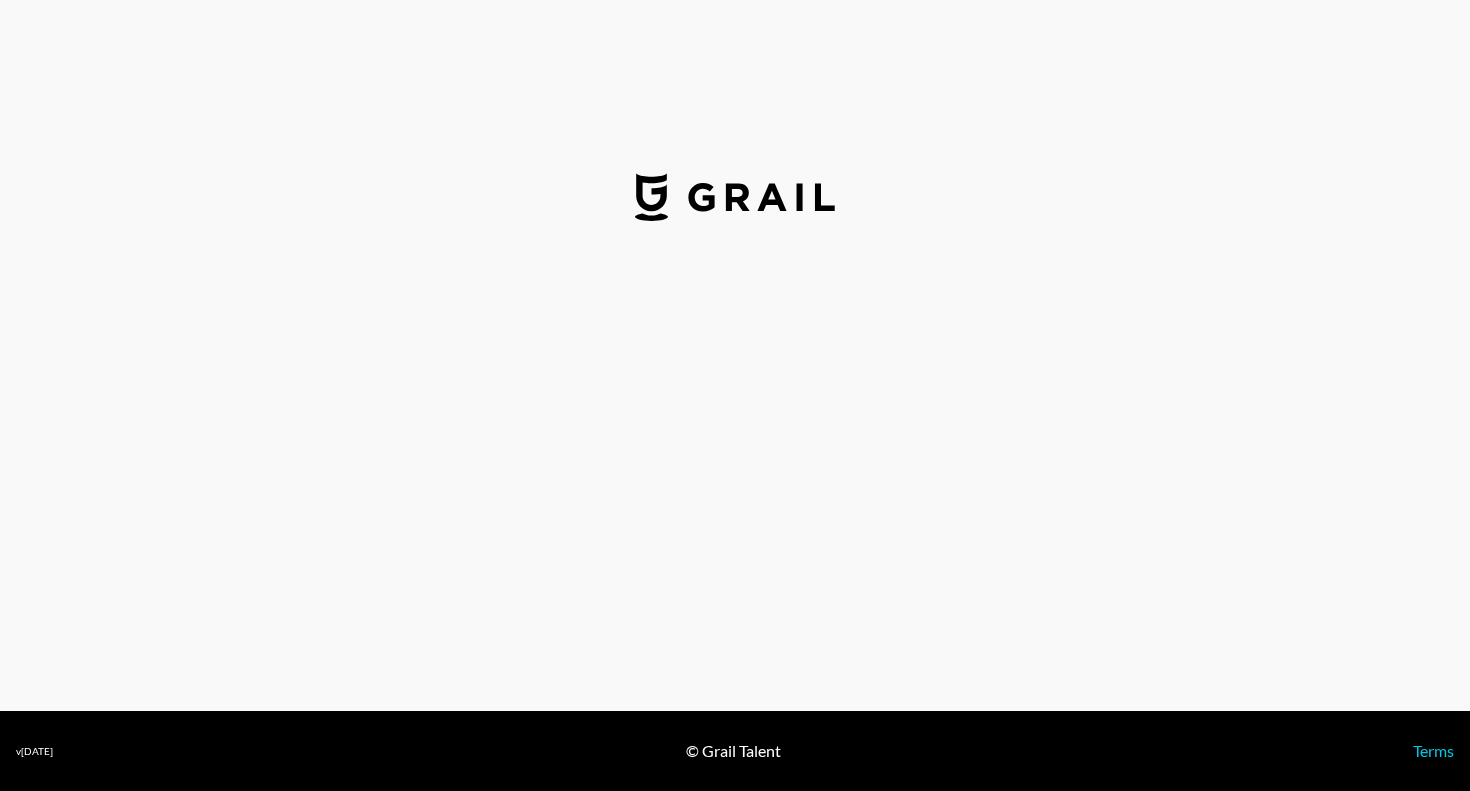 select on "USD" 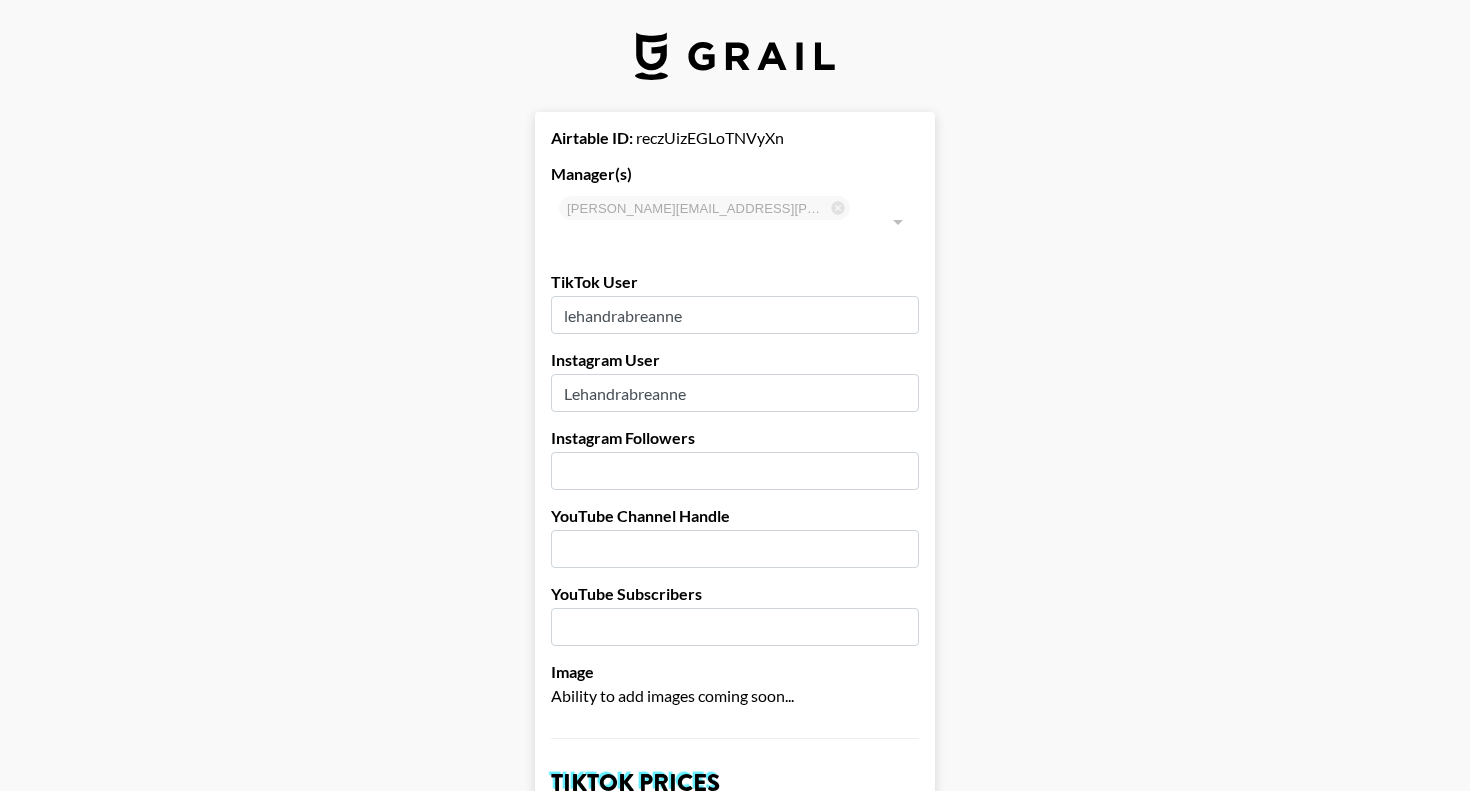 click on "lehandrabreanne" at bounding box center (735, 315) 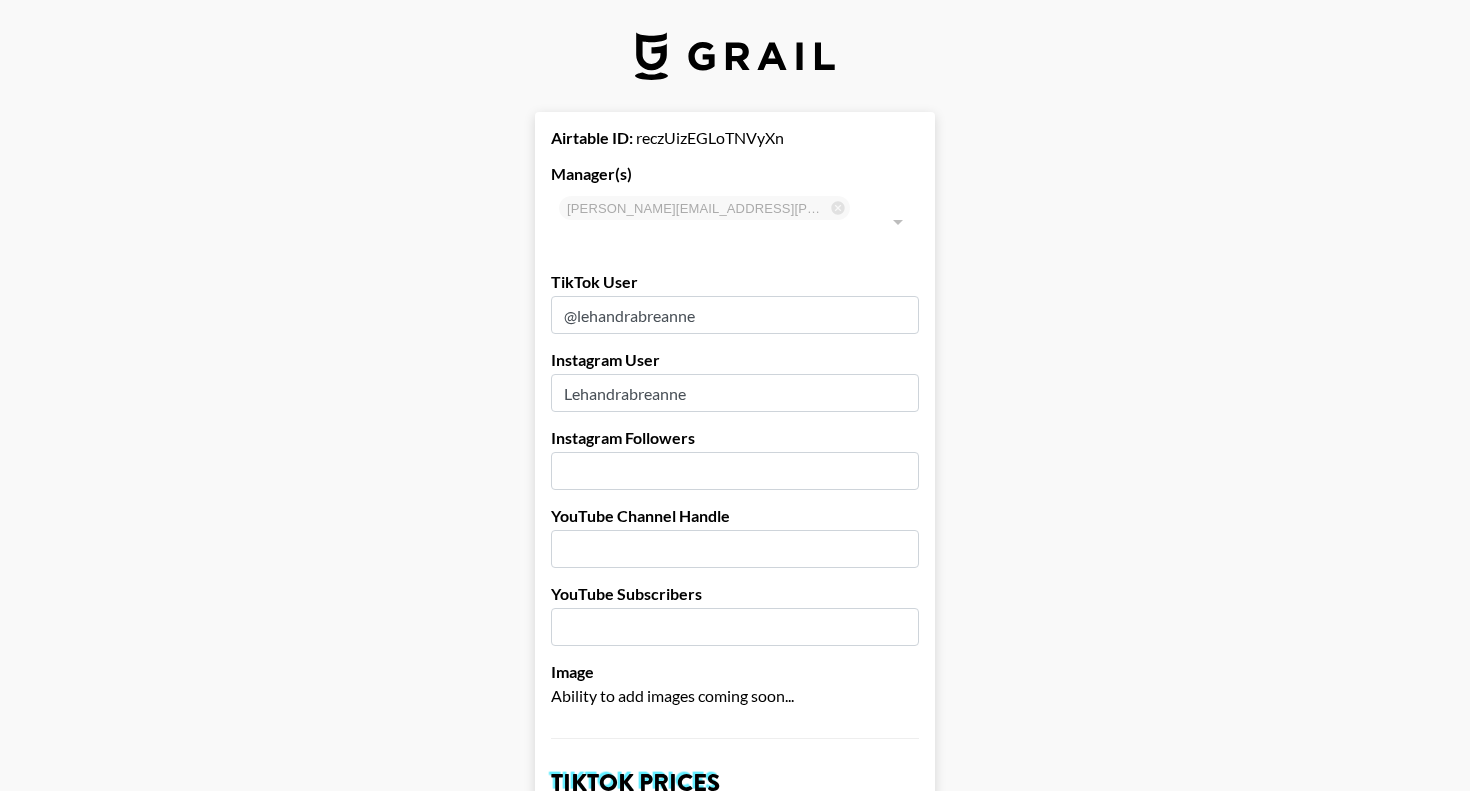 type on "@lehandrabreanne" 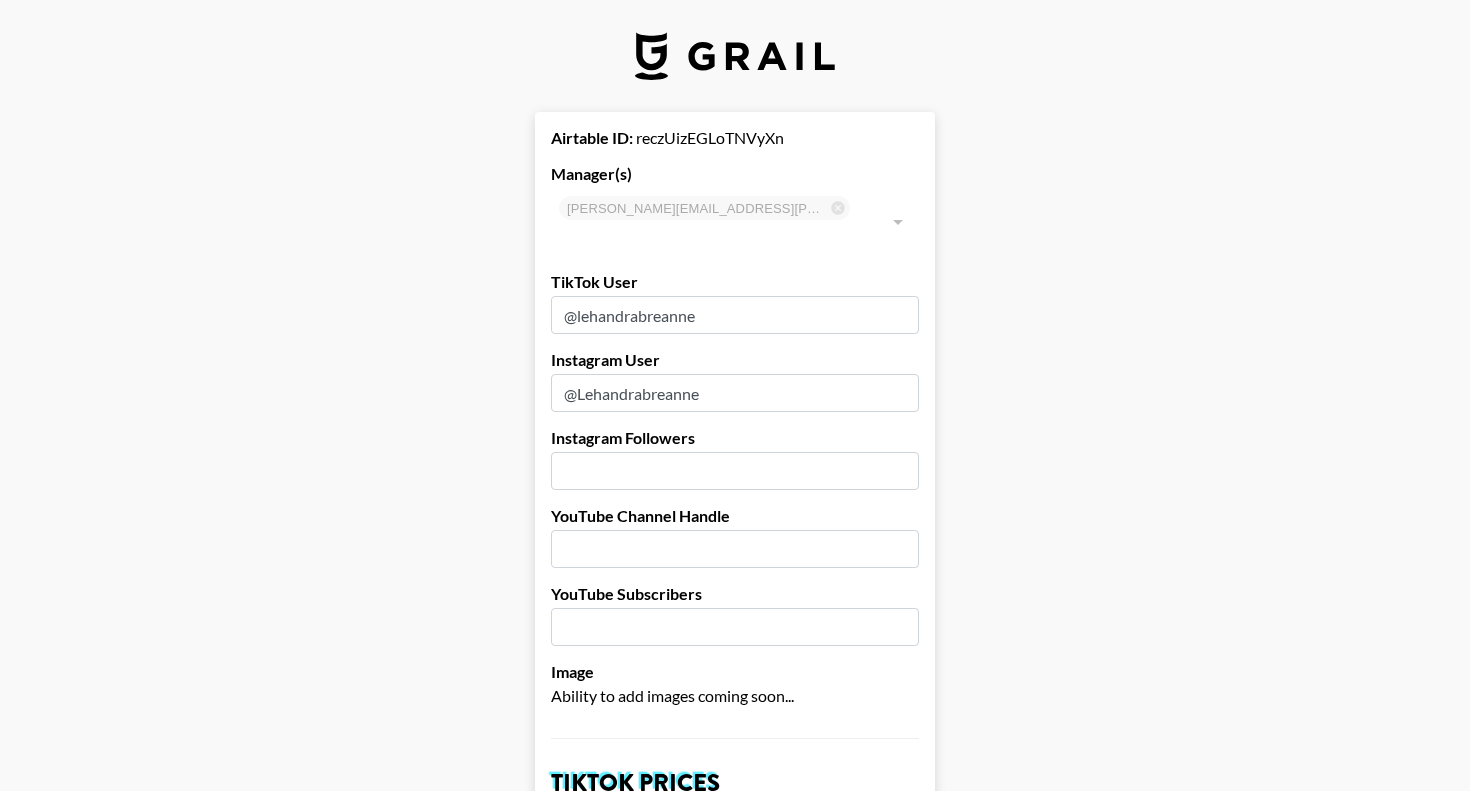 type on "@Lehandrabreanne" 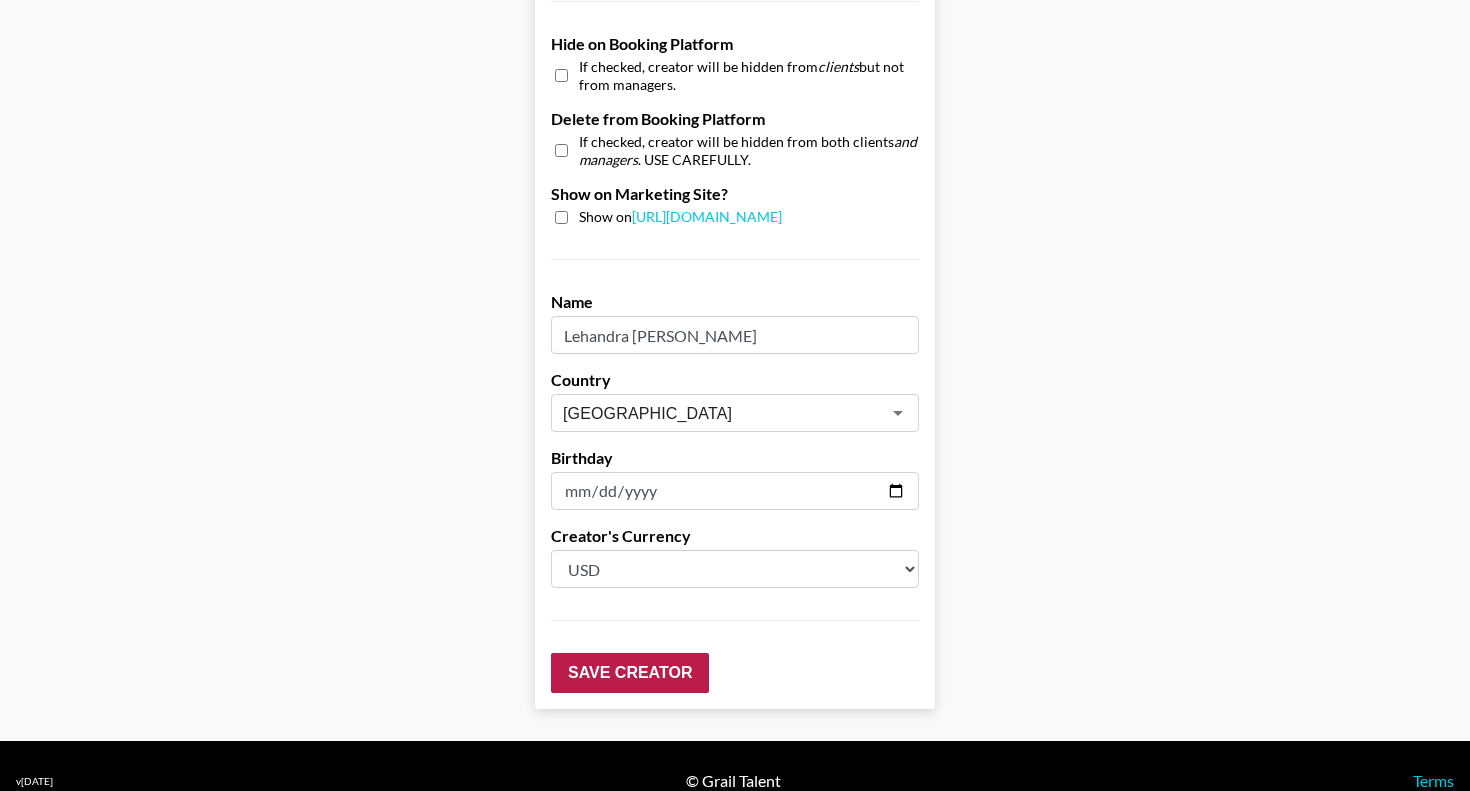 scroll, scrollTop: 1919, scrollLeft: 0, axis: vertical 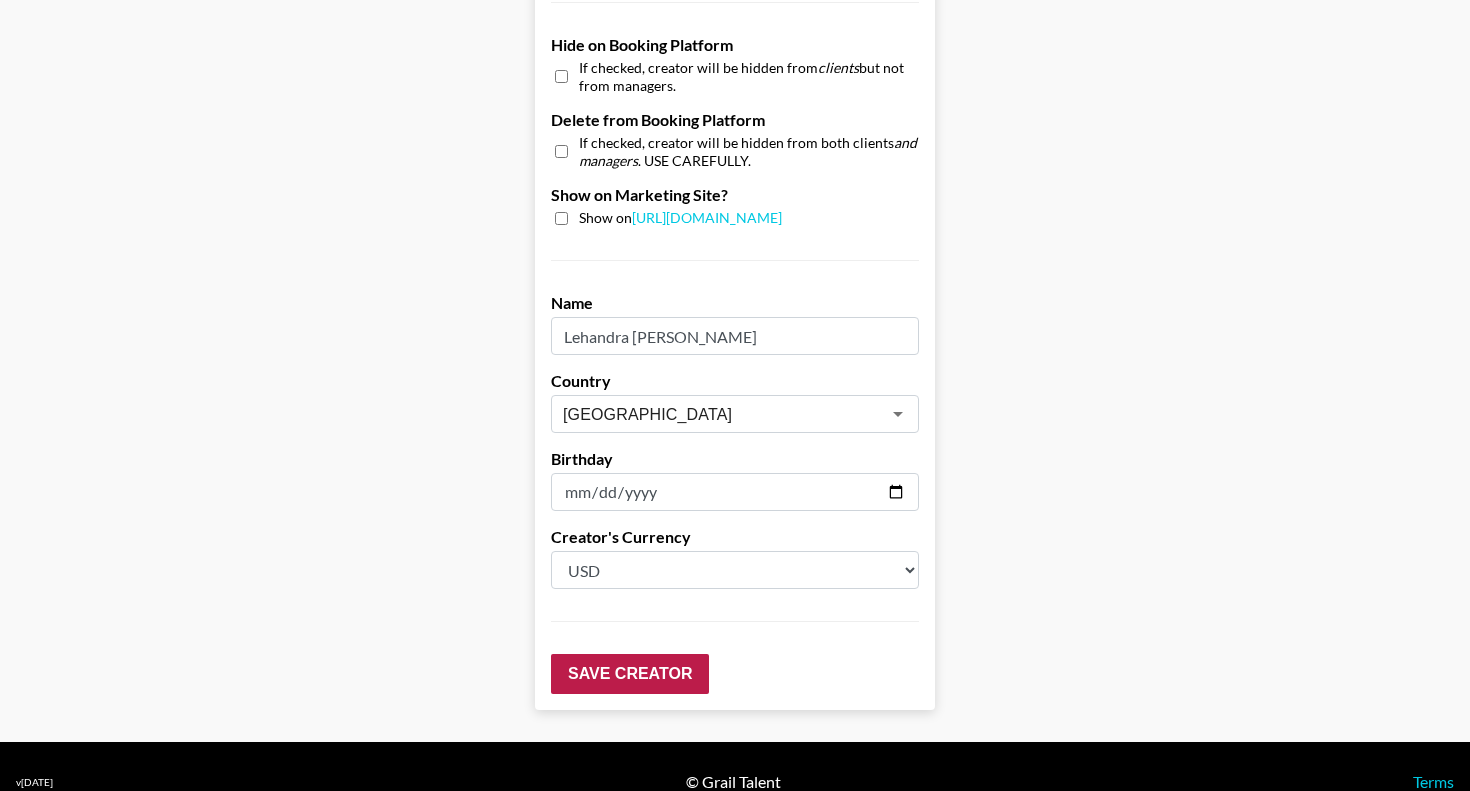 click on "Save Creator" at bounding box center (630, 674) 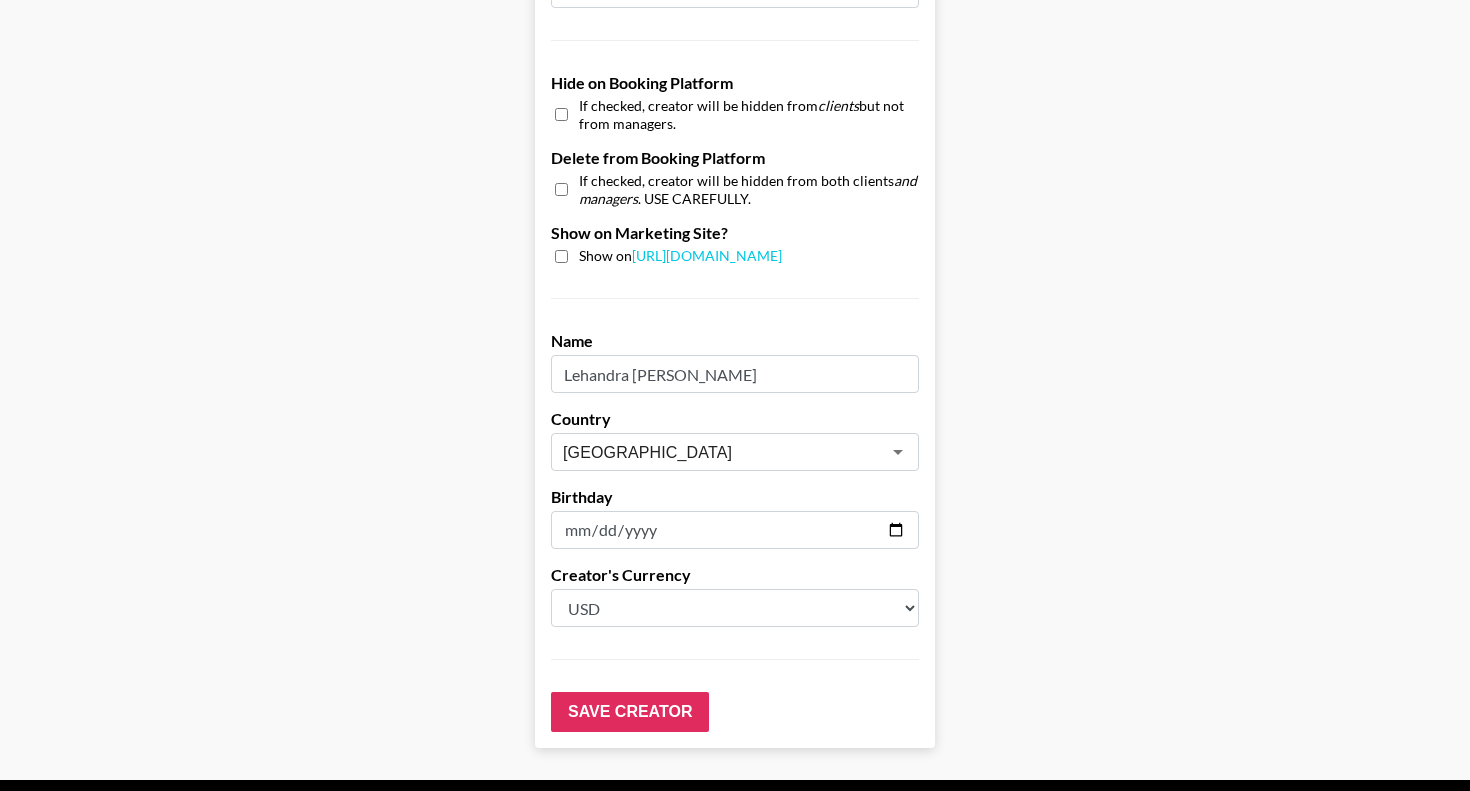 scroll, scrollTop: 0, scrollLeft: 0, axis: both 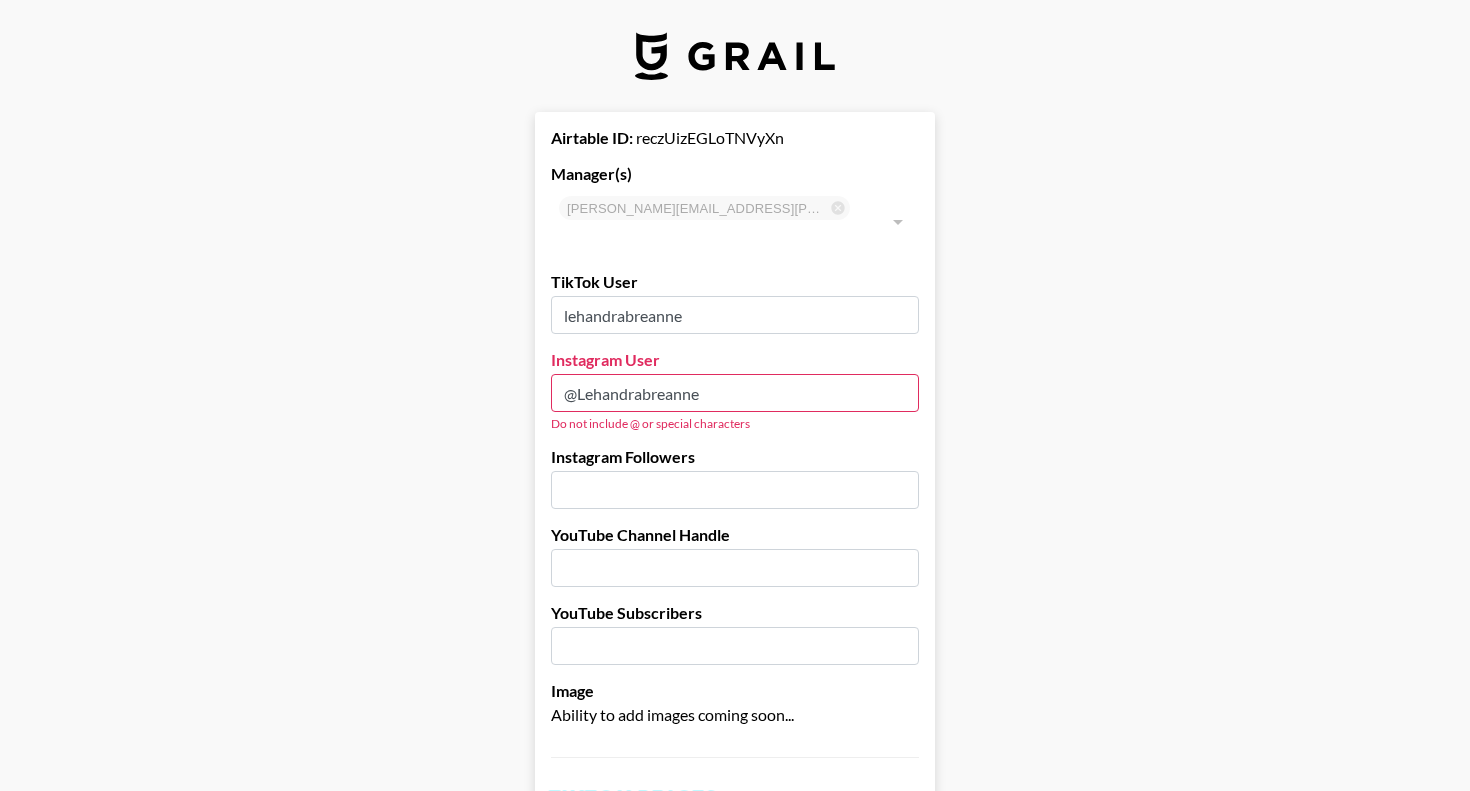click on "lehandrabreanne" at bounding box center [735, 315] 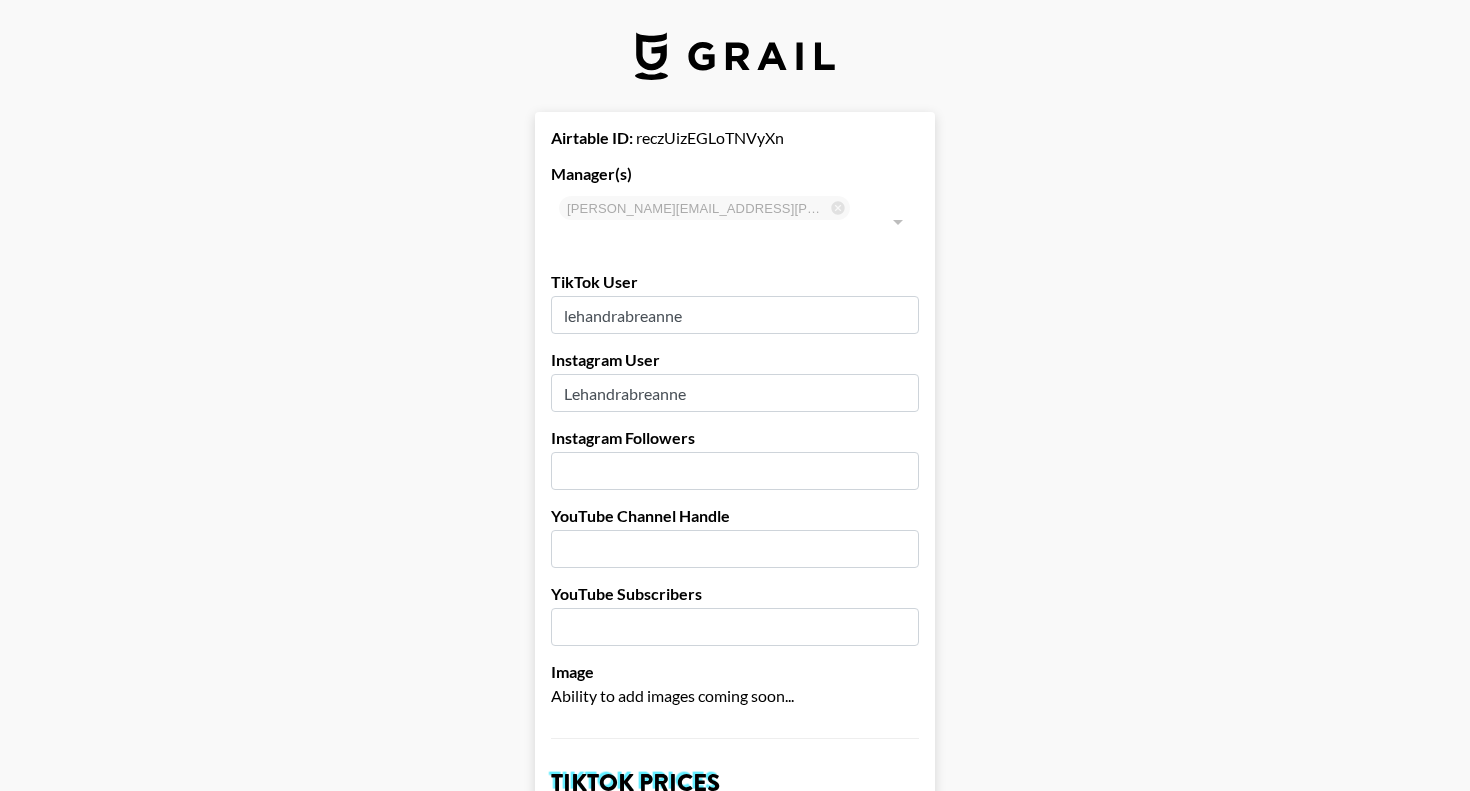 type on "Lehandrabreanne" 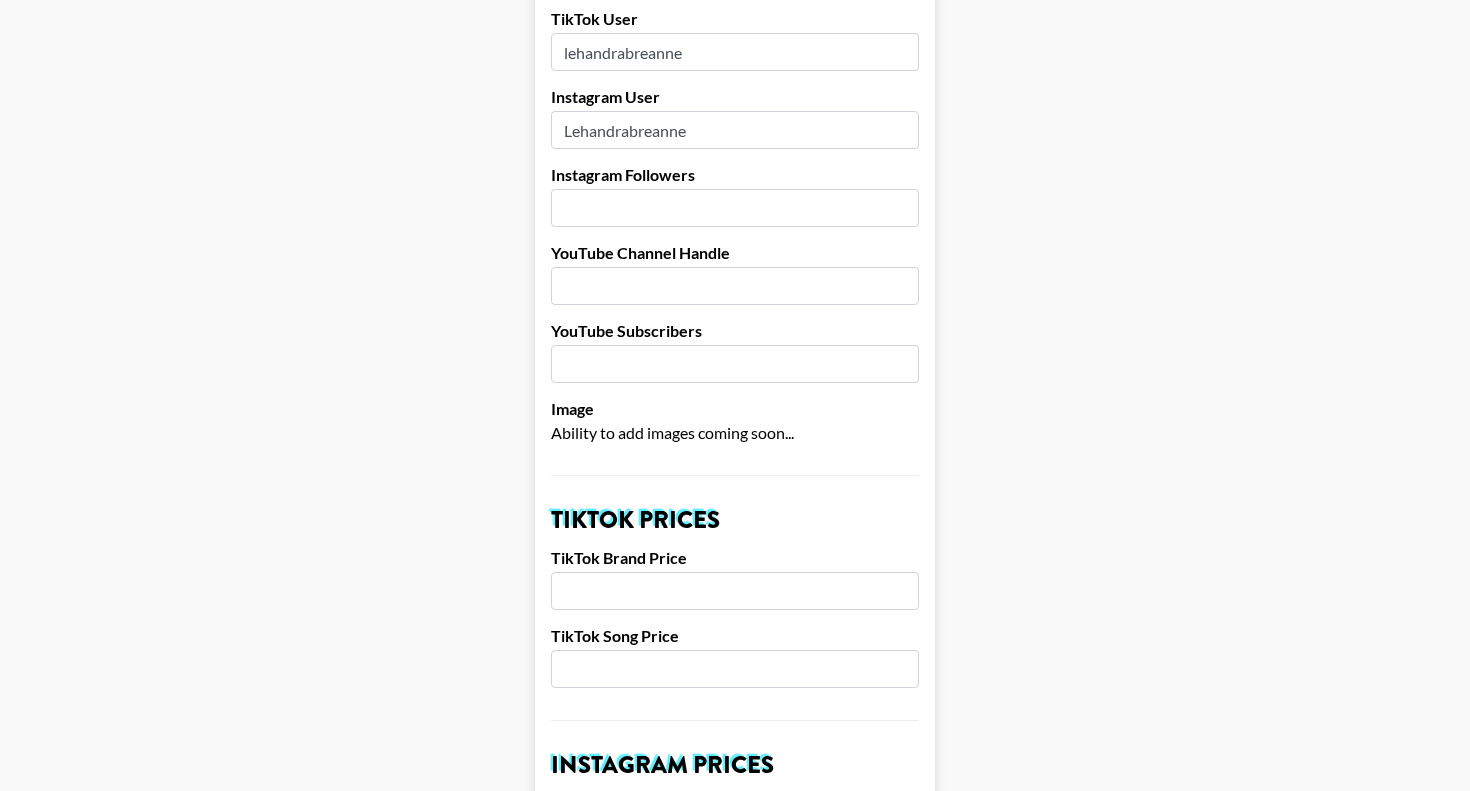 scroll, scrollTop: 330, scrollLeft: 0, axis: vertical 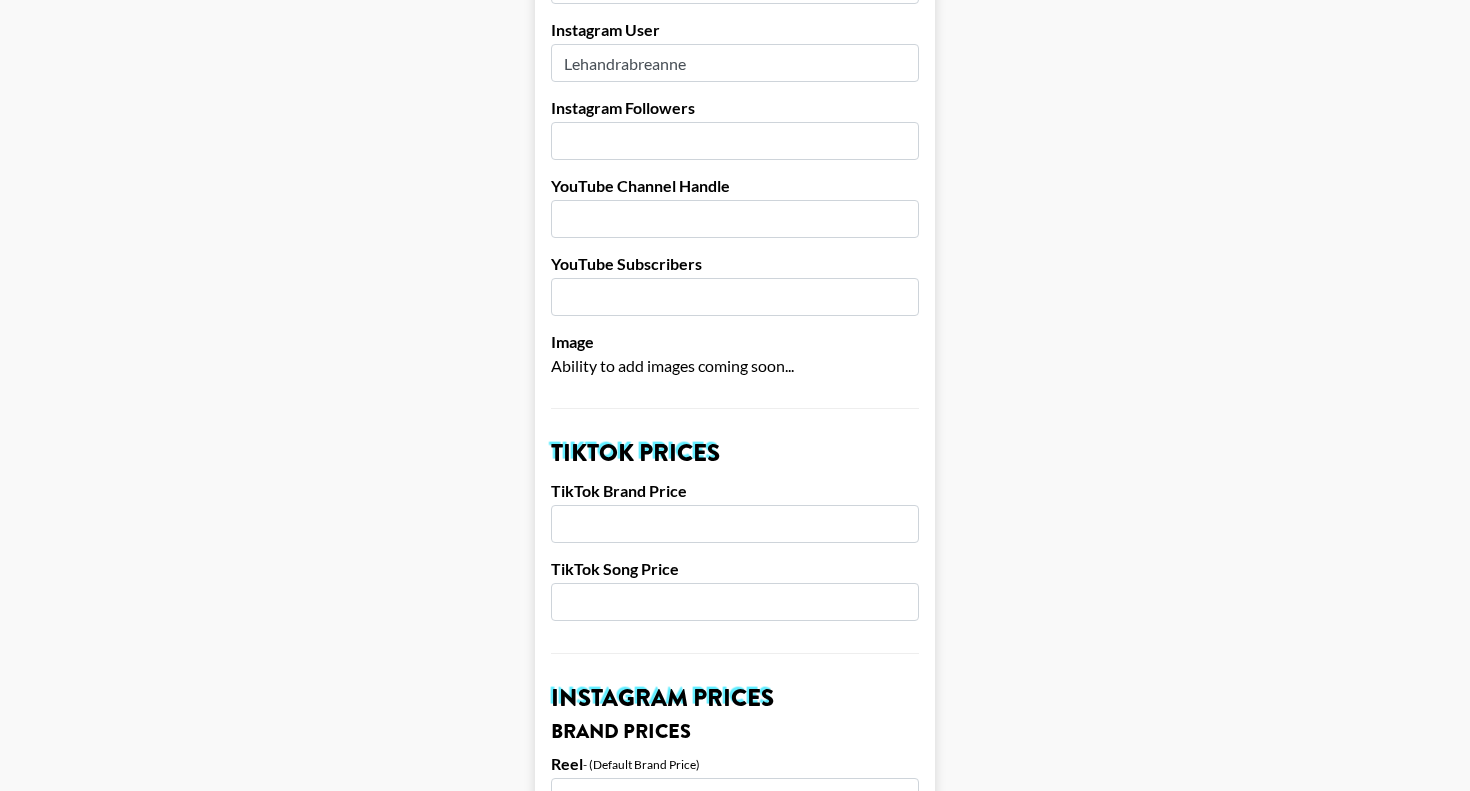 click at bounding box center (735, 524) 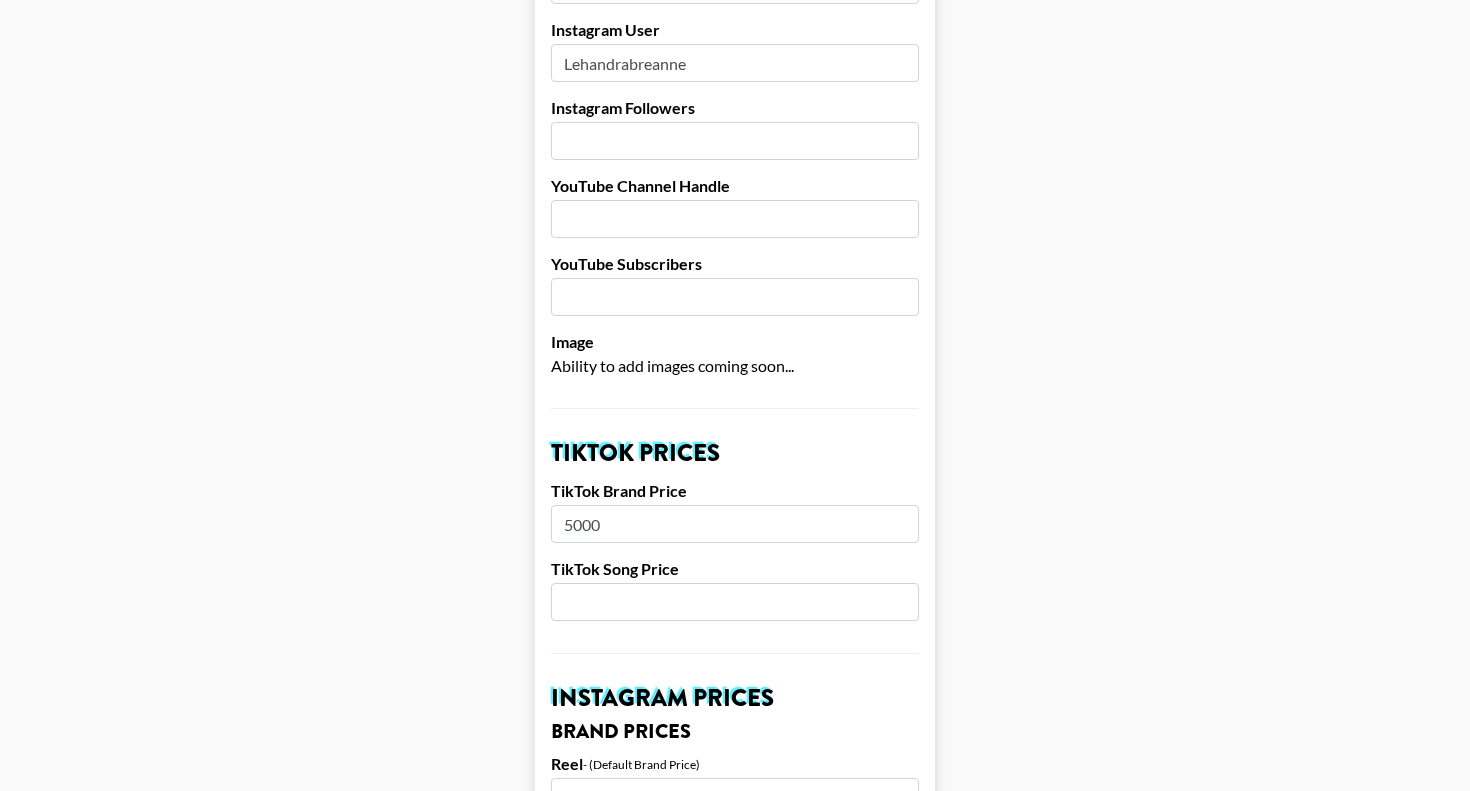 type on "5000" 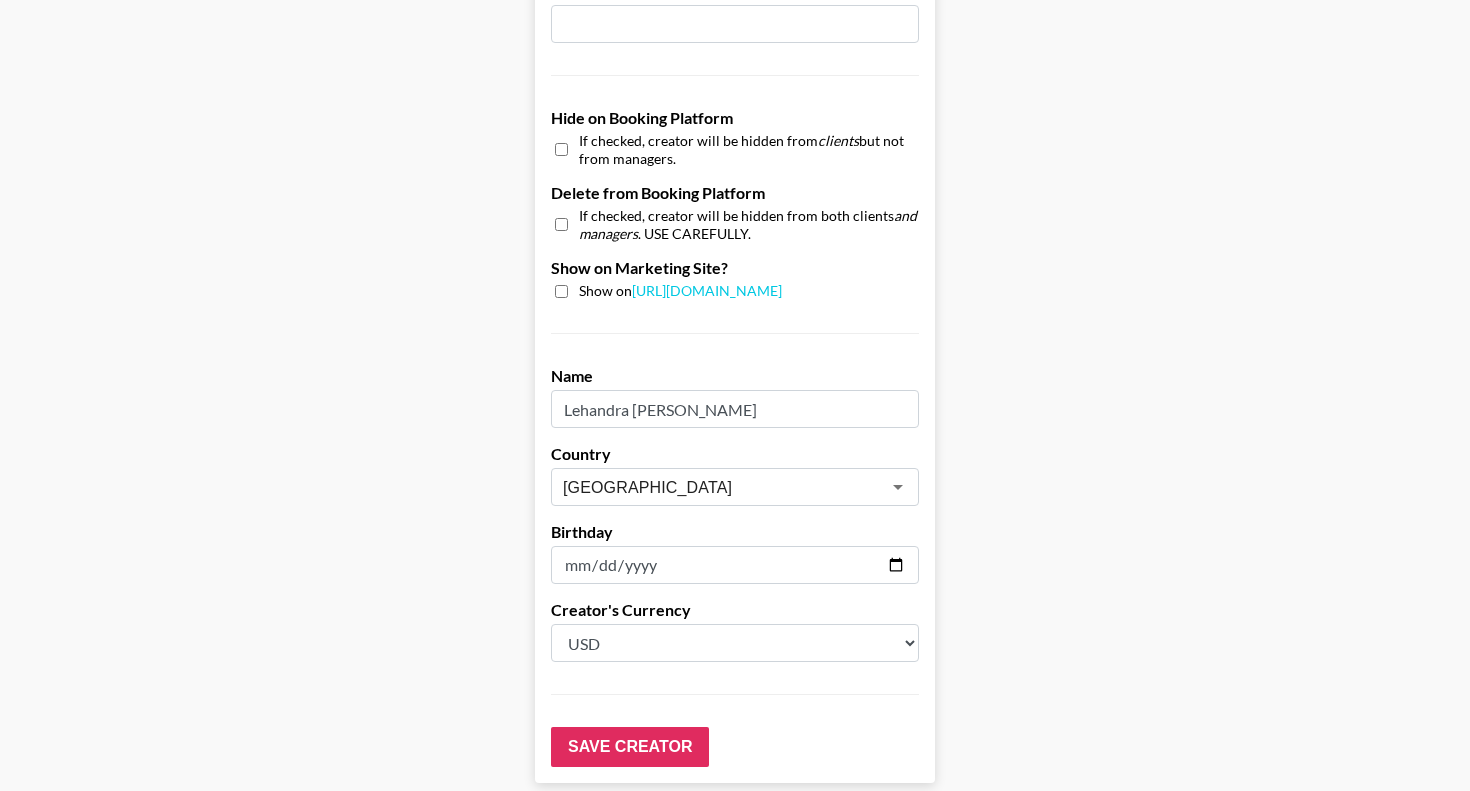scroll, scrollTop: 1858, scrollLeft: 0, axis: vertical 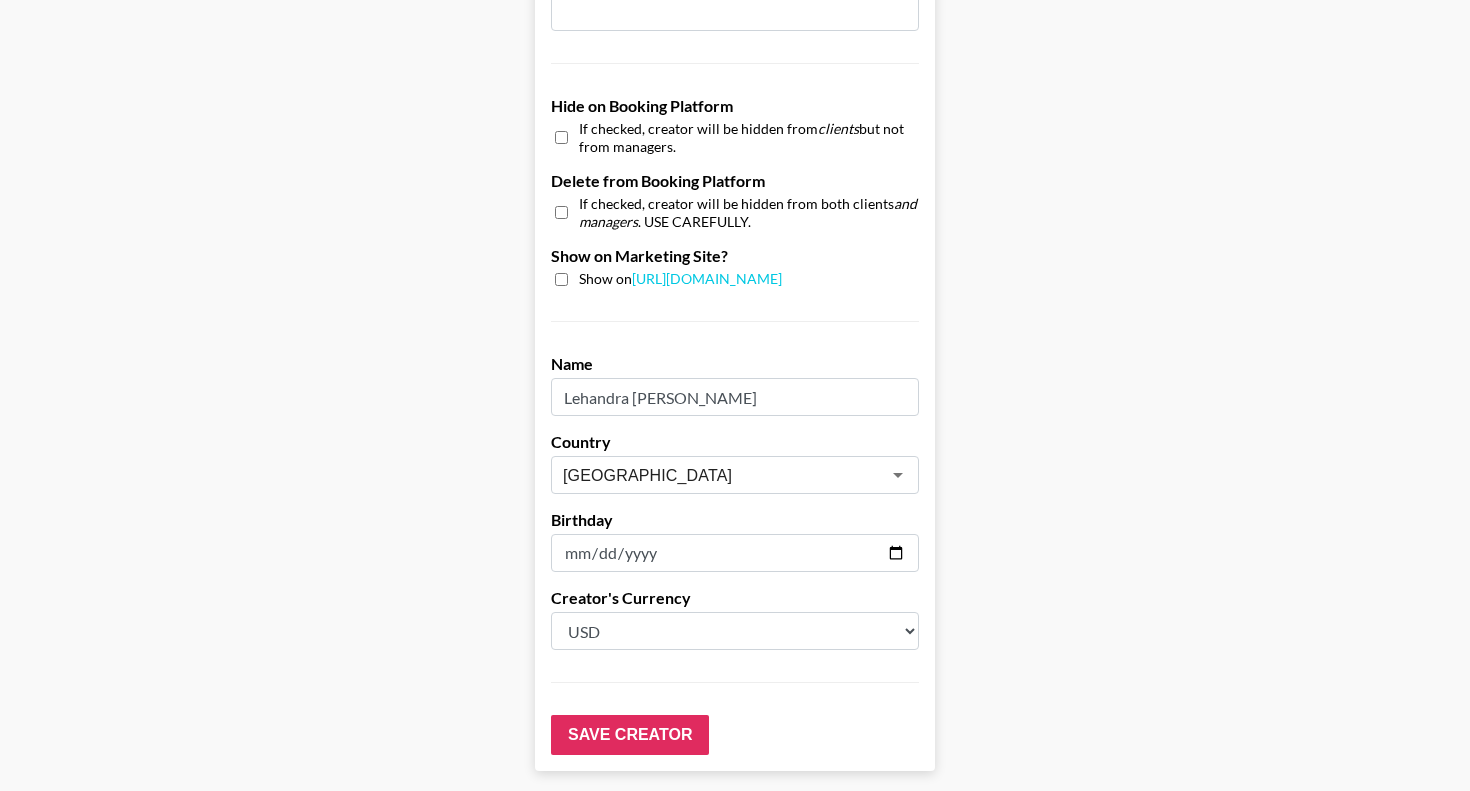 click at bounding box center (735, 553) 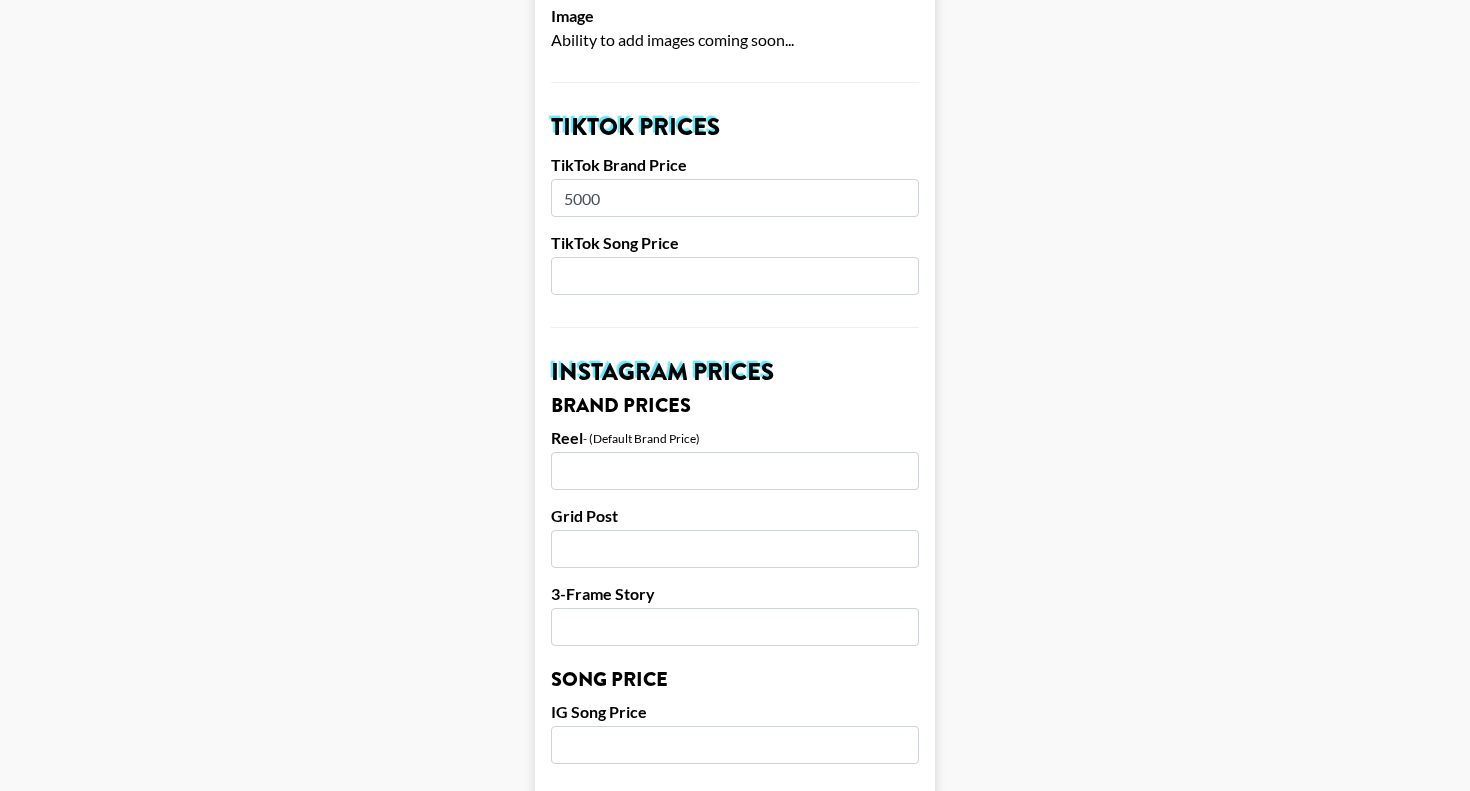scroll, scrollTop: 644, scrollLeft: 0, axis: vertical 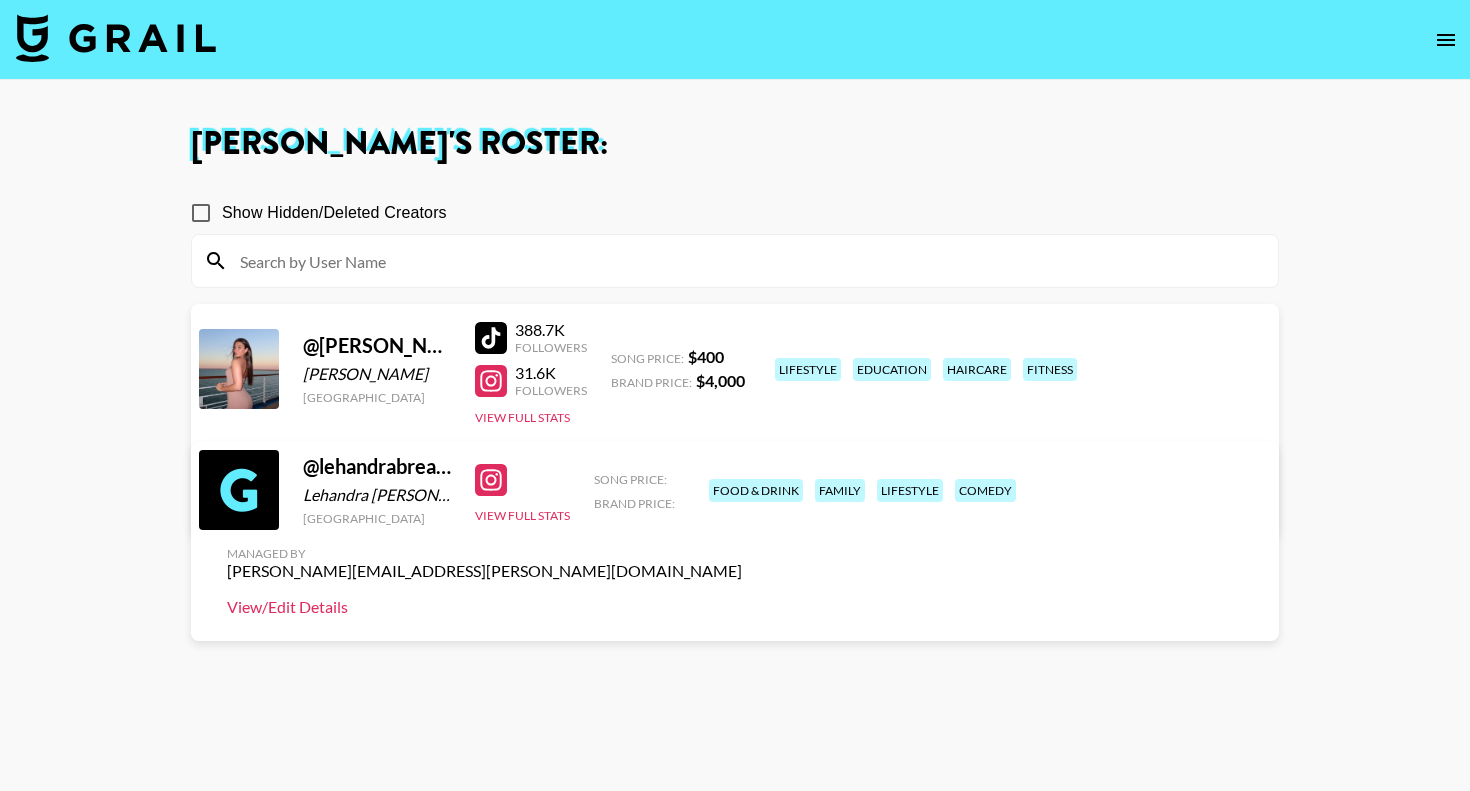 click on "View/Edit Details" at bounding box center (484, 607) 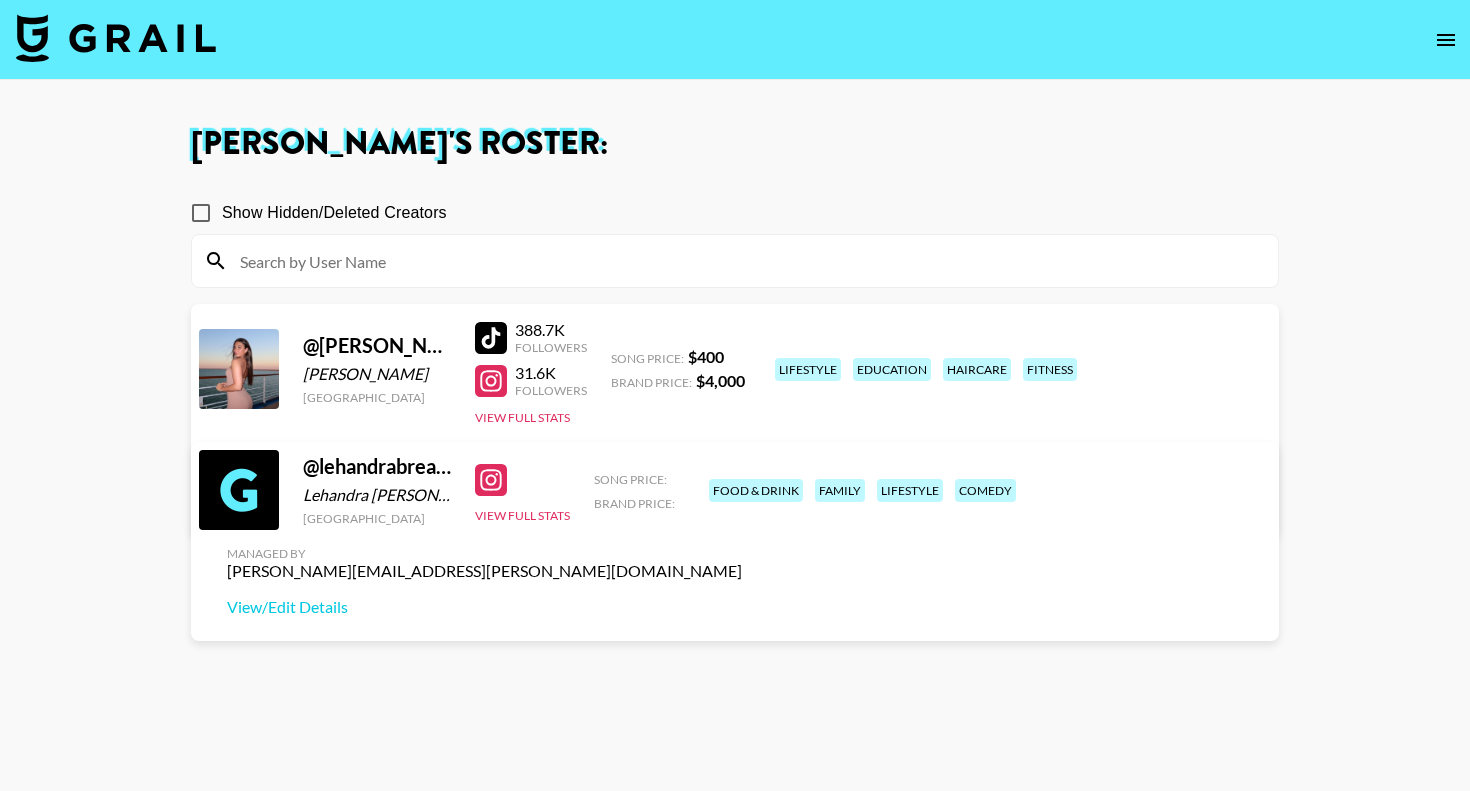 click on "View/Edit Details" at bounding box center [484, 503] 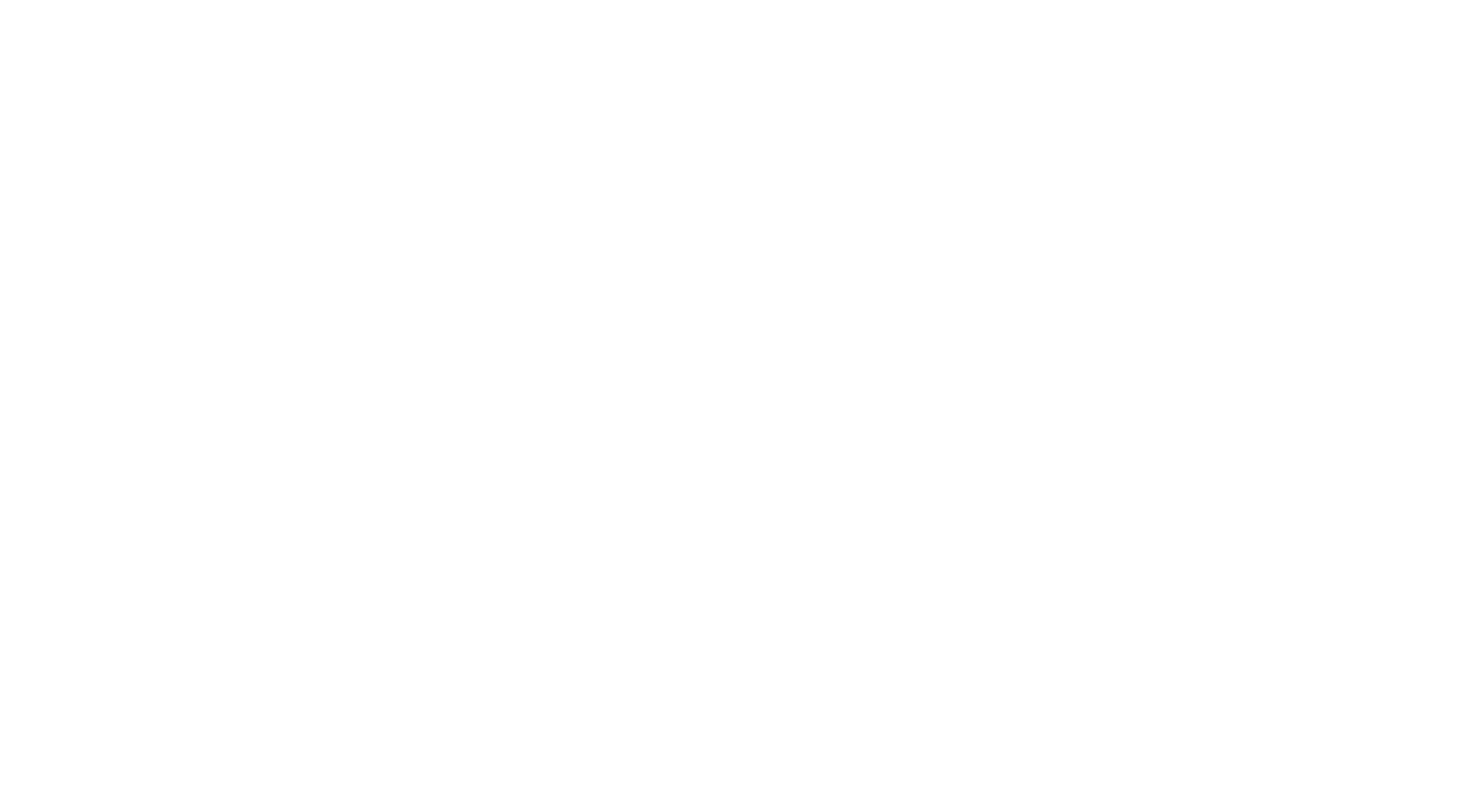 scroll, scrollTop: 0, scrollLeft: 0, axis: both 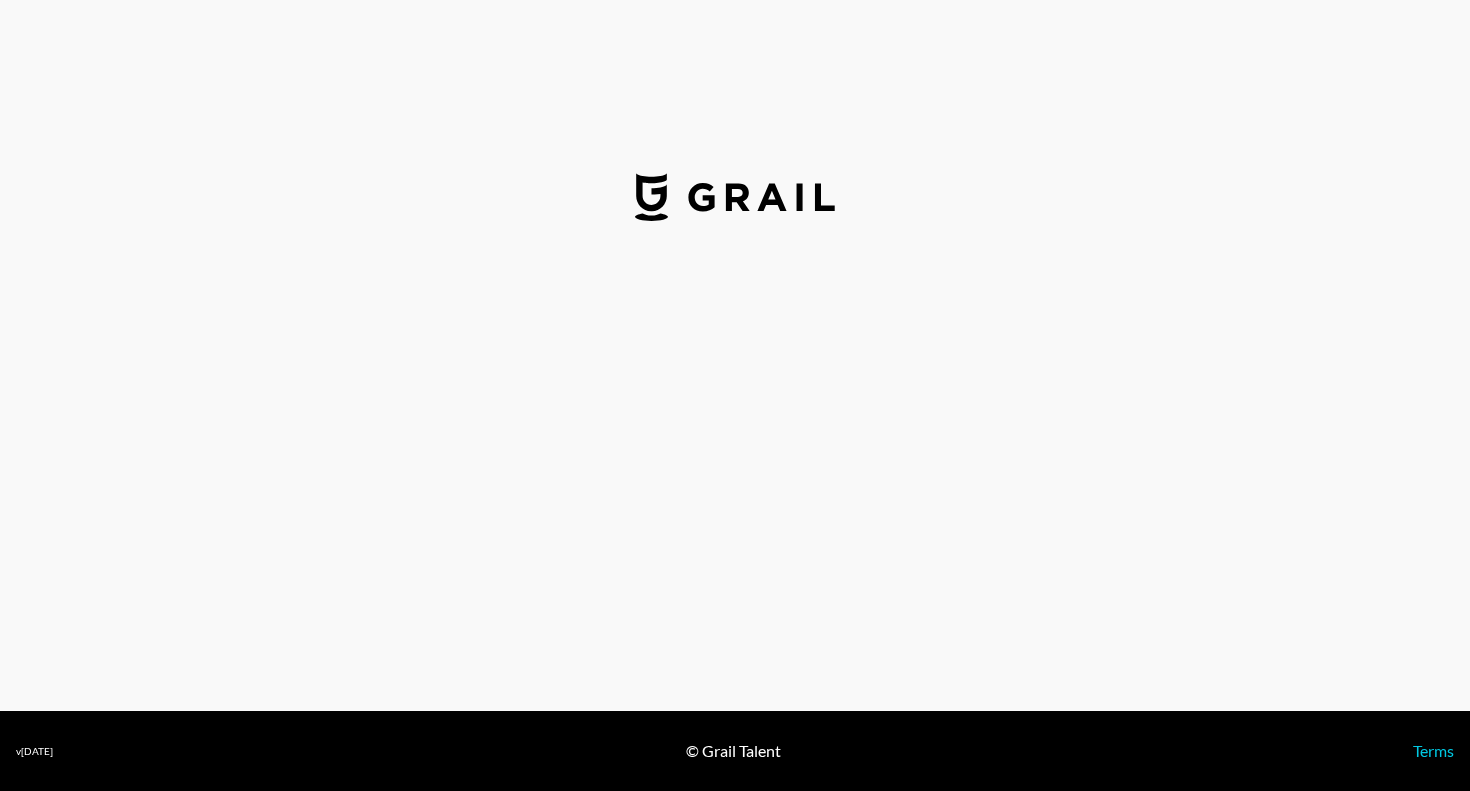 select on "USD" 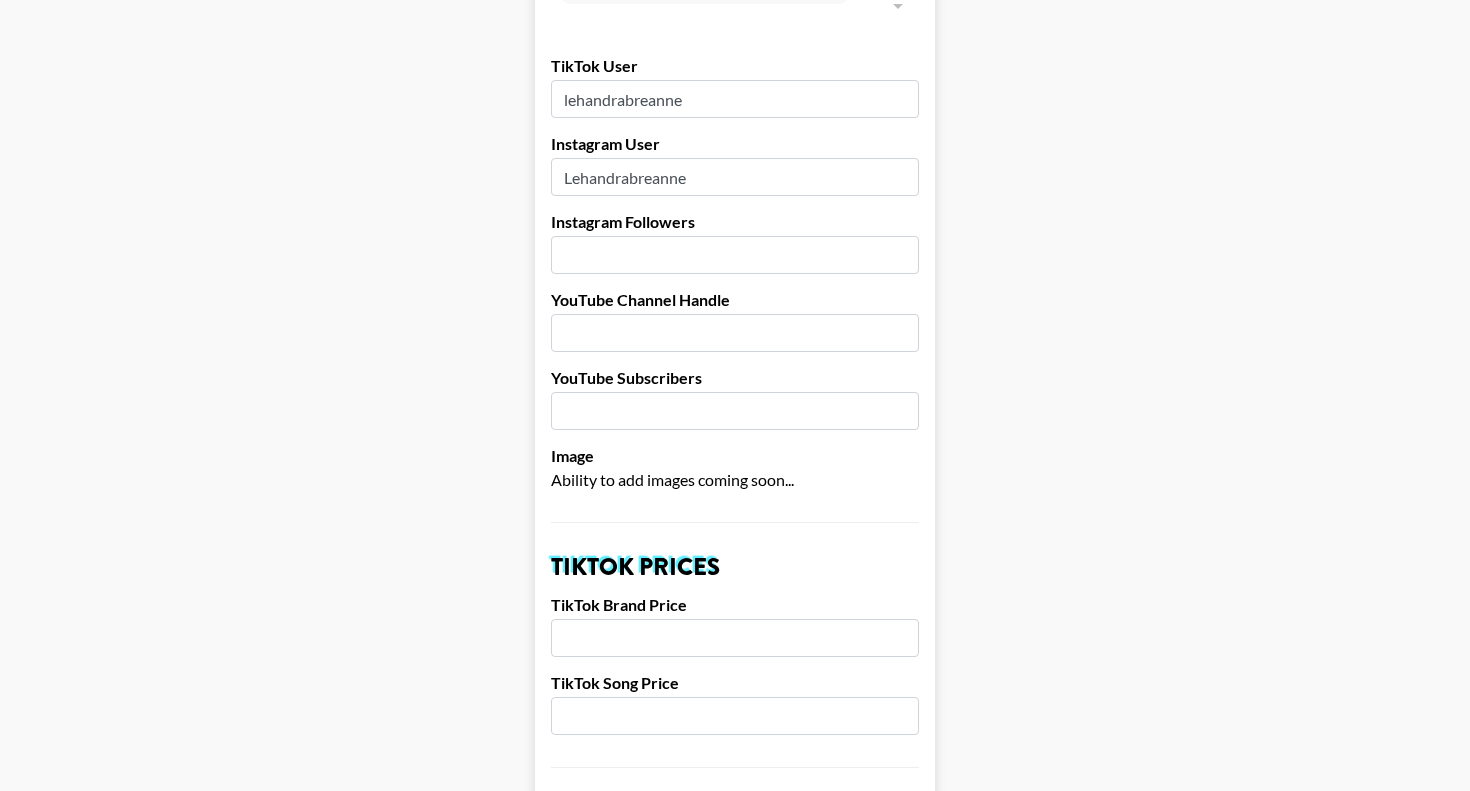 scroll, scrollTop: 0, scrollLeft: 0, axis: both 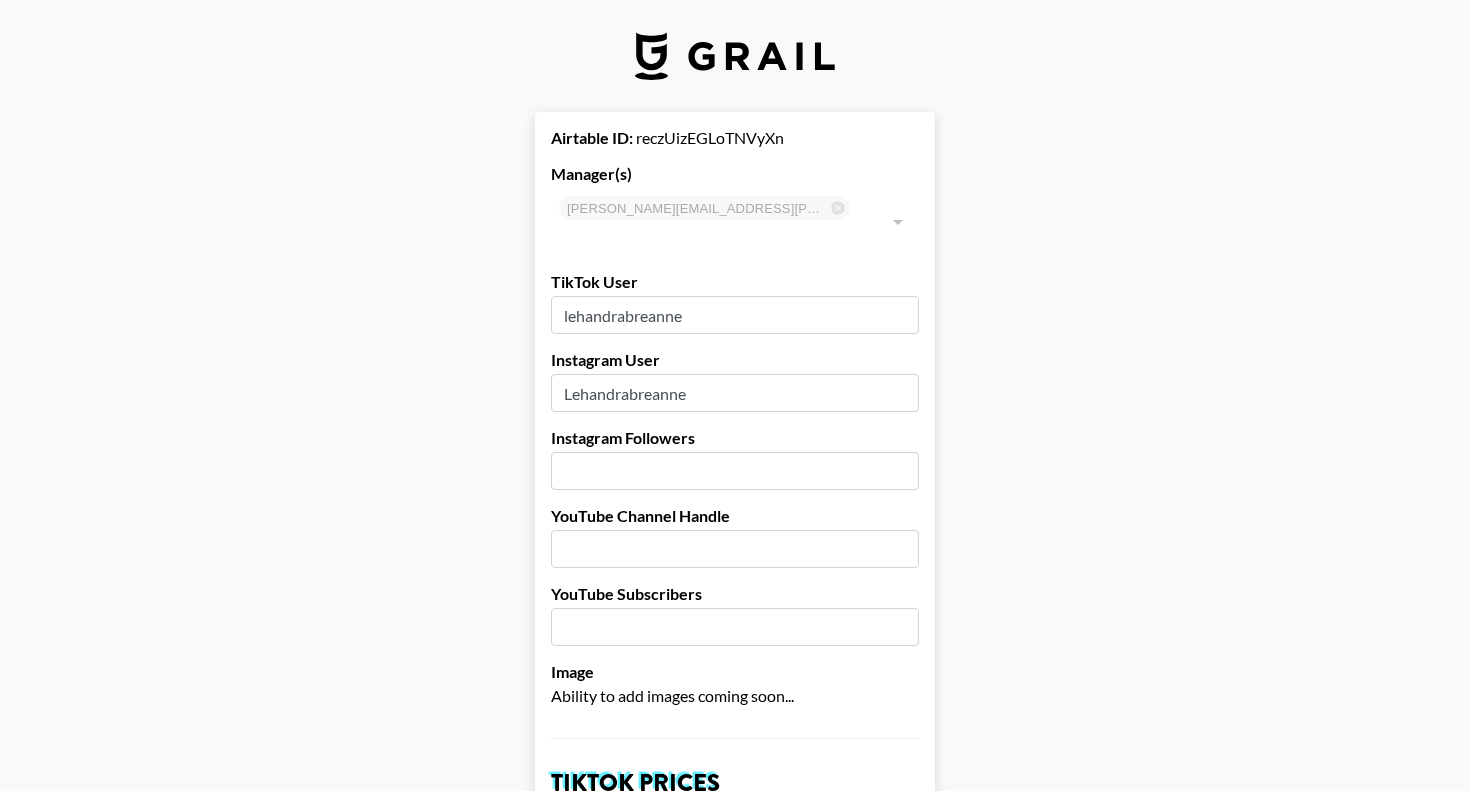 click at bounding box center [735, 471] 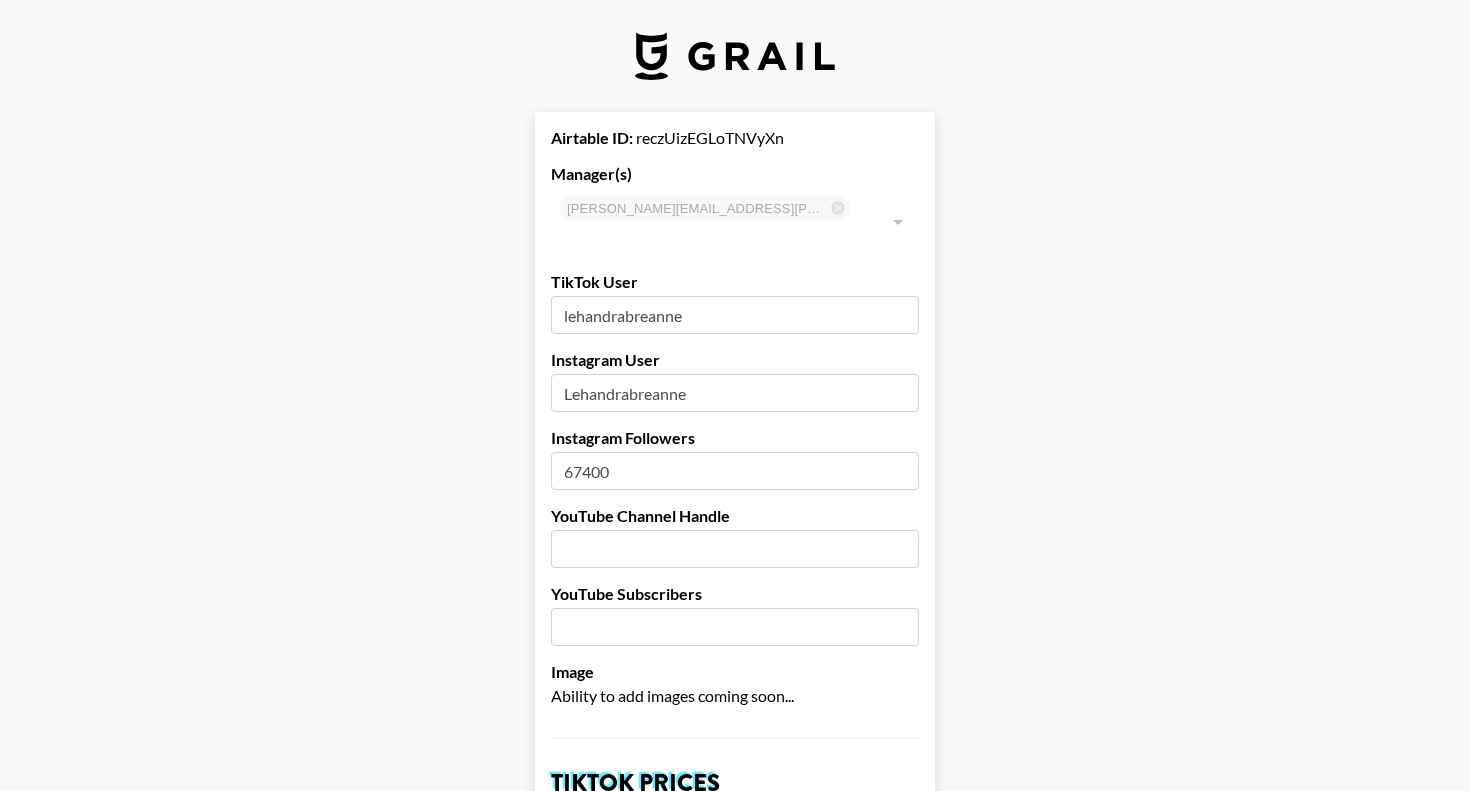 type on "67400" 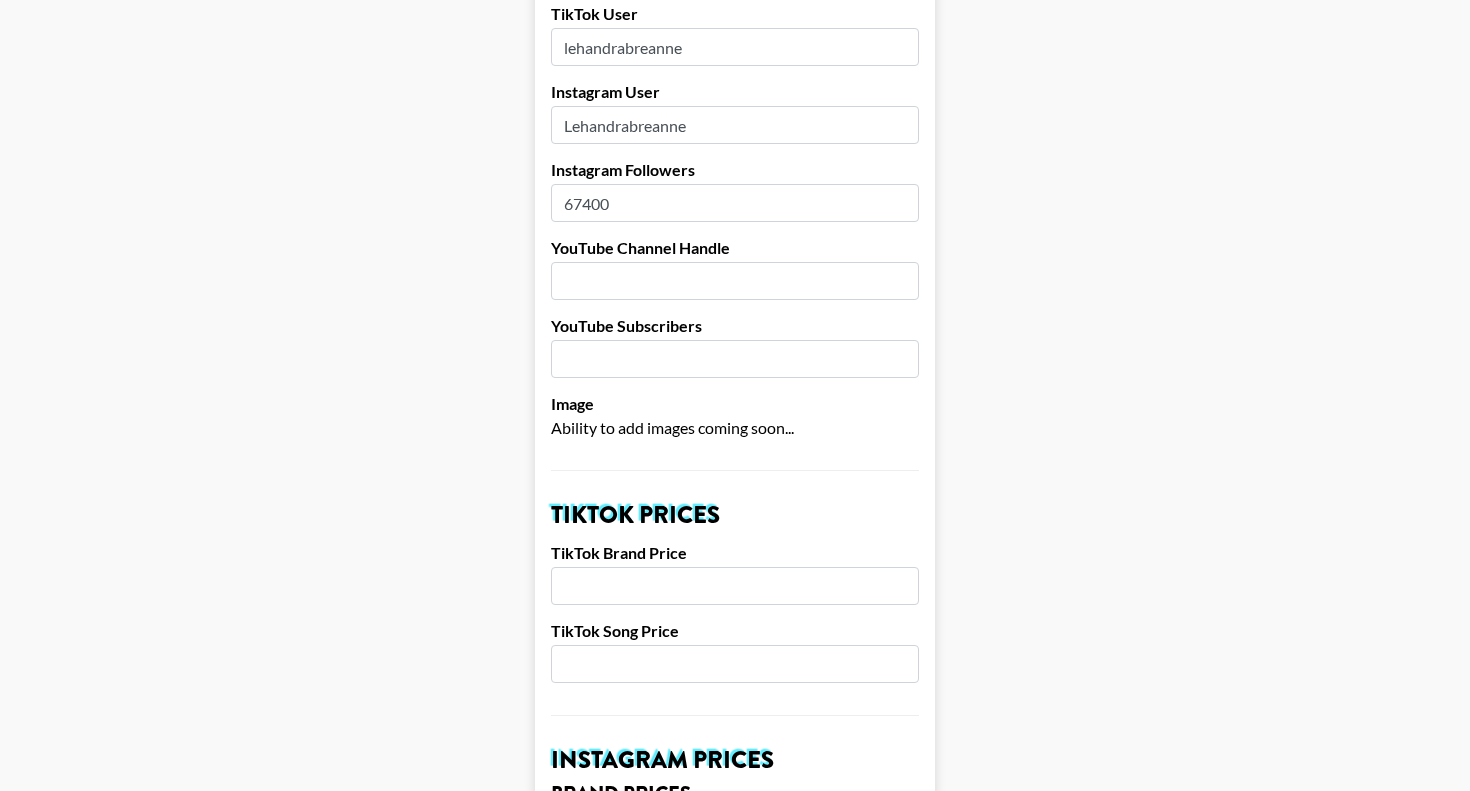 scroll, scrollTop: 269, scrollLeft: 0, axis: vertical 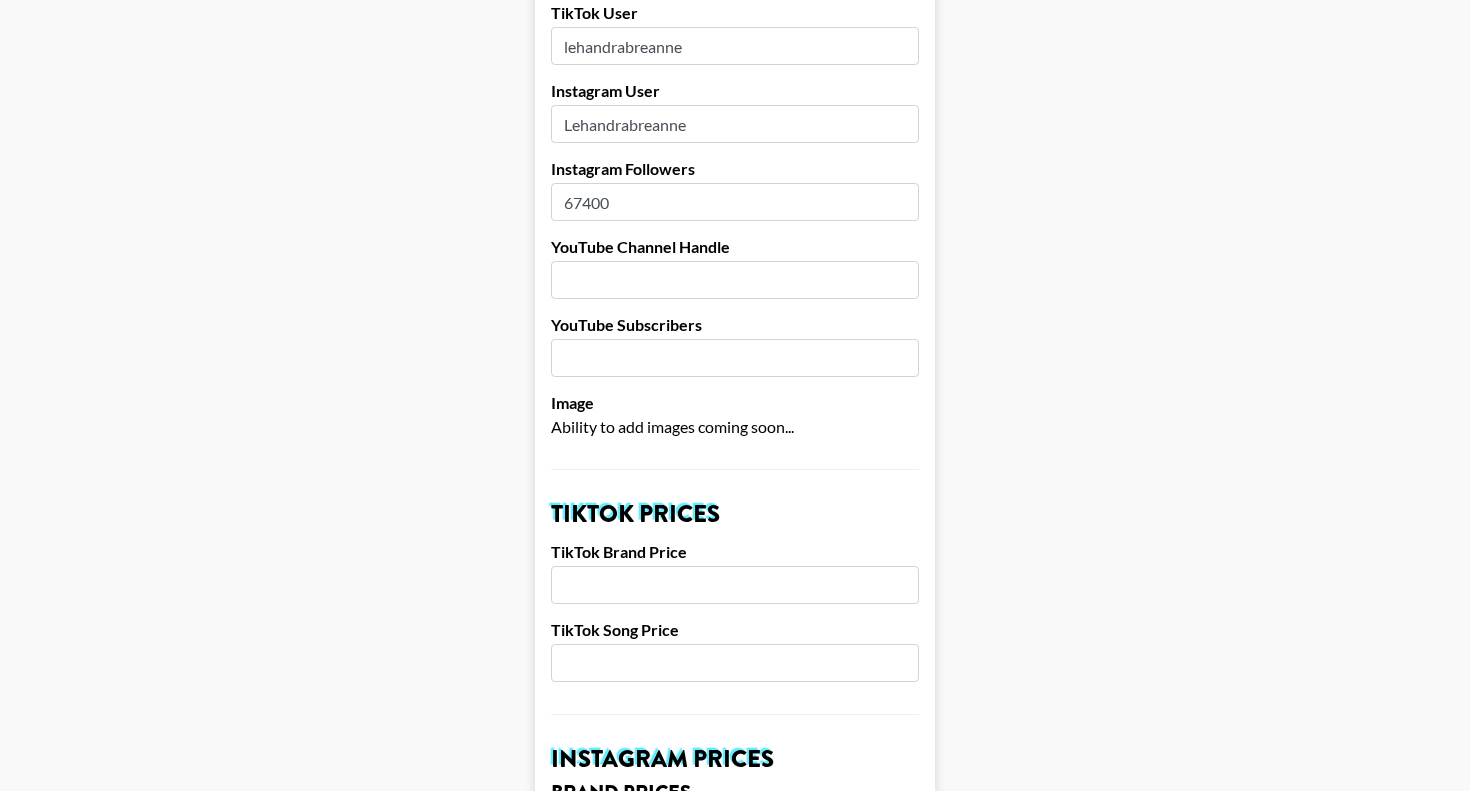 click at bounding box center [735, 585] 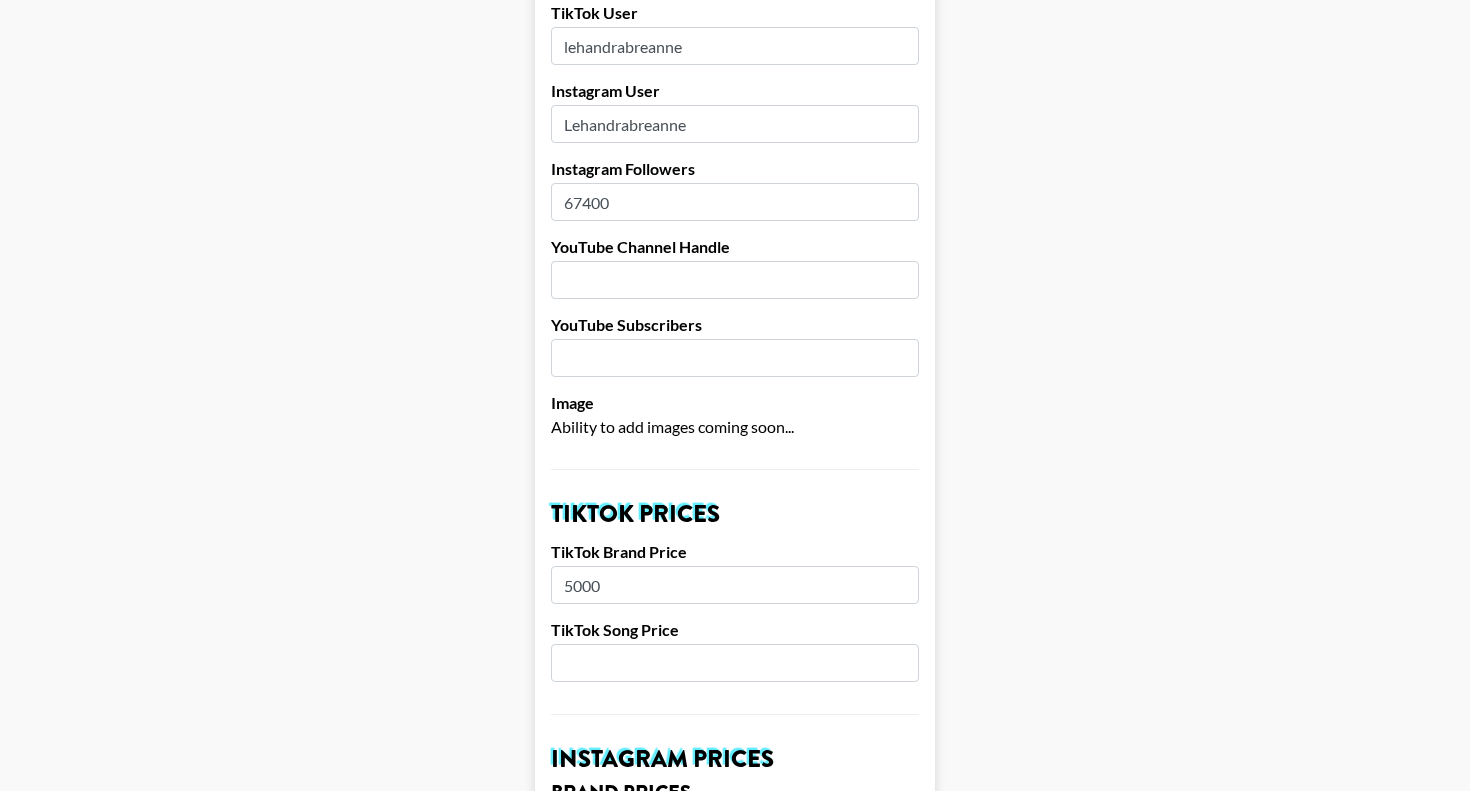 type on "5000" 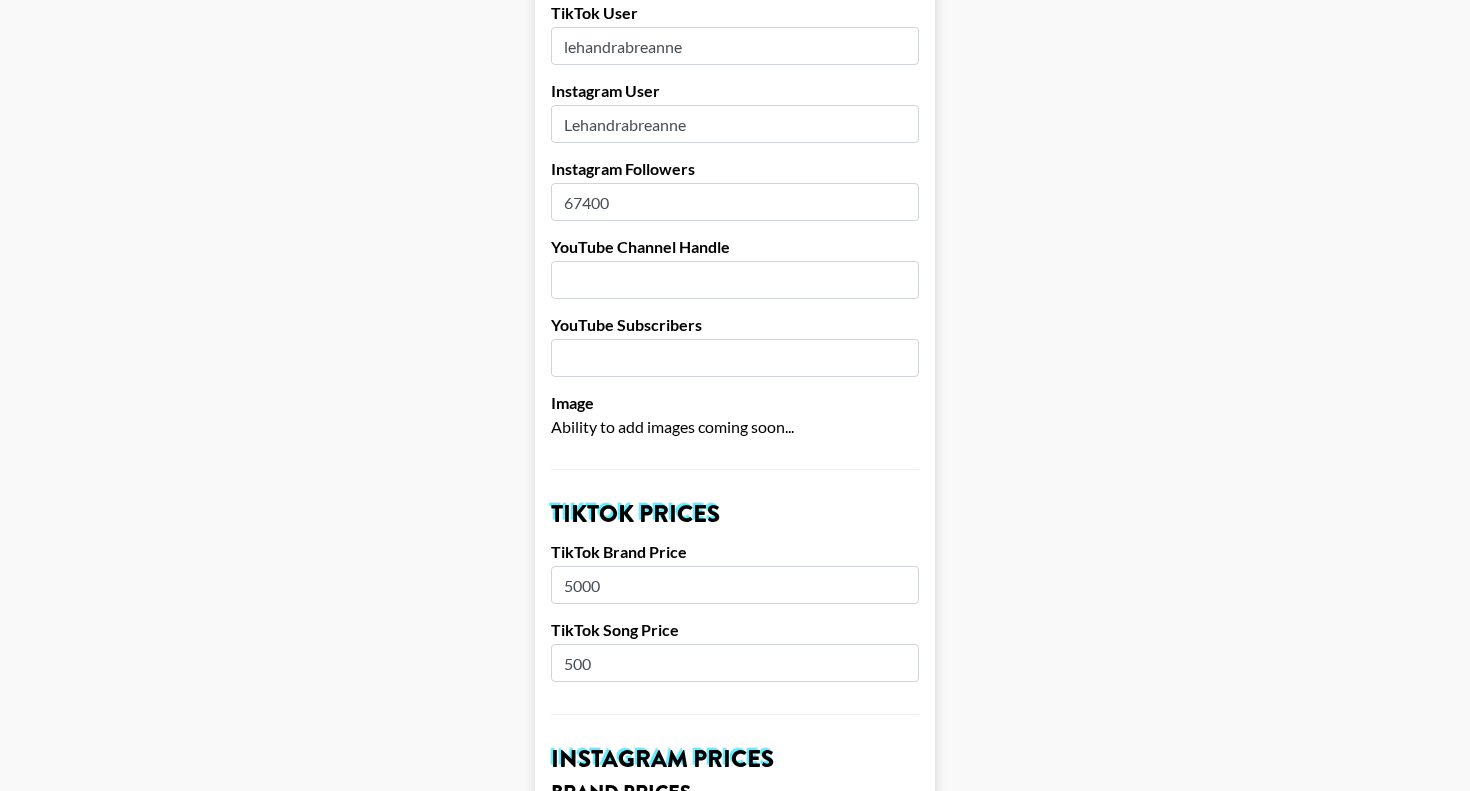 type on "500" 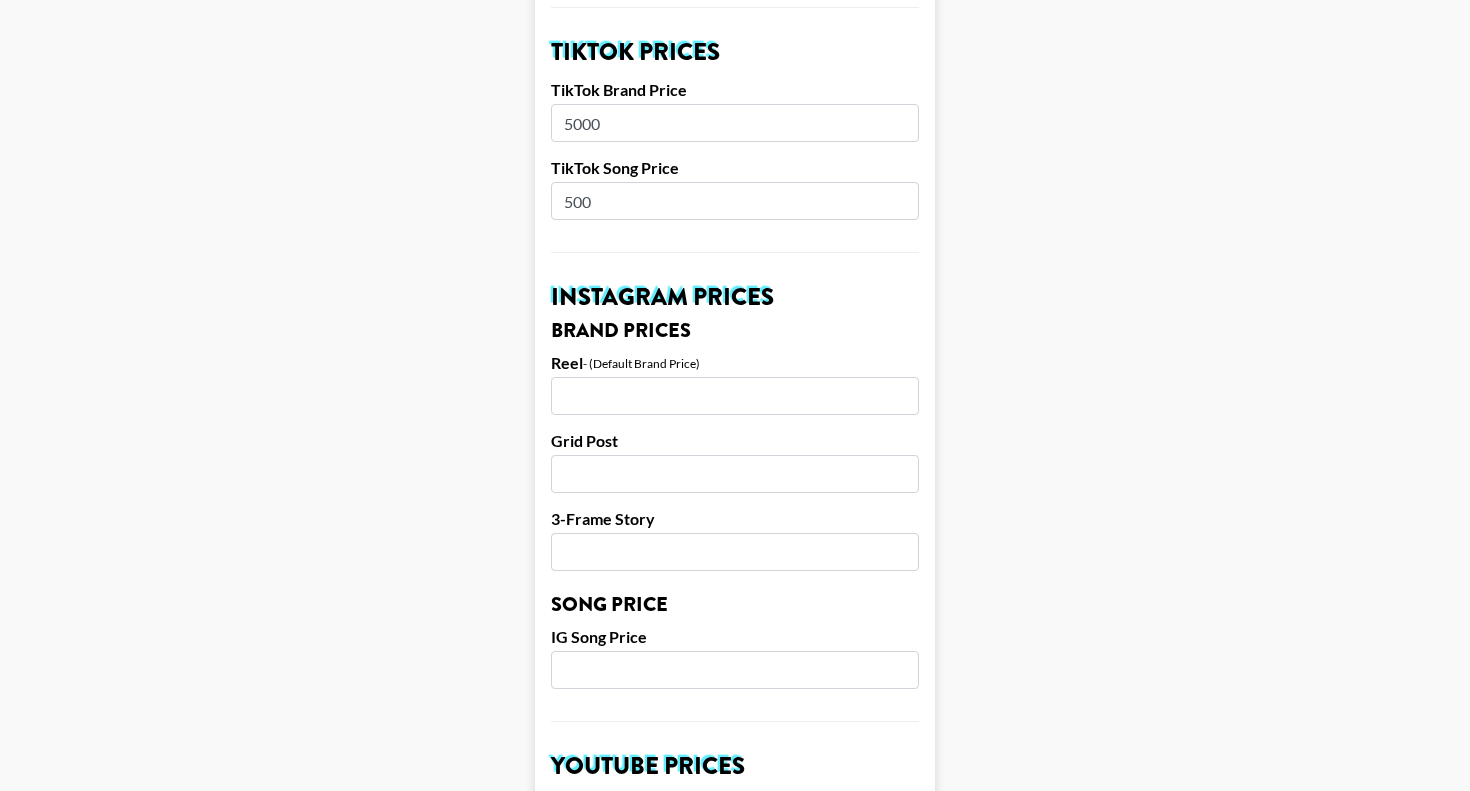 scroll, scrollTop: 735, scrollLeft: 0, axis: vertical 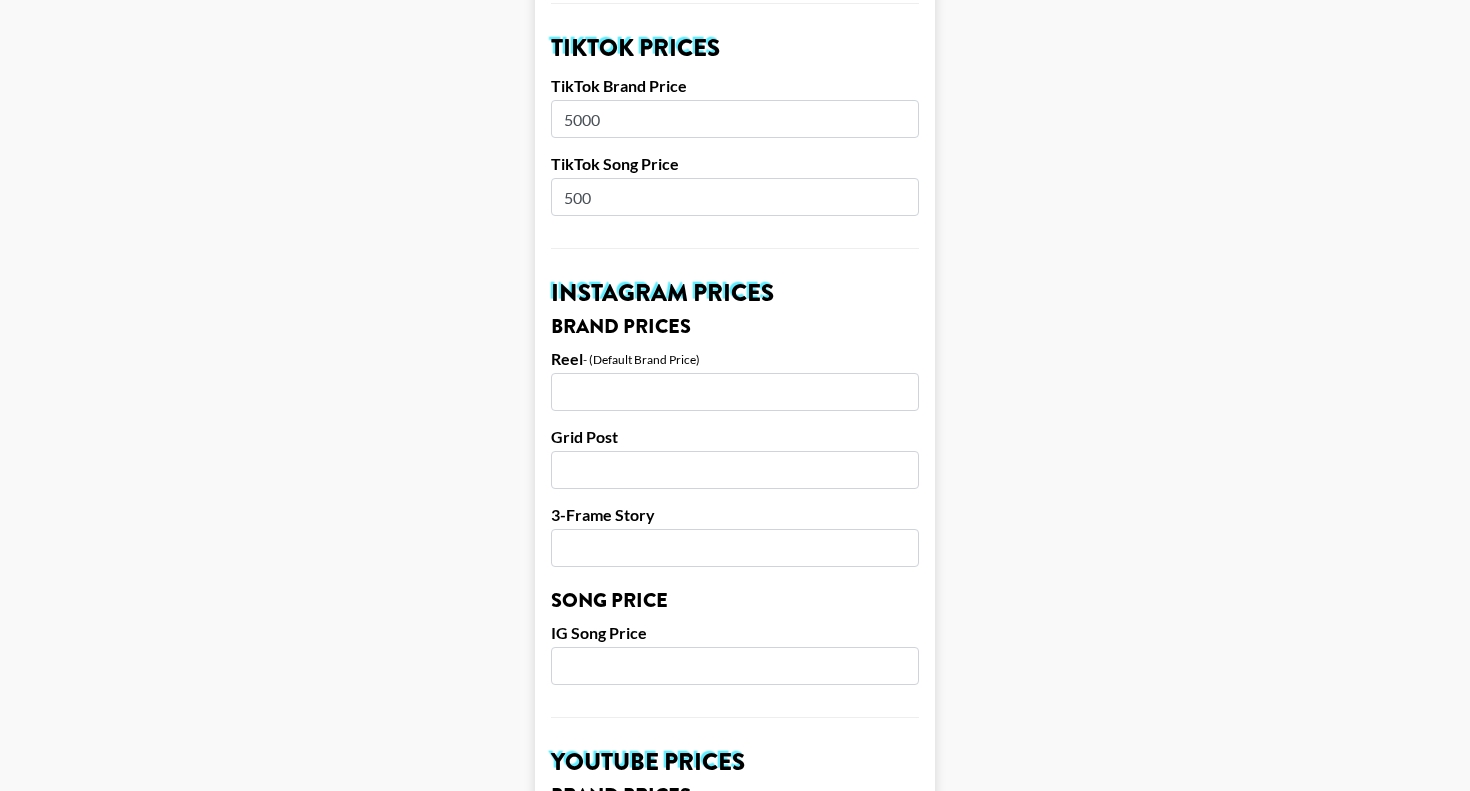 click at bounding box center [735, 392] 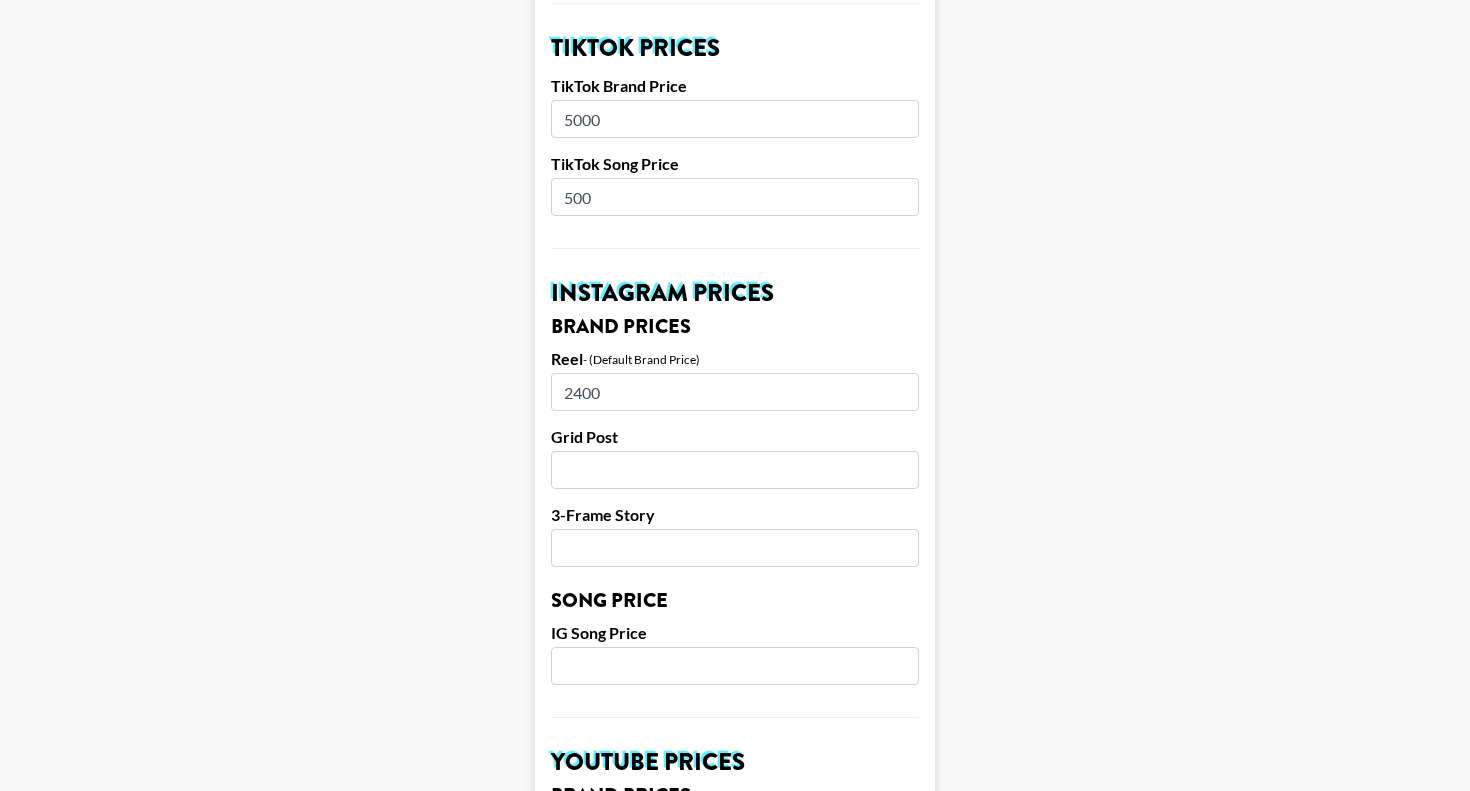 type on "2400" 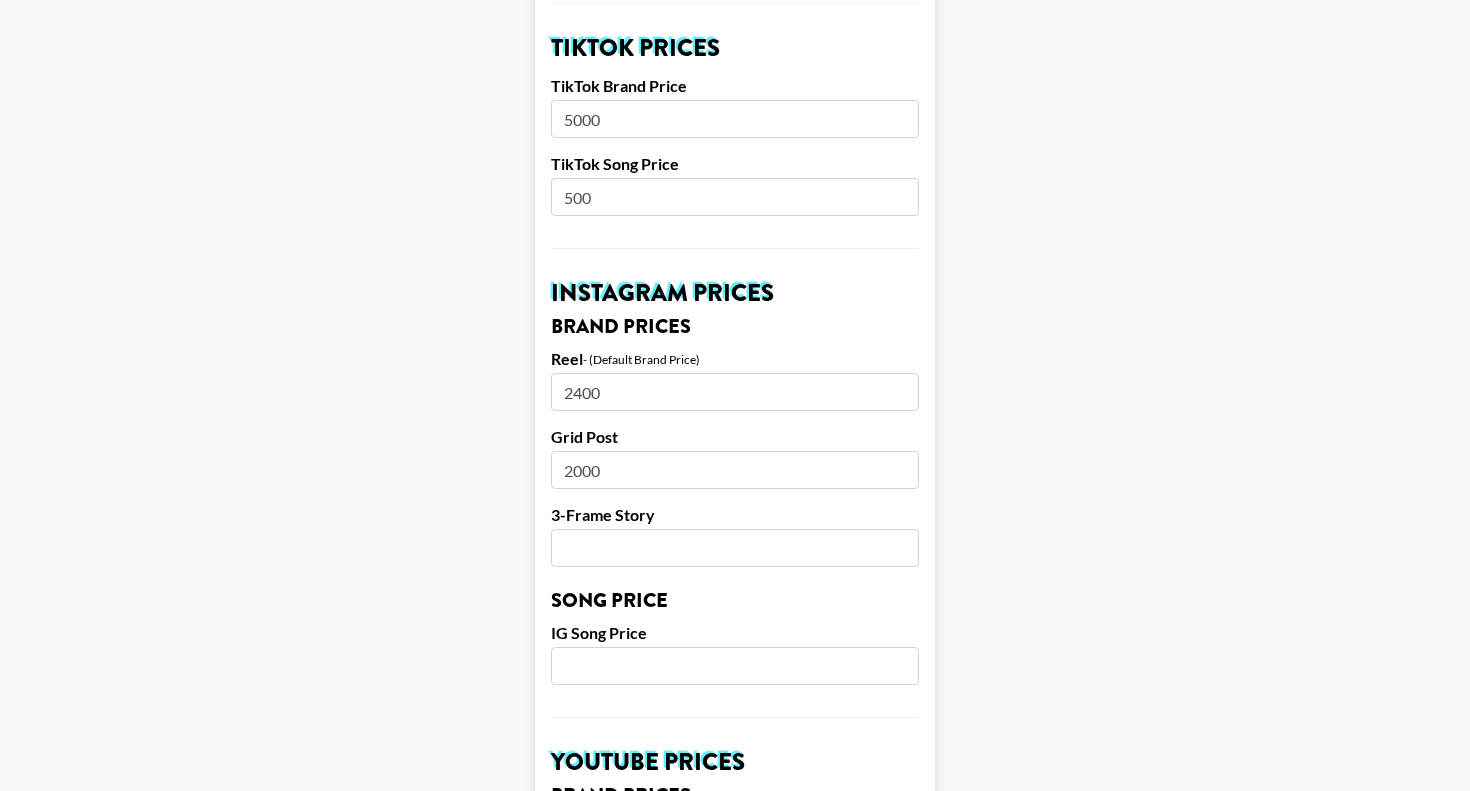 click on "Airtable ID:   reczUizEGLoTNVyXn Manager(s) danica.rossi@grail-talent.com ​ TikTok User lehandrabreanne Instagram User Lehandrabreanne Instagram Followers 67400 YouTube Channel Handle YouTube Subscribers Image Ability to add images coming soon... TikTok Prices TikTok Brand Price 5000 TikTok Song Price 500 Instagram Prices Brand Prices Reel  - (Default Brand Price) 2400 Grid Post 2000 3-Frame Story Song Price IG Song Price YouTube Prices Brand Prices 60-90s Integration  - (Default Brand Price) Pre-Roll YouTube Short Song Price YT Song Price Hide on Booking Platform If checked, creator will be hidden from  clients  but not from managers. Delete from Booking Platform If checked, creator will be hidden from both clients   and managers . USE CAREFULLY. Show on Marketing Site? Show on  https://grail-talent.com/talent Name Lehandra staude Country United States ​ Birthday Creator's Currency Select a Currency USD GBP Save Creator" at bounding box center [735, 635] 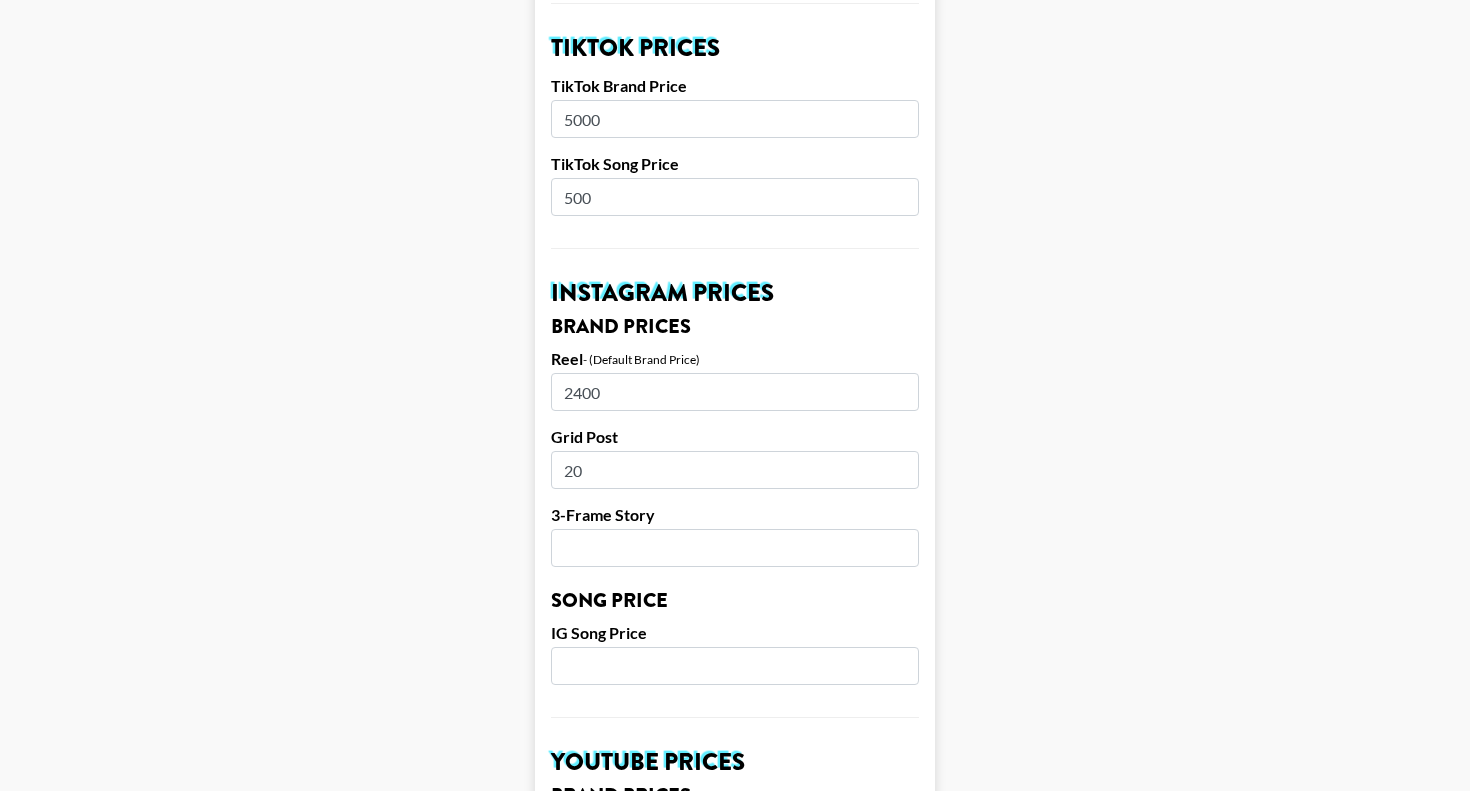 type on "2" 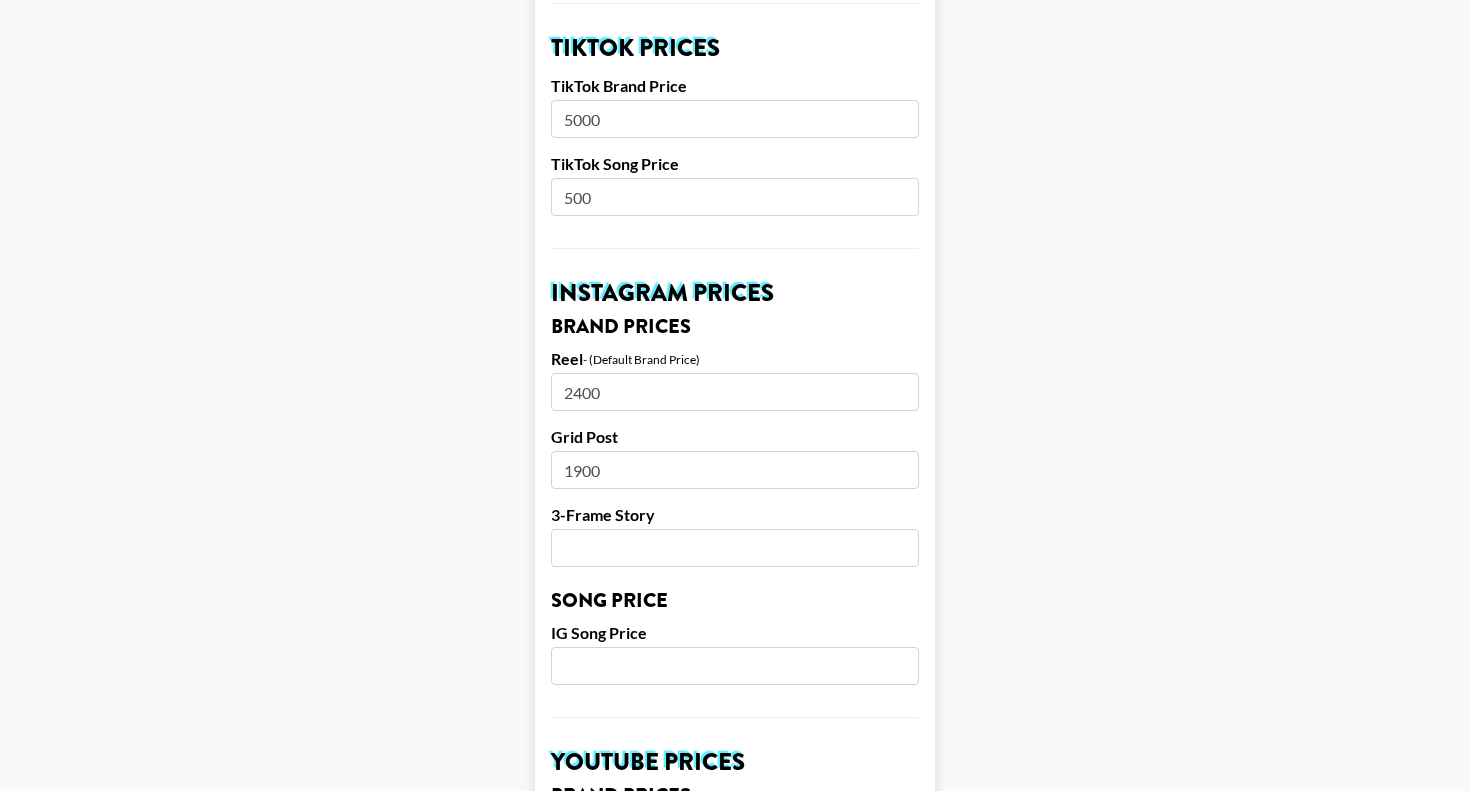 type on "1900" 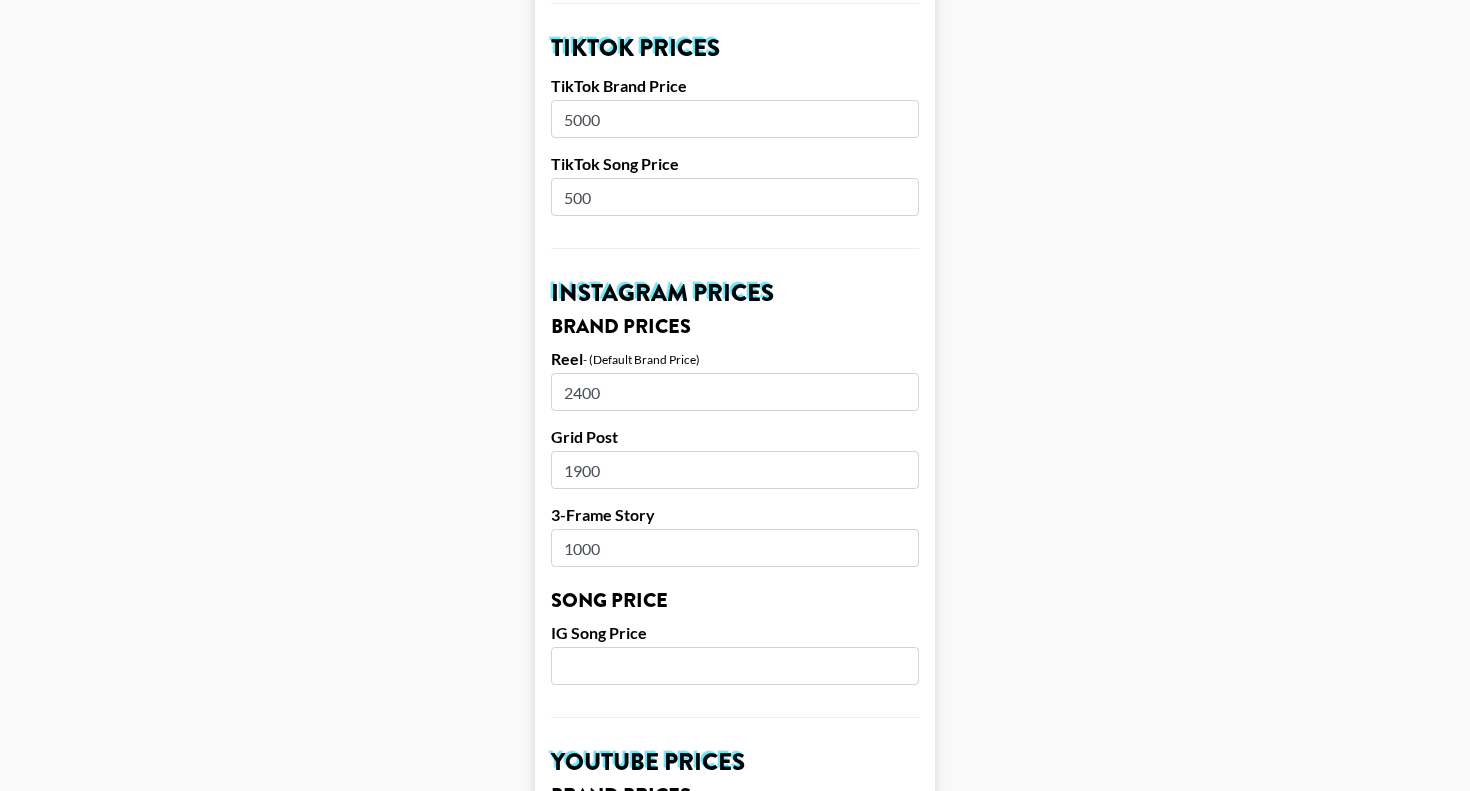 type on "1000" 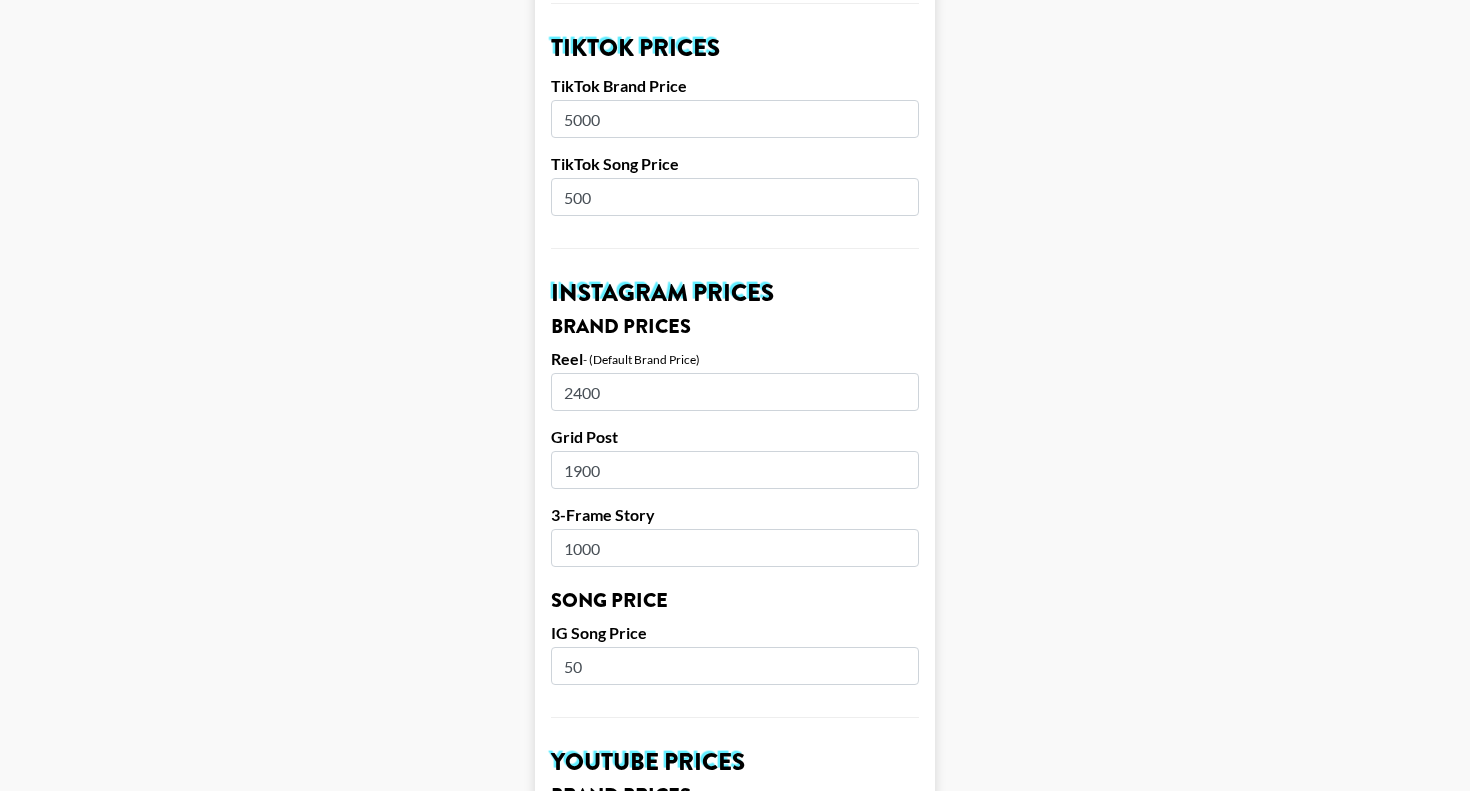 type on "5" 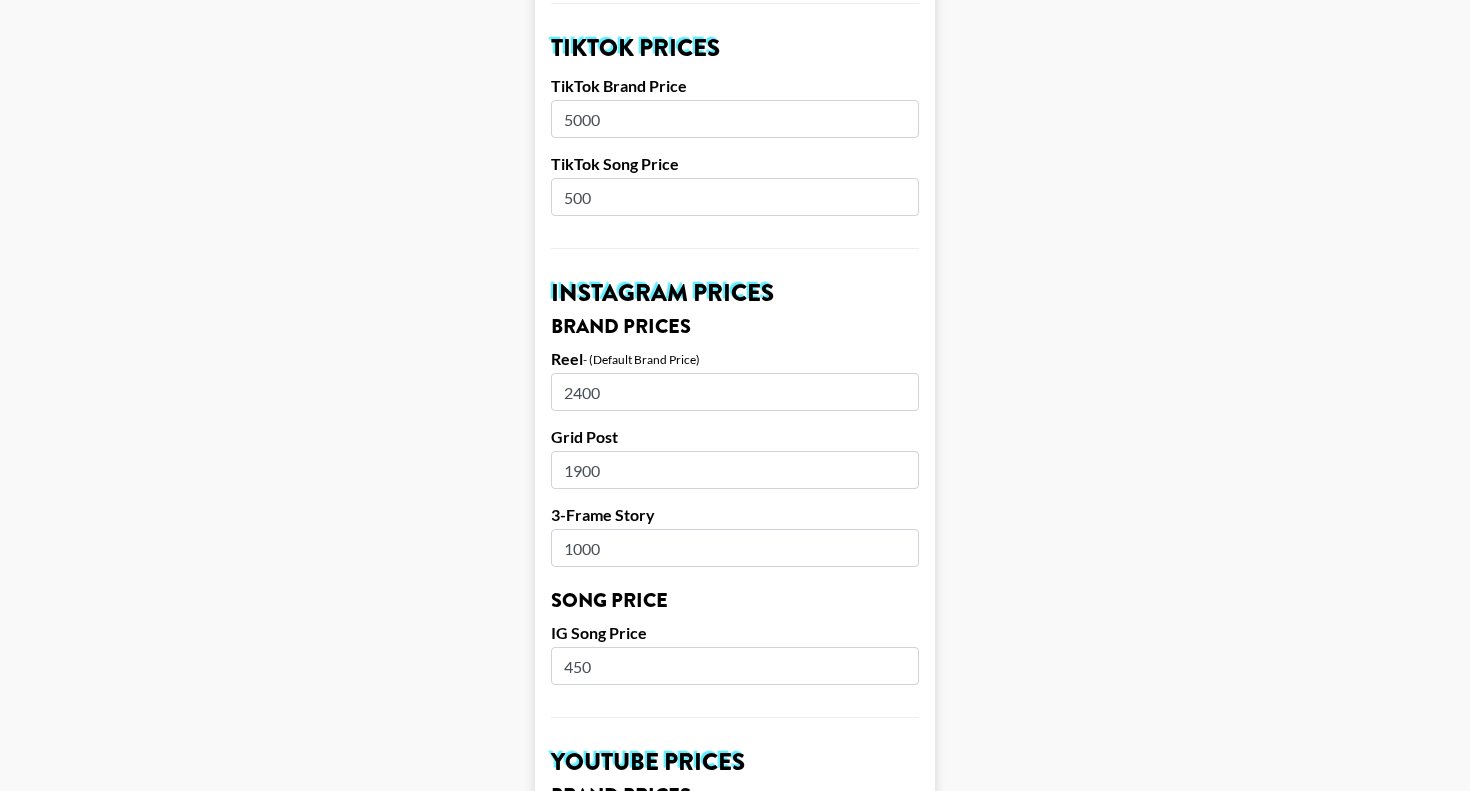 type on "450" 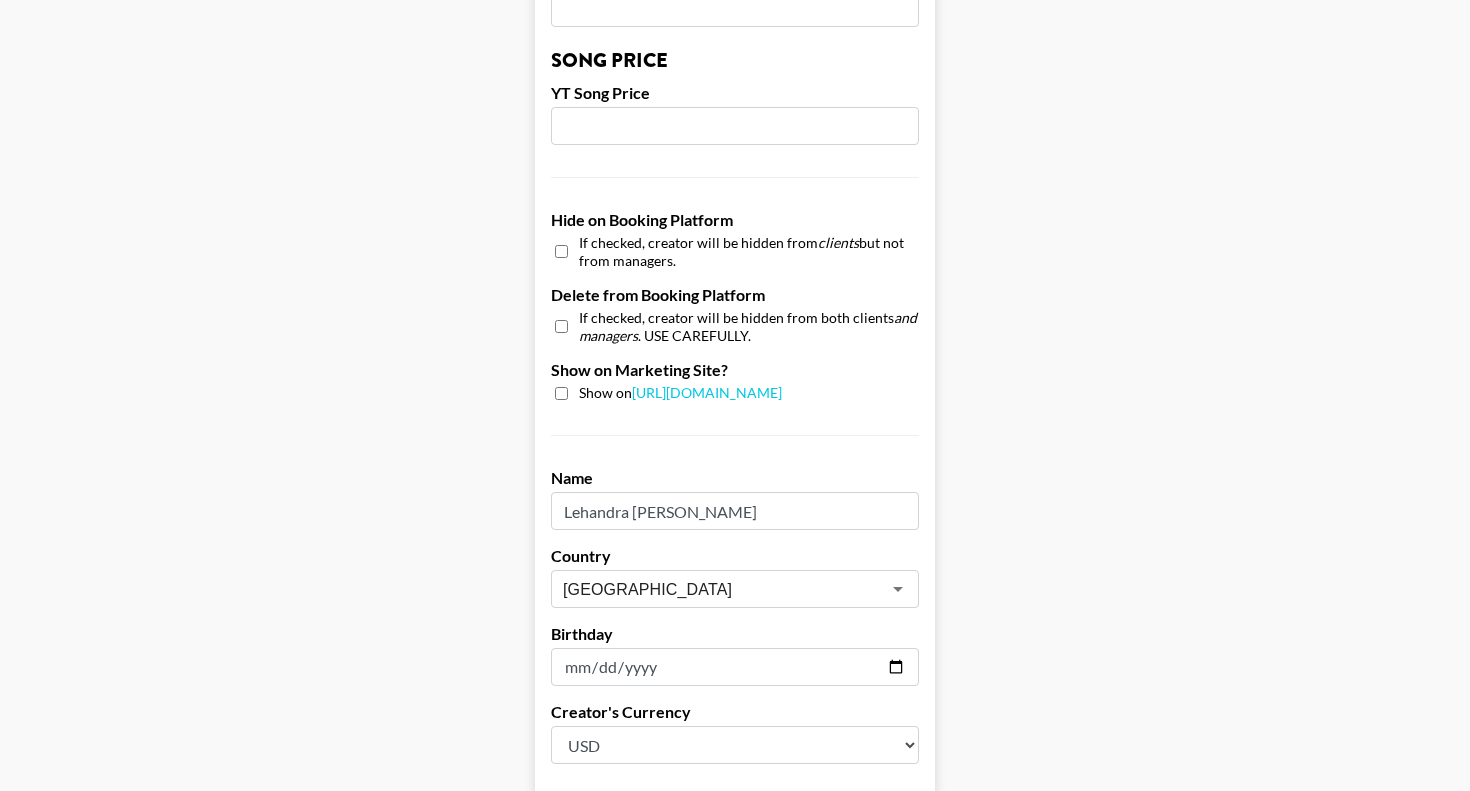scroll, scrollTop: 1791, scrollLeft: 0, axis: vertical 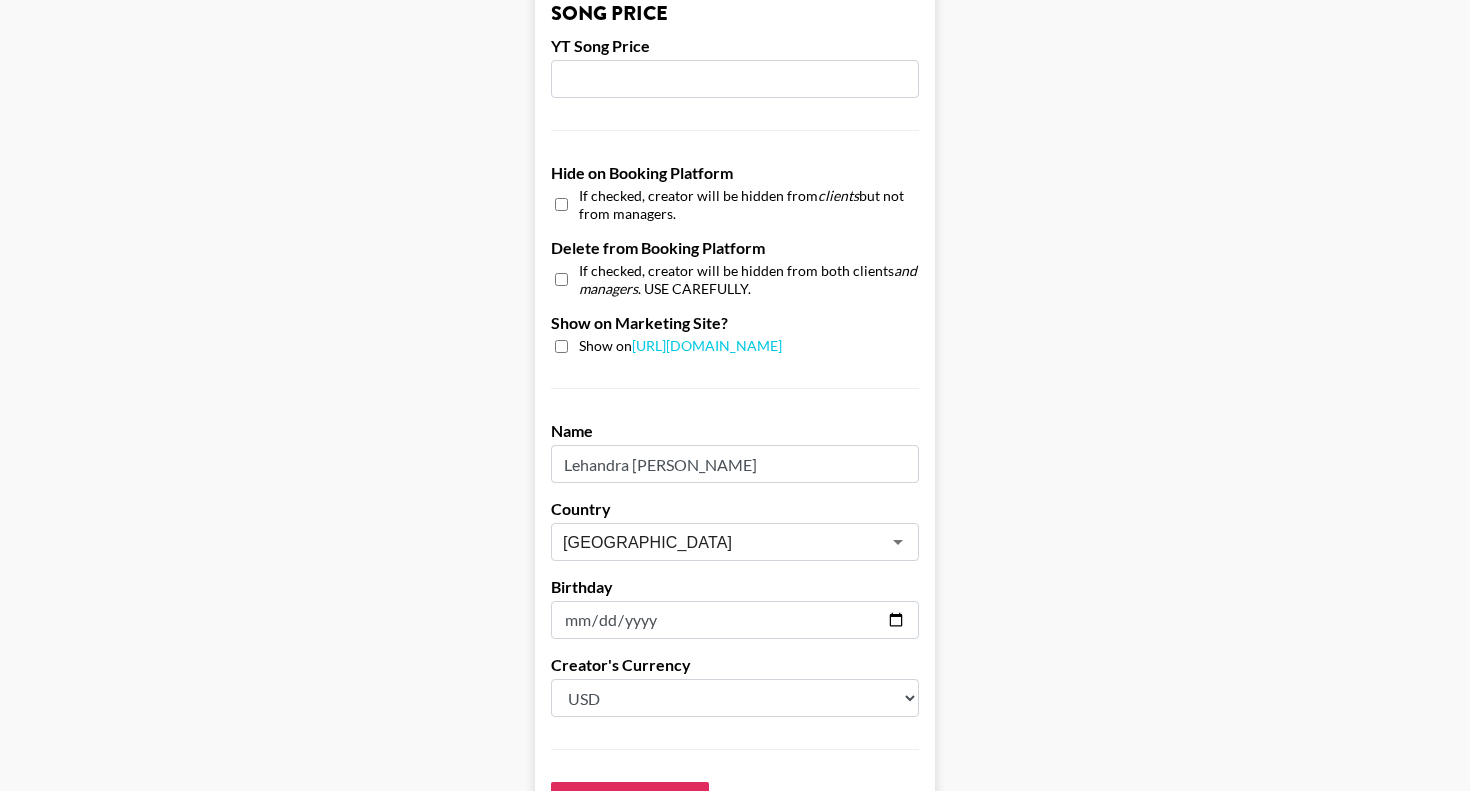 type on "Lehandra [PERSON_NAME]" 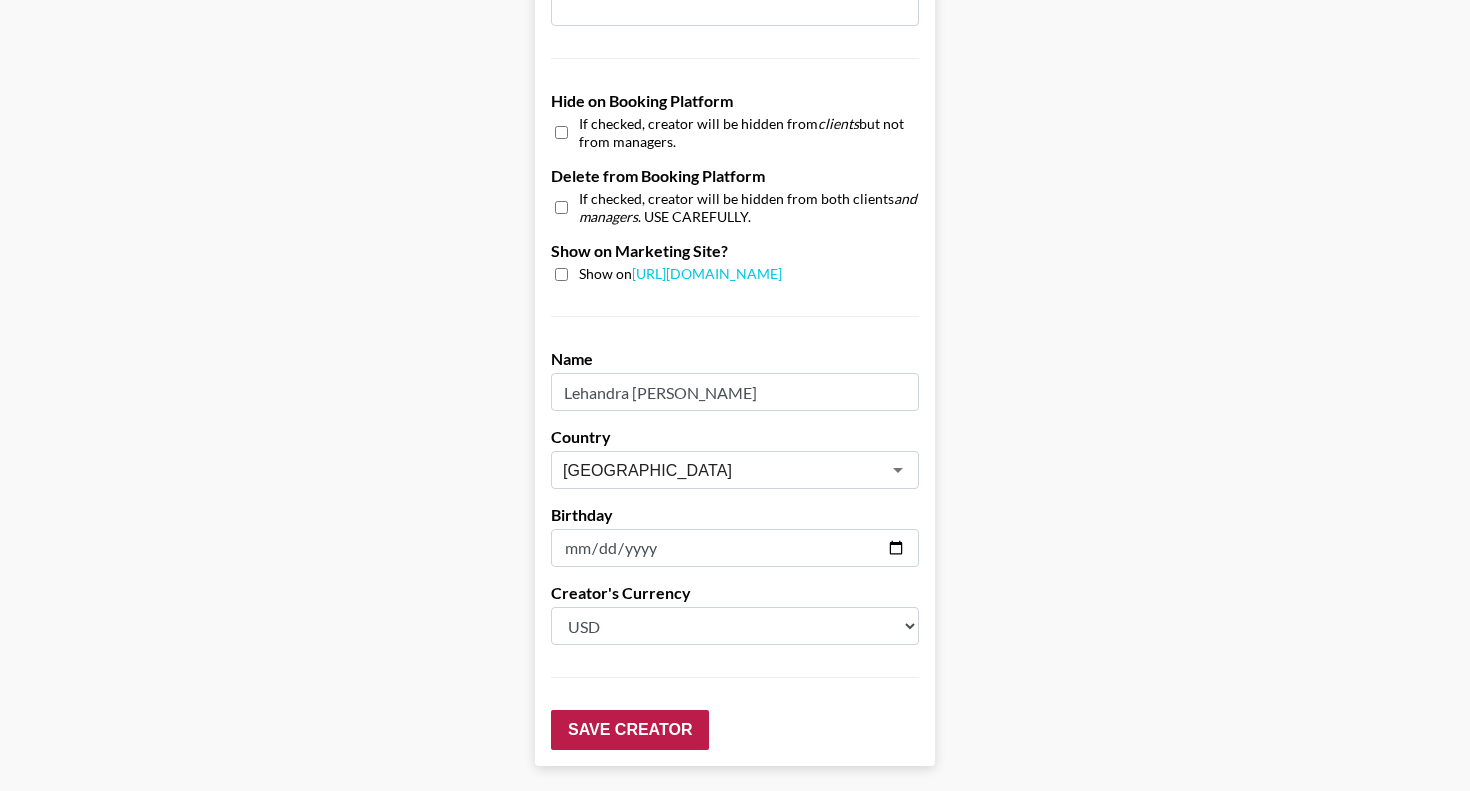 click on "Save Creator" at bounding box center (630, 730) 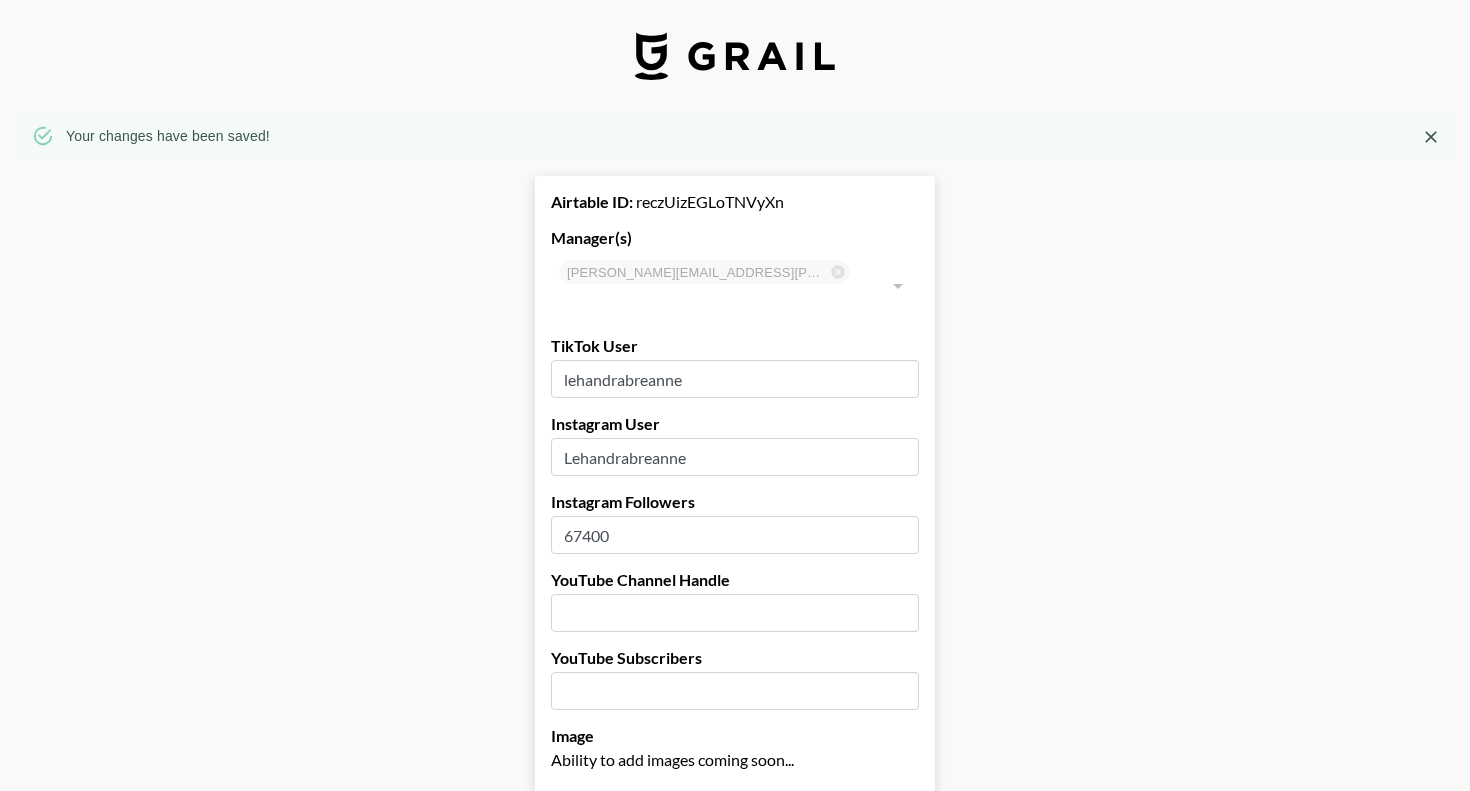 scroll, scrollTop: 0, scrollLeft: 0, axis: both 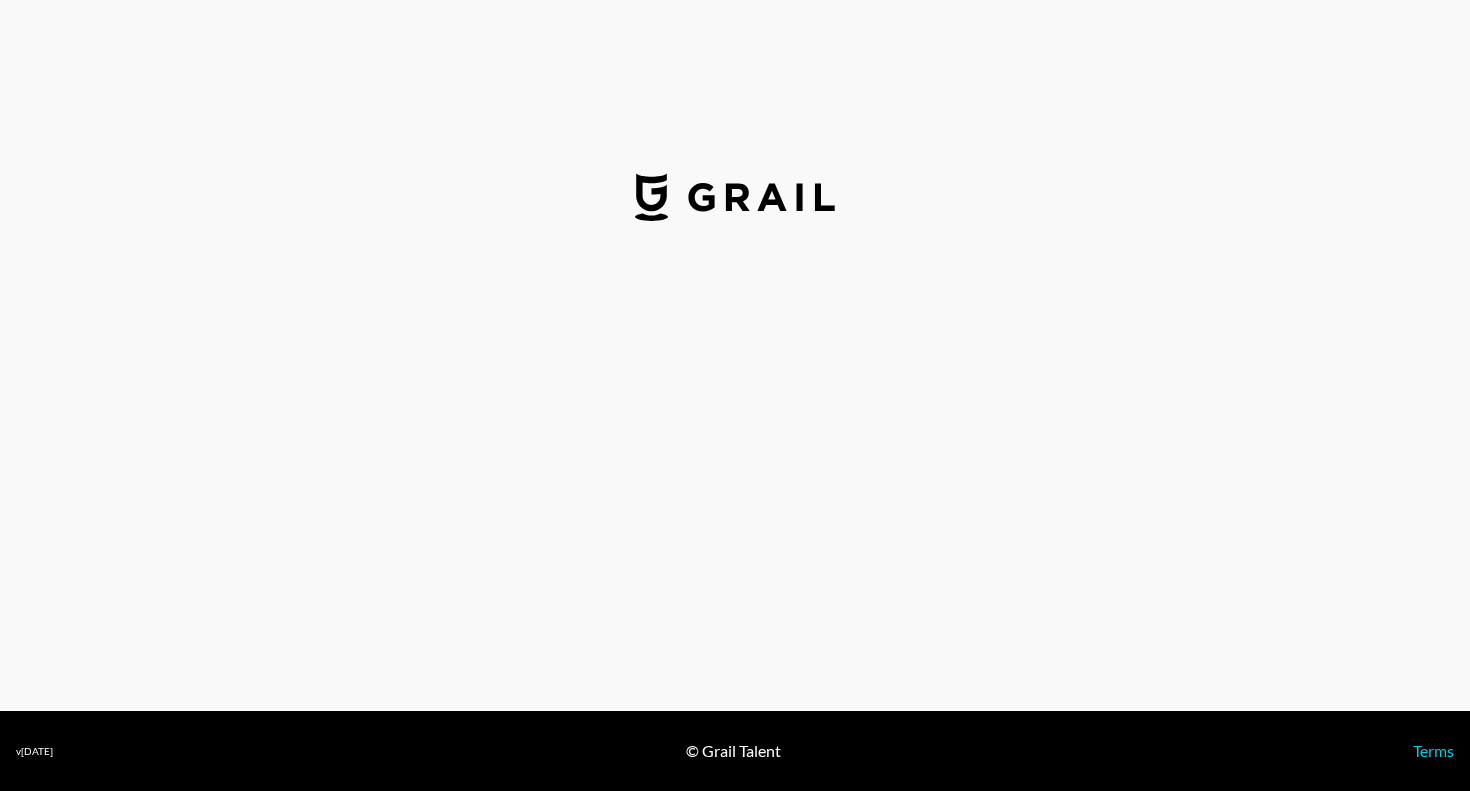 select on "USD" 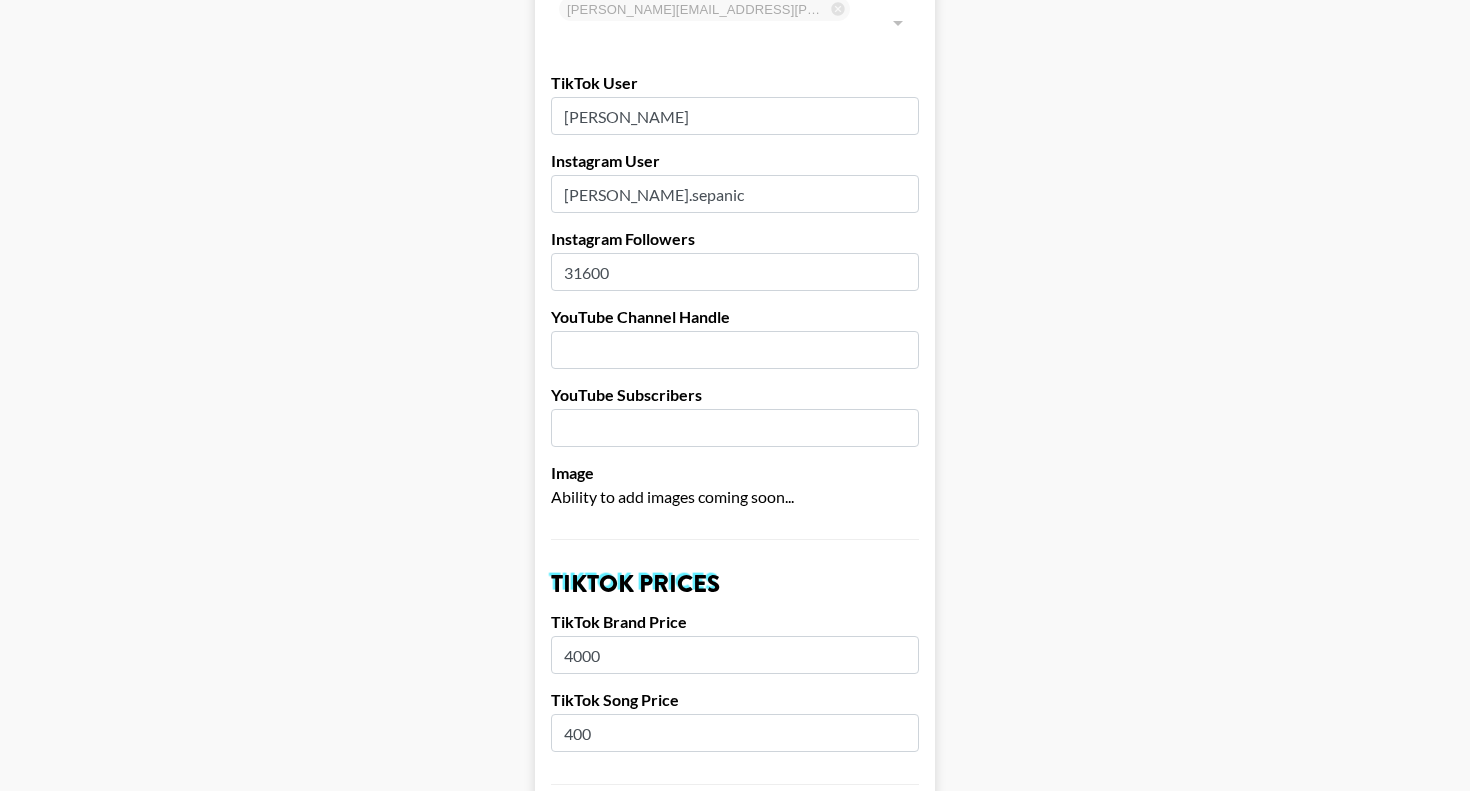 scroll, scrollTop: 213, scrollLeft: 0, axis: vertical 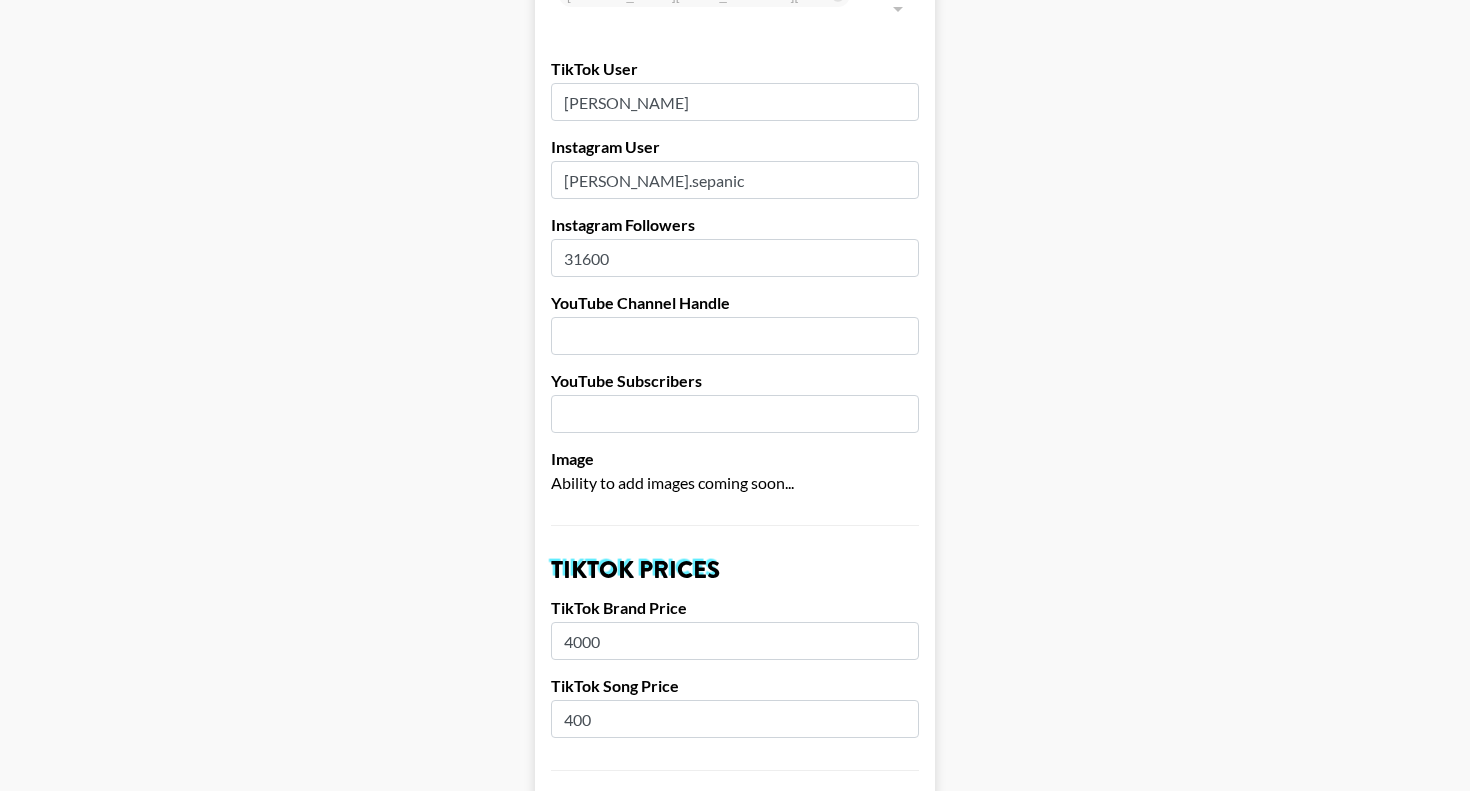 drag, startPoint x: 574, startPoint y: 233, endPoint x: 740, endPoint y: 233, distance: 166 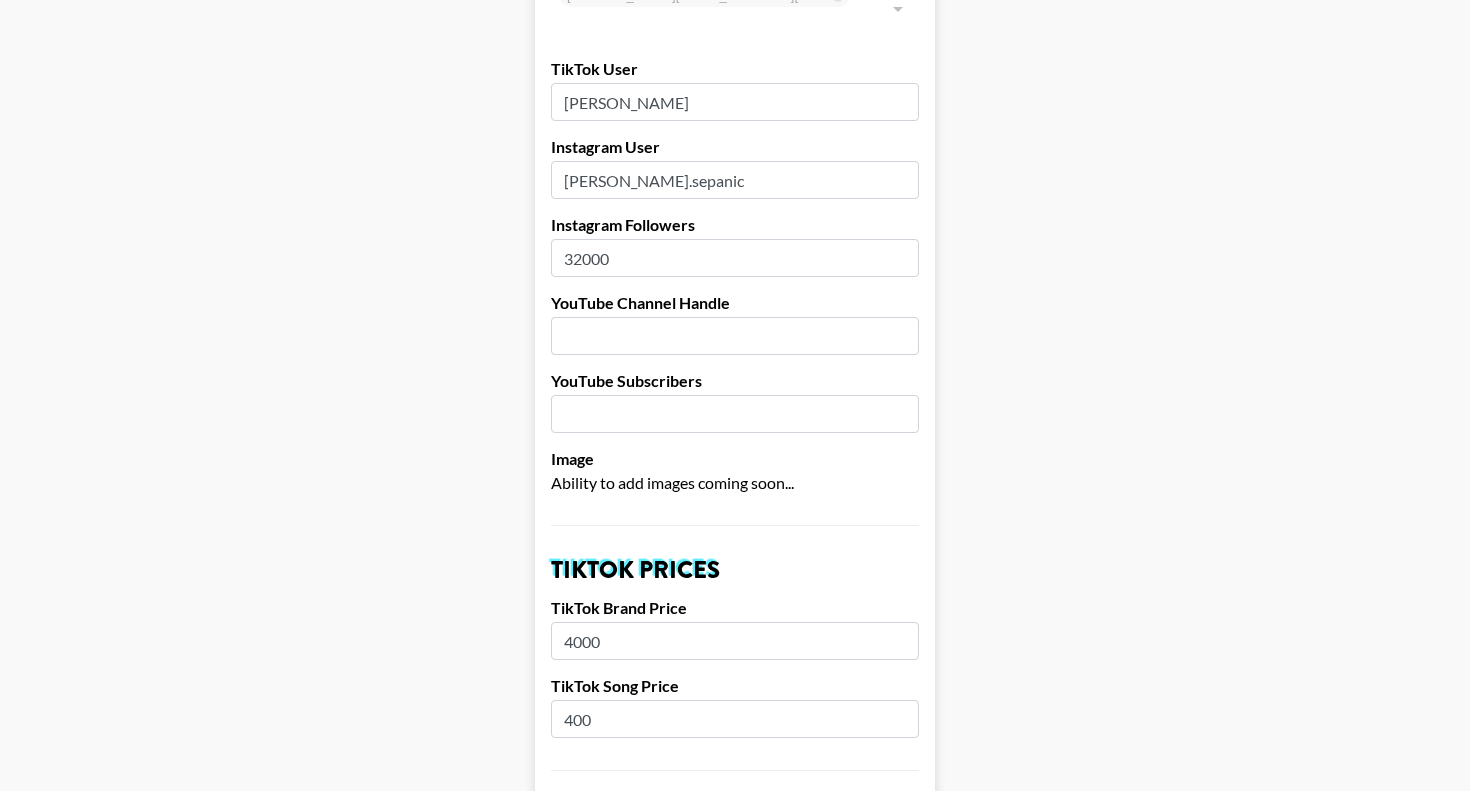 type on "32000" 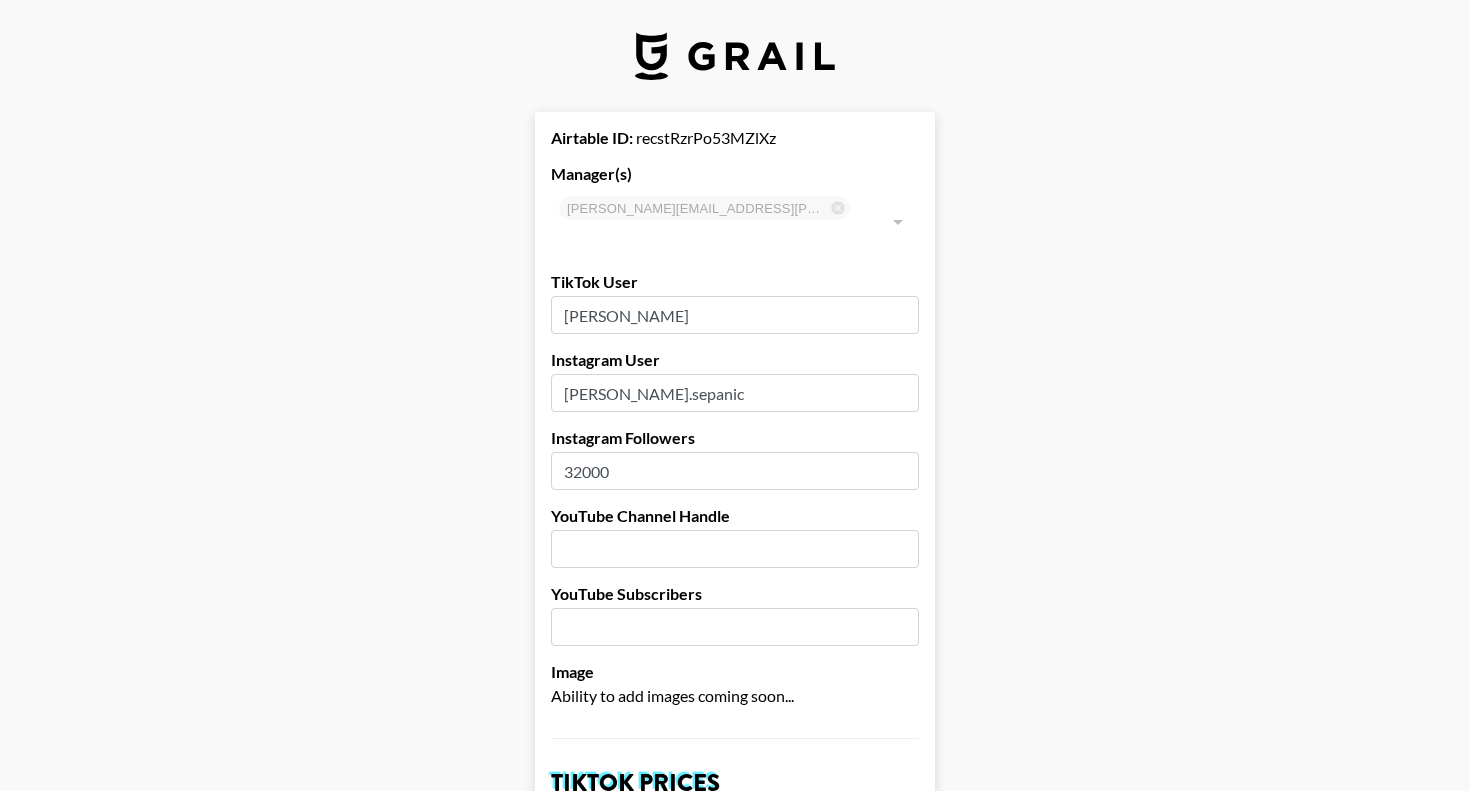 scroll, scrollTop: 0, scrollLeft: 0, axis: both 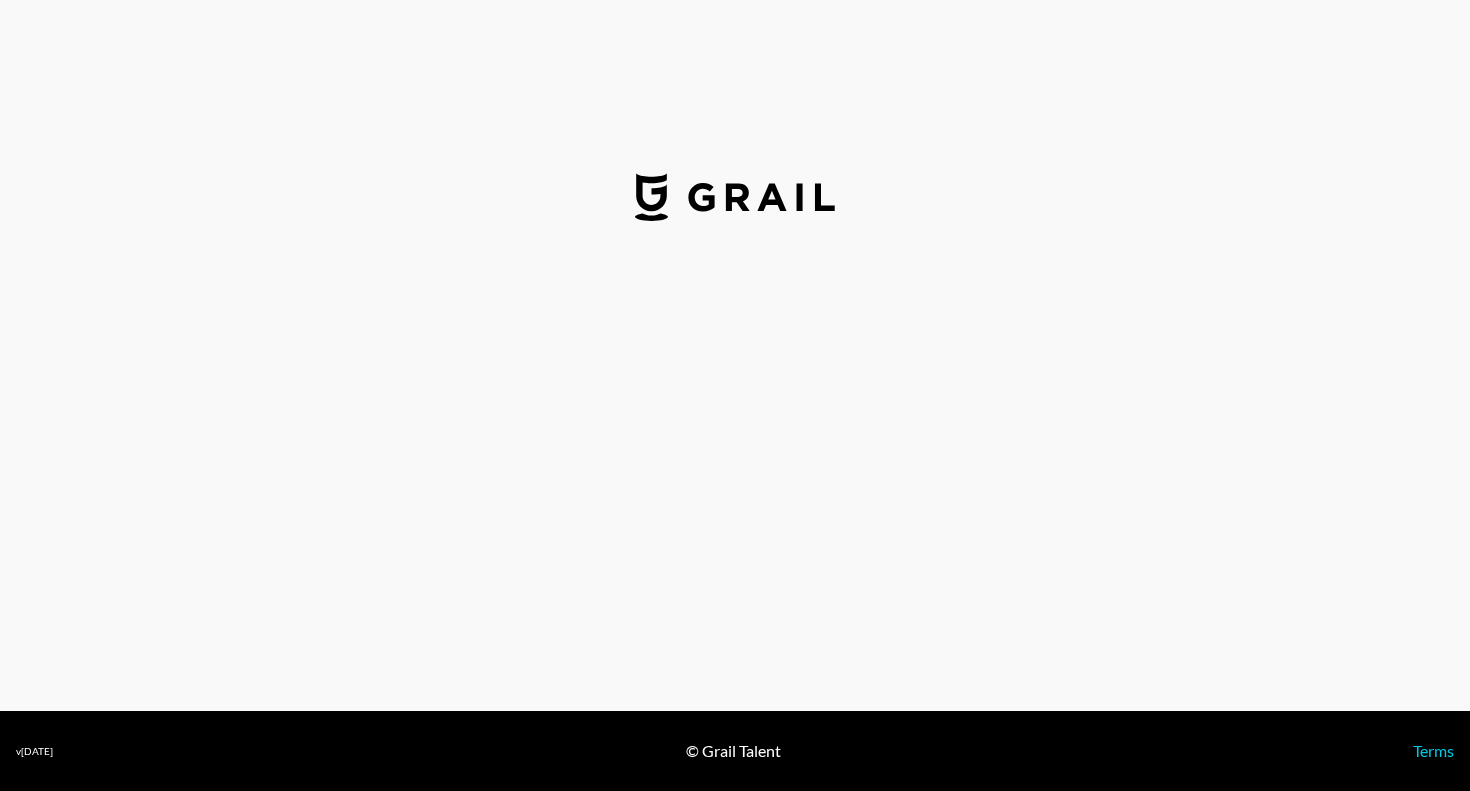select on "USD" 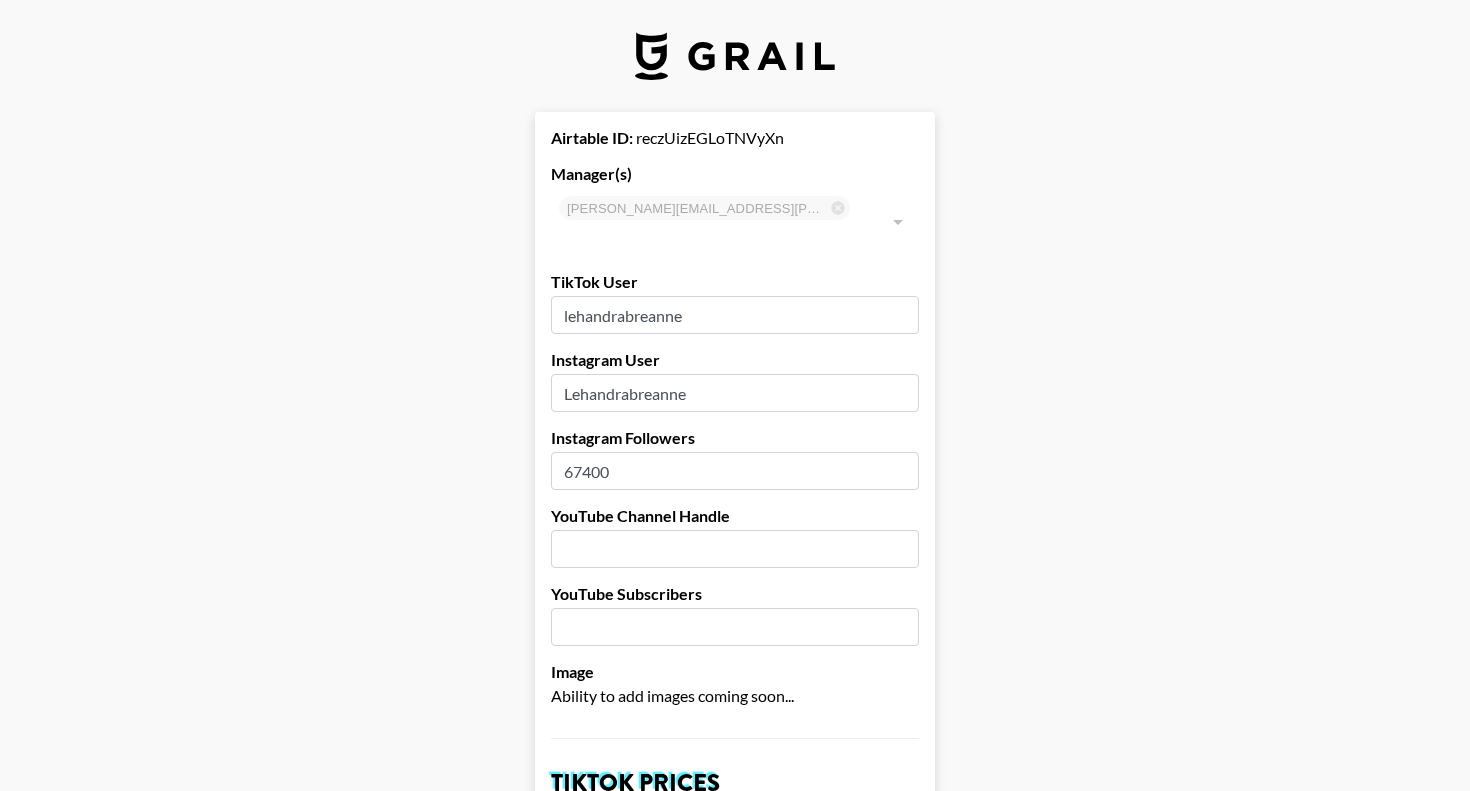 scroll, scrollTop: 0, scrollLeft: 0, axis: both 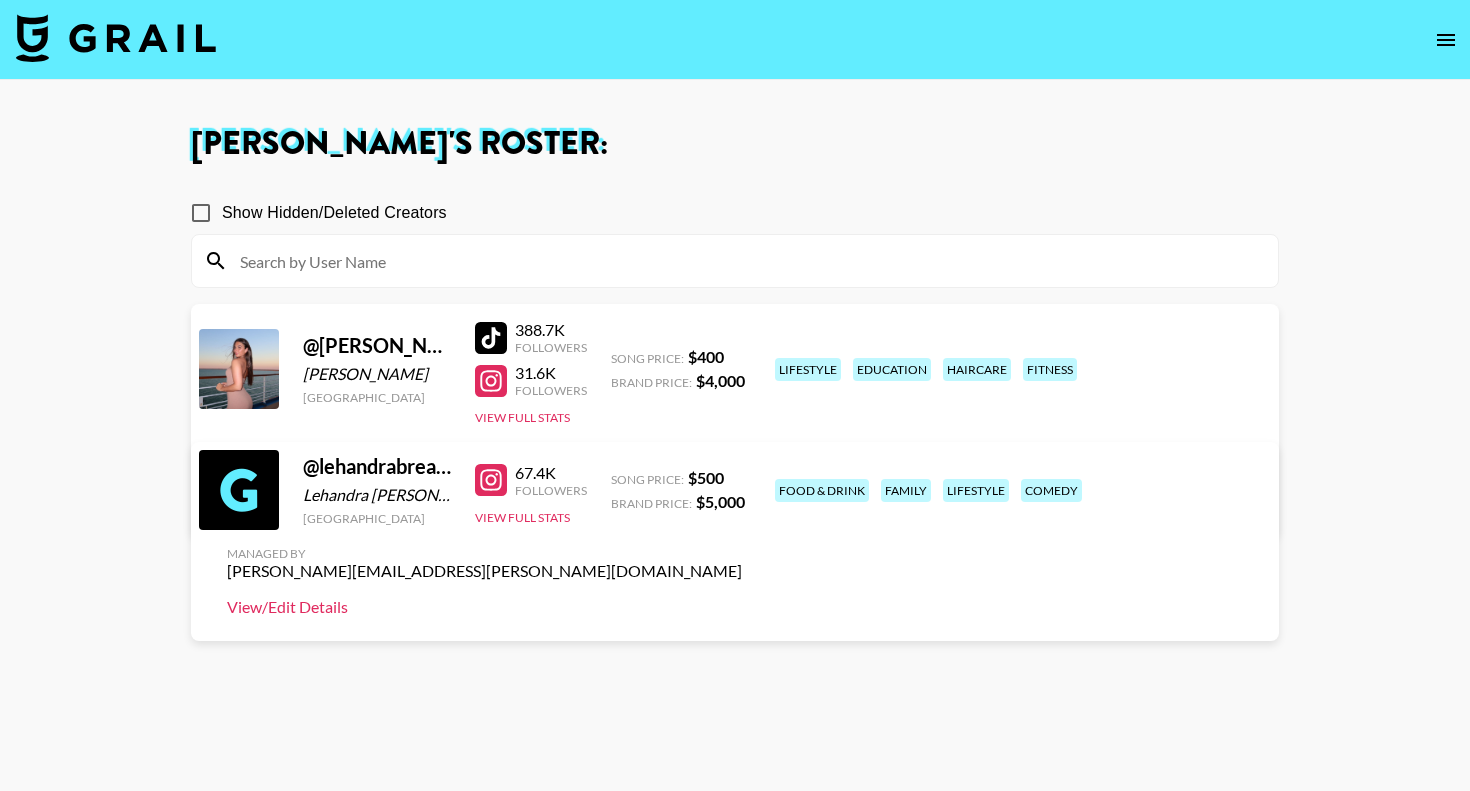 click on "View/Edit Details" at bounding box center (484, 607) 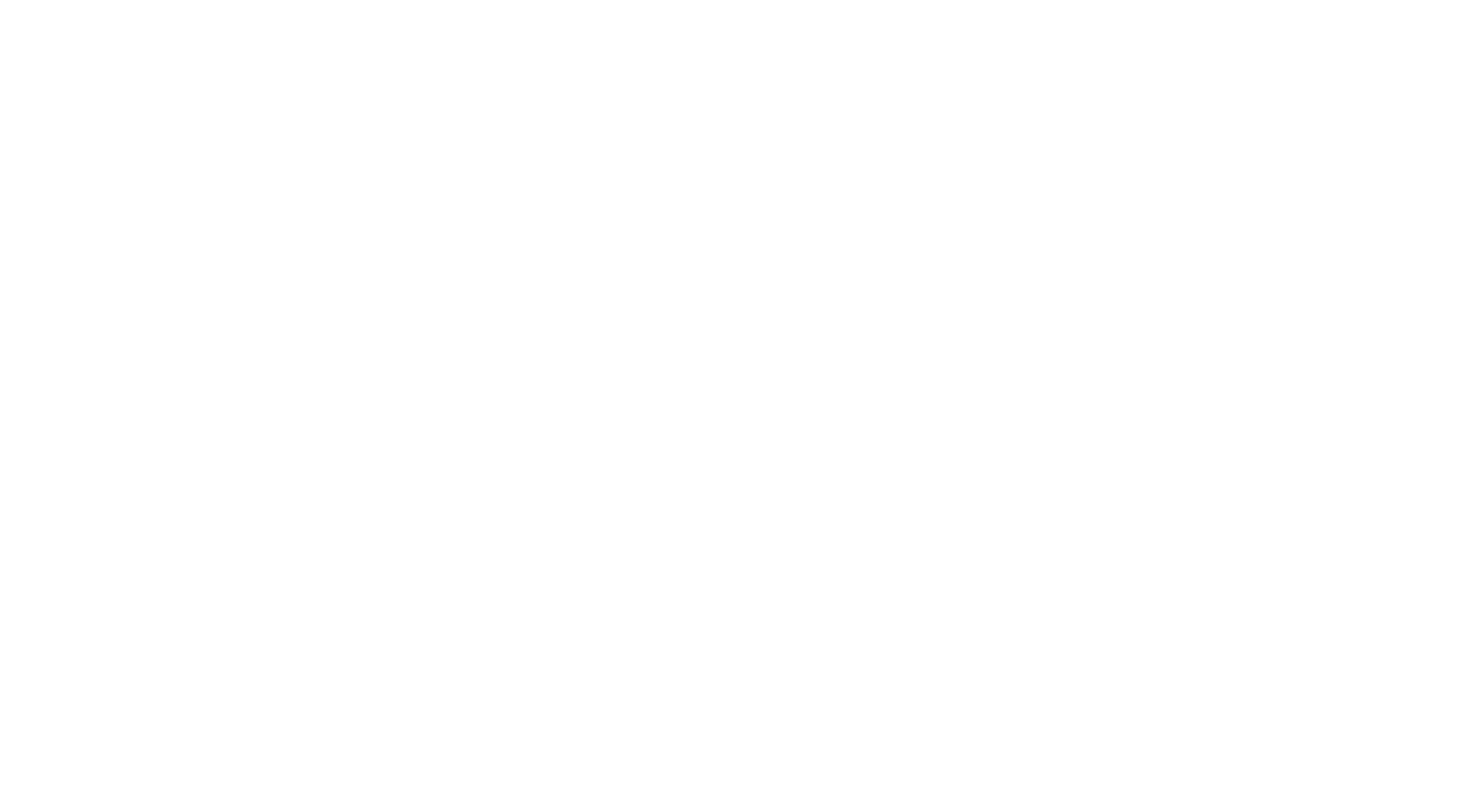 scroll, scrollTop: 0, scrollLeft: 0, axis: both 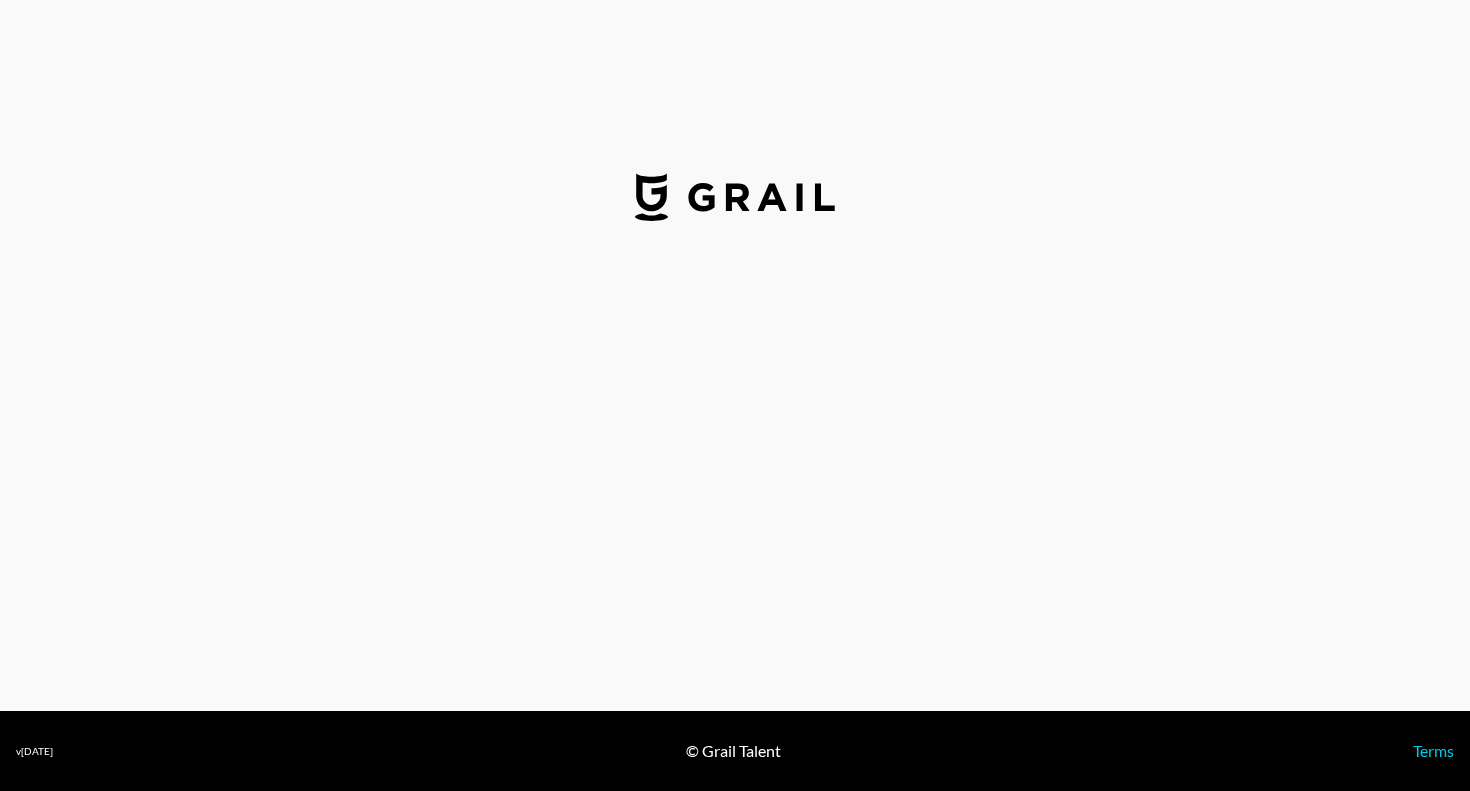 select on "USD" 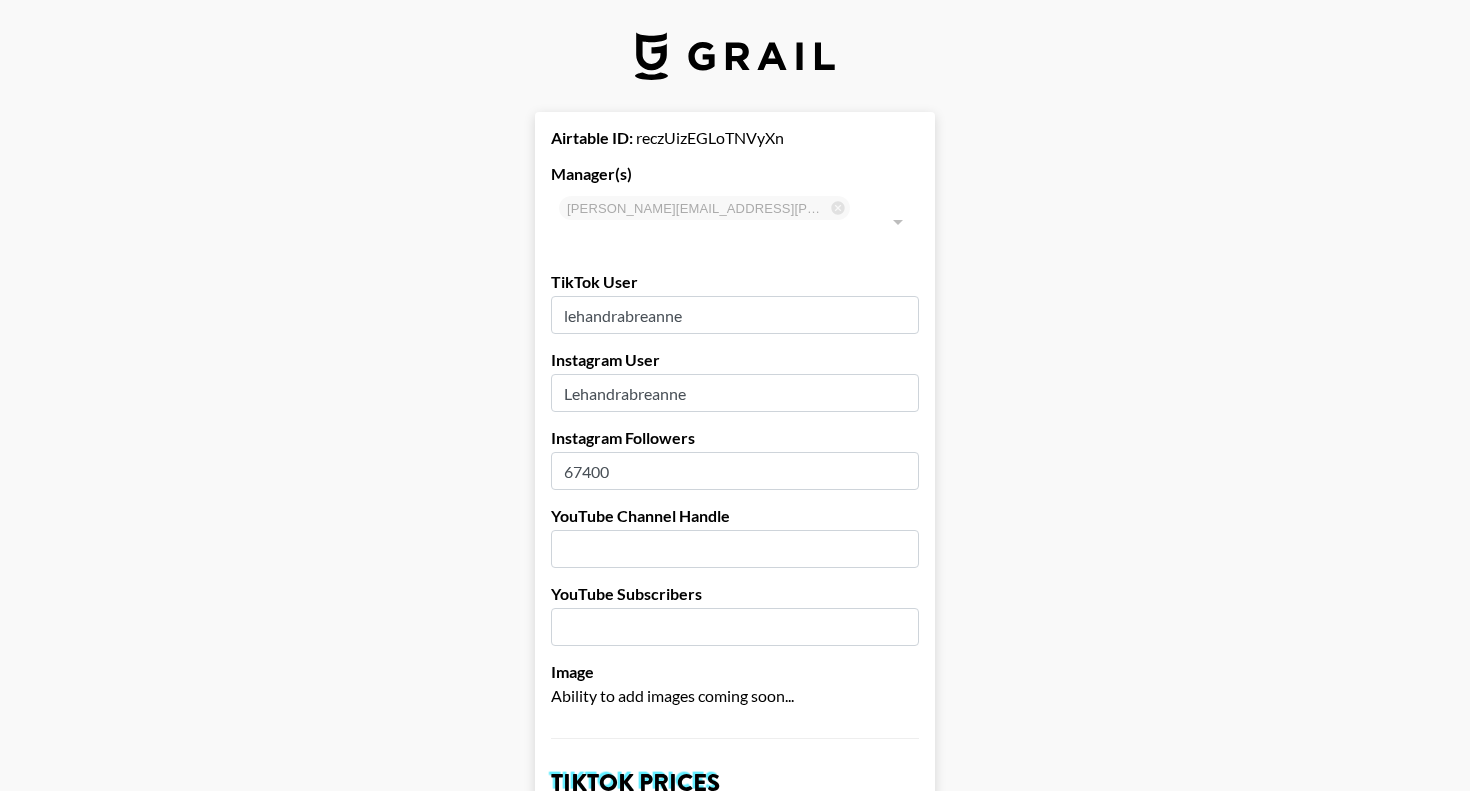 click on "Airtable ID:   reczUizEGLoTNVyXn Manager(s) [PERSON_NAME][EMAIL_ADDRESS][PERSON_NAME][DOMAIN_NAME] ​ TikTok User lehandrabreanne Instagram User Lehandrabreanne Instagram Followers 67400 YouTube Channel Handle YouTube Subscribers Image Ability to add images coming soon... TikTok Prices TikTok Brand Price 5000 TikTok Song Price 500 Instagram Prices Brand Prices Reel  - (Default Brand Price) 2400 Grid Post 1900 3-Frame Story 1000 Song Price IG Song Price 450 YouTube Prices Brand Prices 60-90s Integration  - (Default Brand Price) Pre-Roll YouTube Short Song Price YT Song Price Hide on Booking Platform If checked, creator will be hidden from  clients  but not from managers. Delete from Booking Platform If checked, creator will be hidden from both clients   and managers . USE CAREFULLY. Show on Marketing Site? Show on  [URL][DOMAIN_NAME] Name [PERSON_NAME] Country [GEOGRAPHIC_DATA] ​ Birthday Creator's Currency Select a Currency USD GBP Save Creator" at bounding box center [735, 1370] 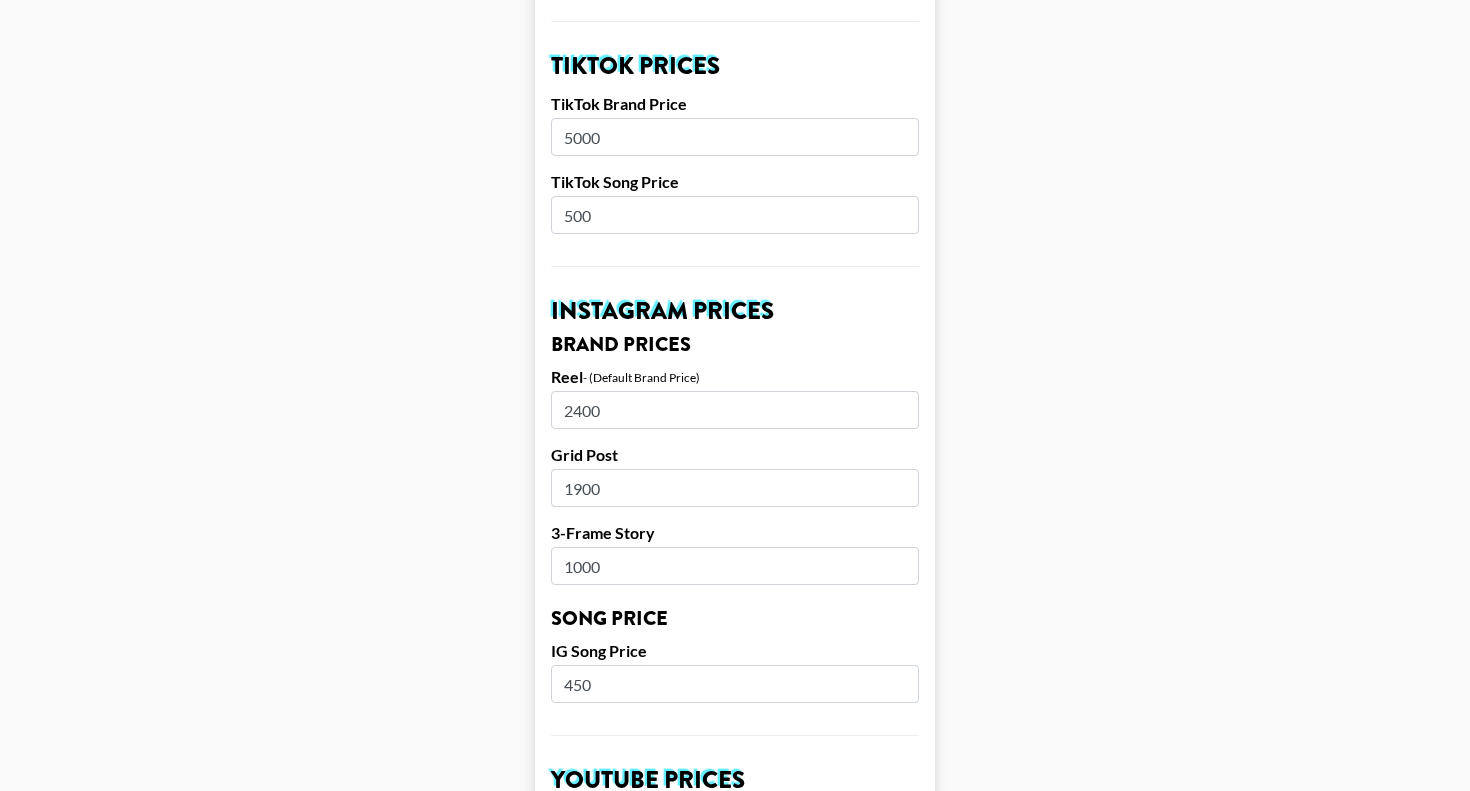 scroll, scrollTop: 398, scrollLeft: 0, axis: vertical 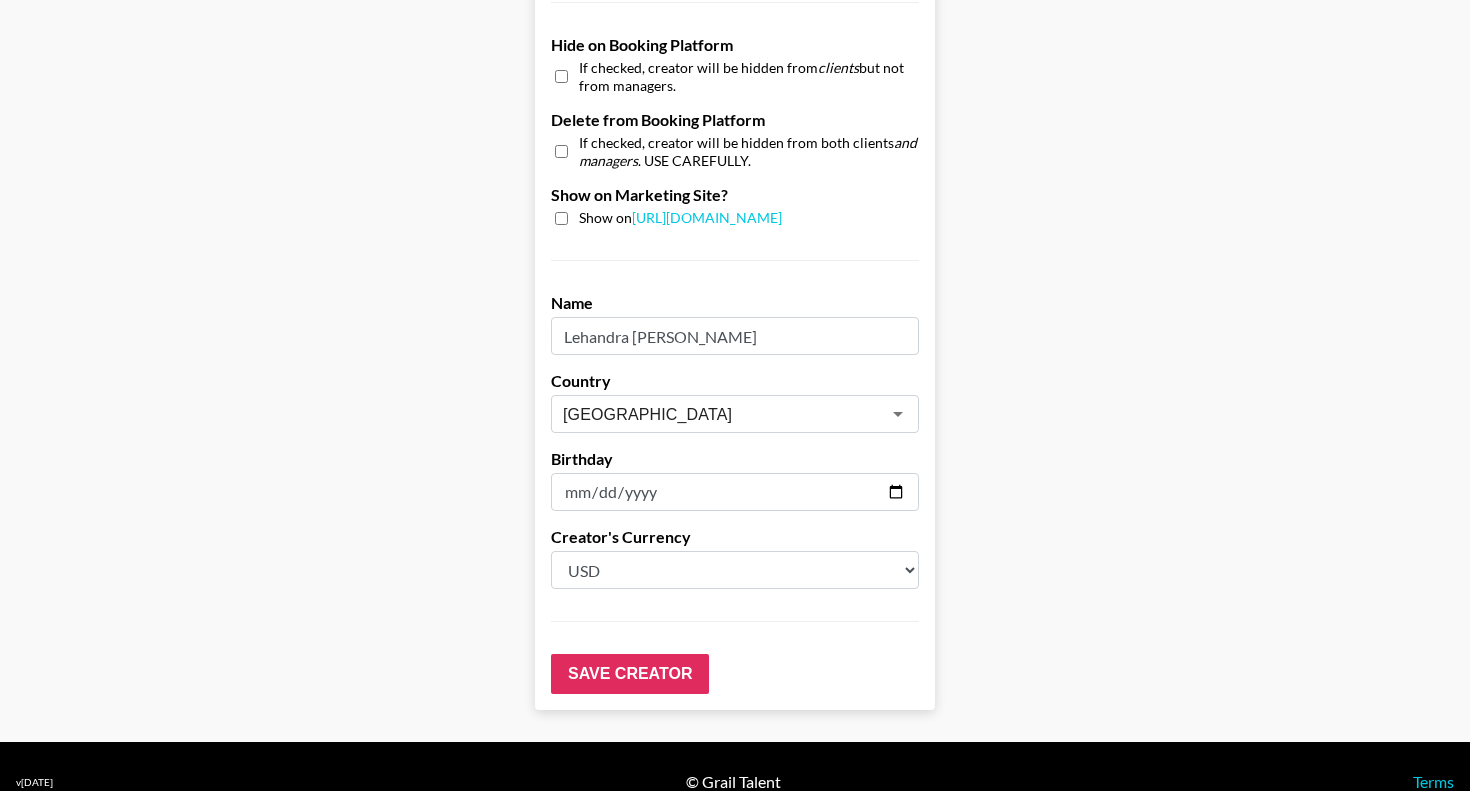 click at bounding box center (735, 492) 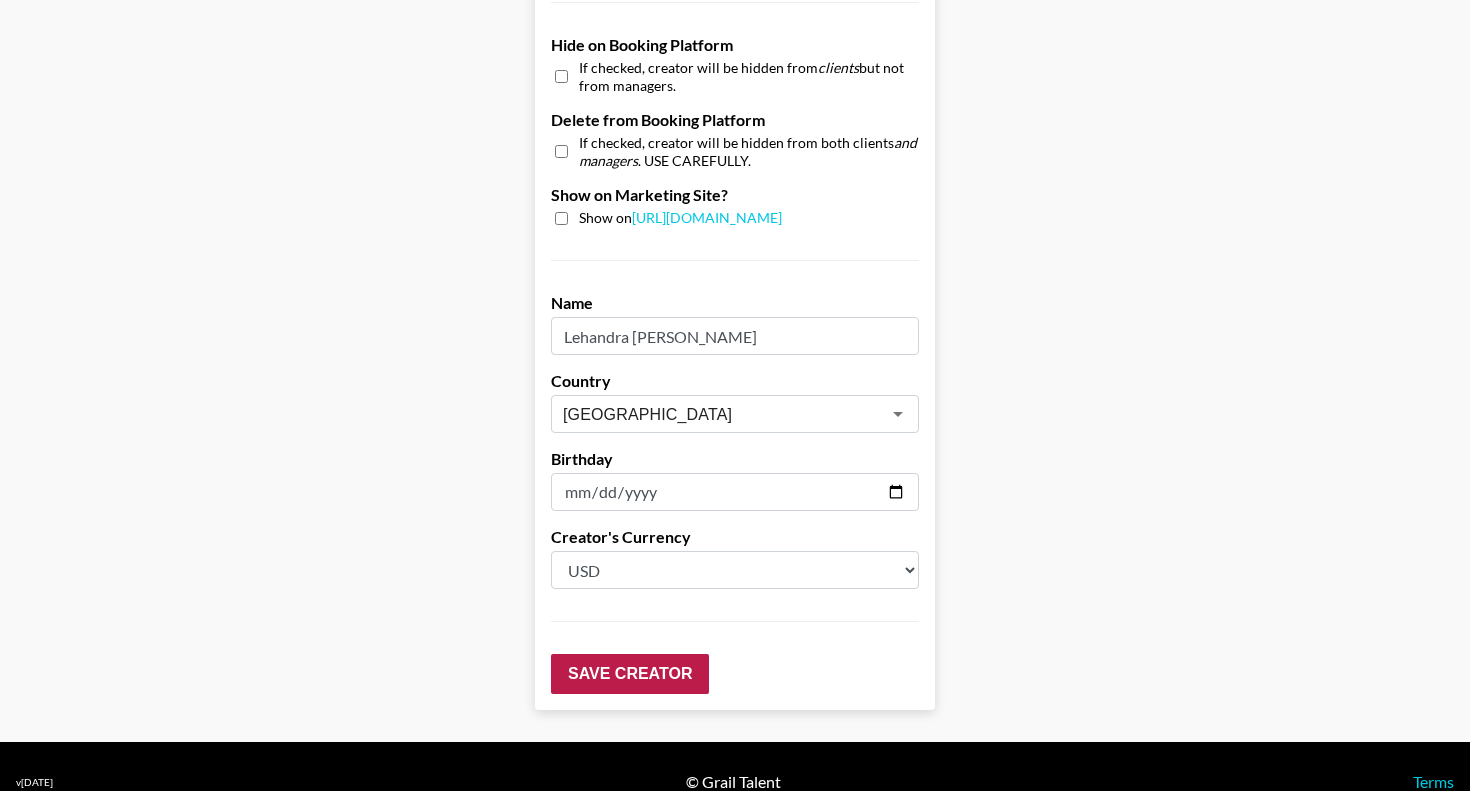 click on "Save Creator" at bounding box center [630, 674] 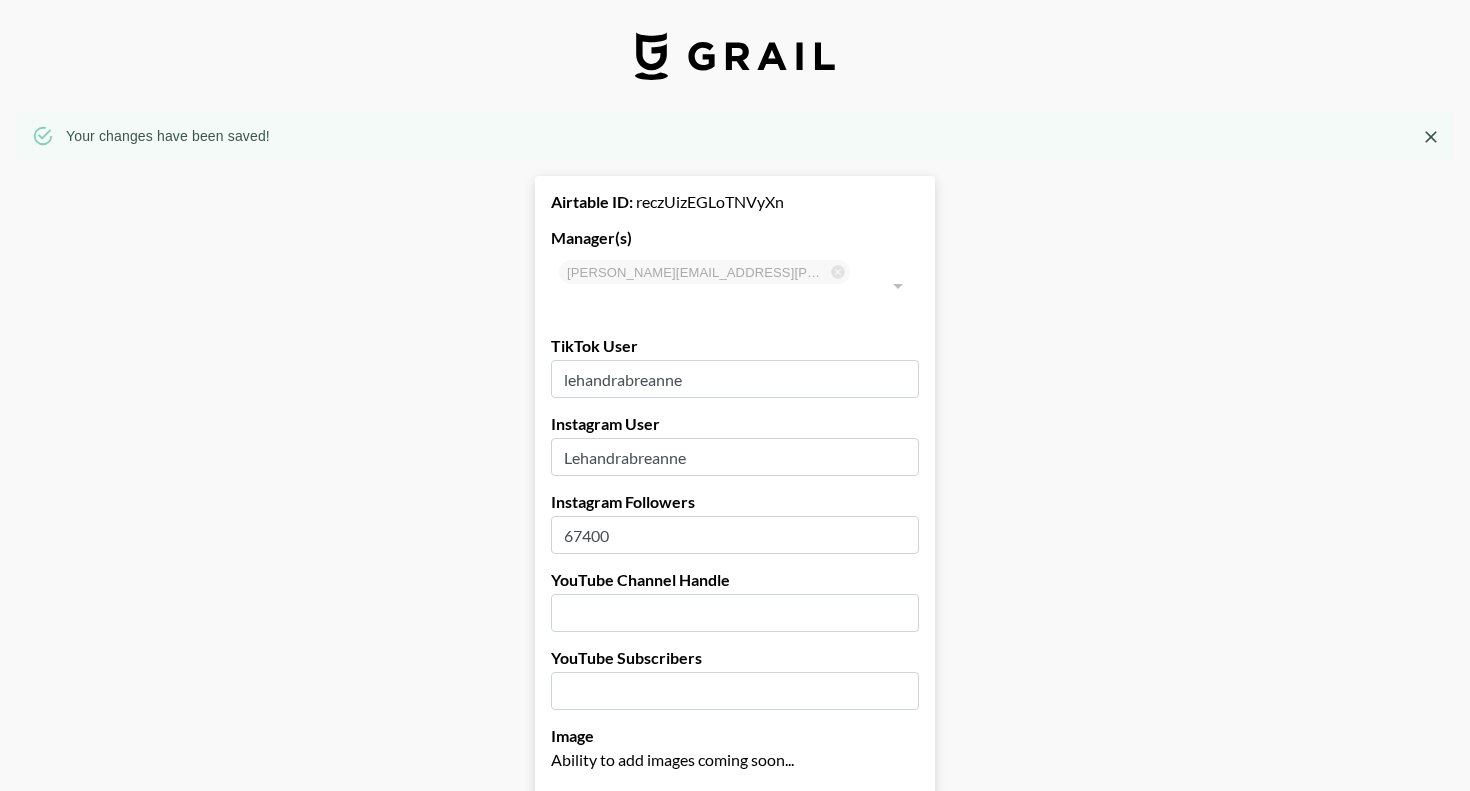 scroll, scrollTop: 0, scrollLeft: 0, axis: both 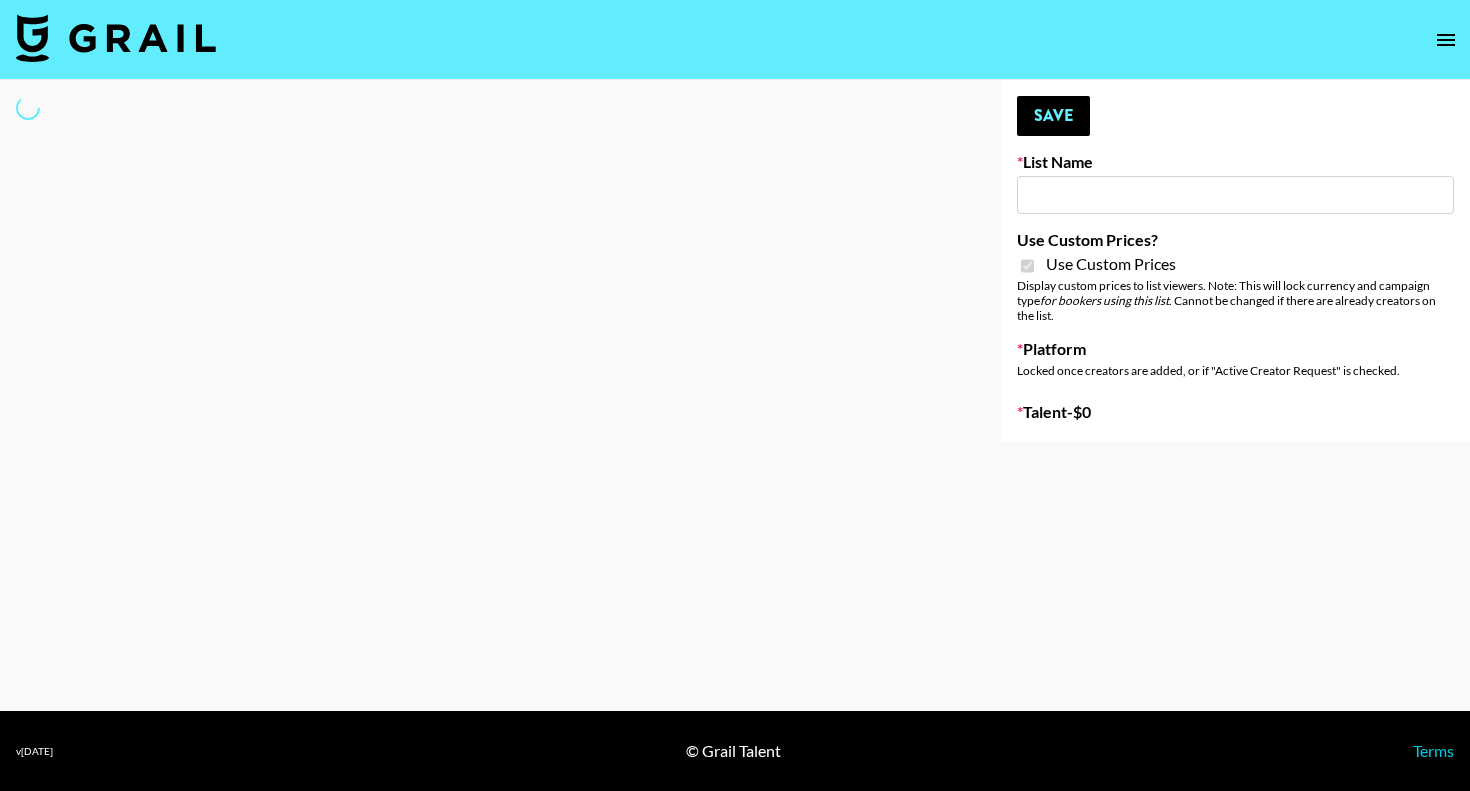 type on "Wavytalk ([DATE])" 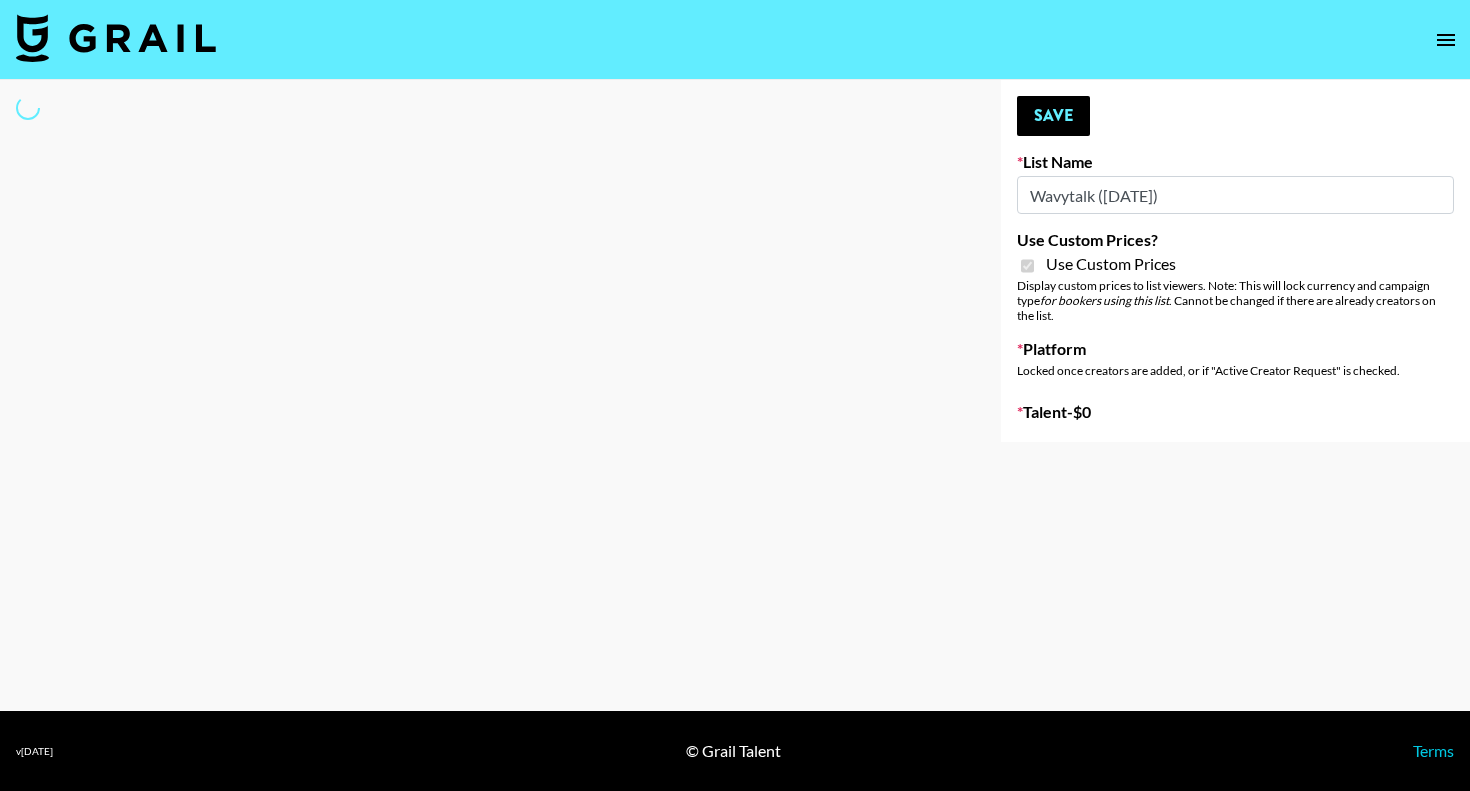 select on "Brand" 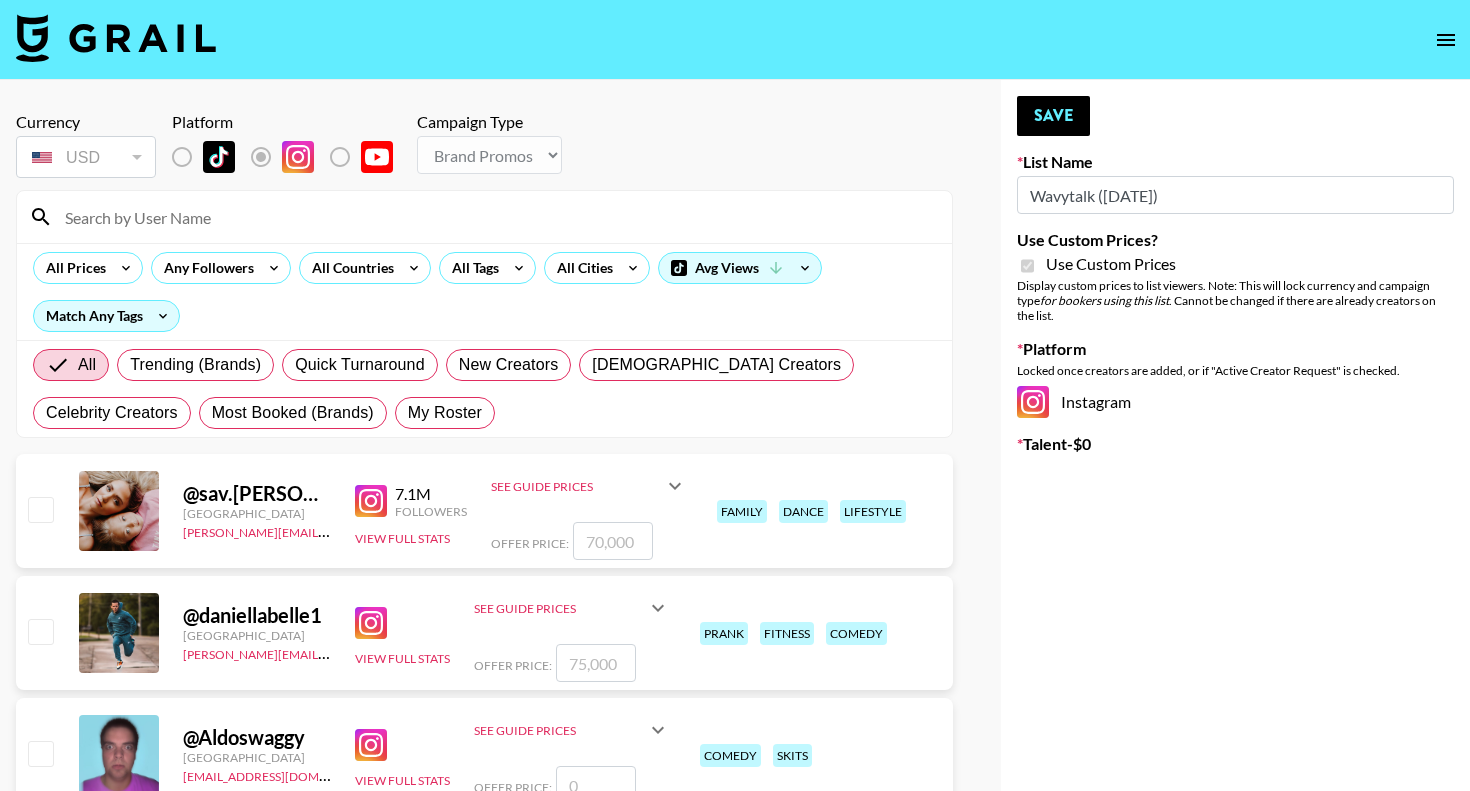 click at bounding box center [496, 217] 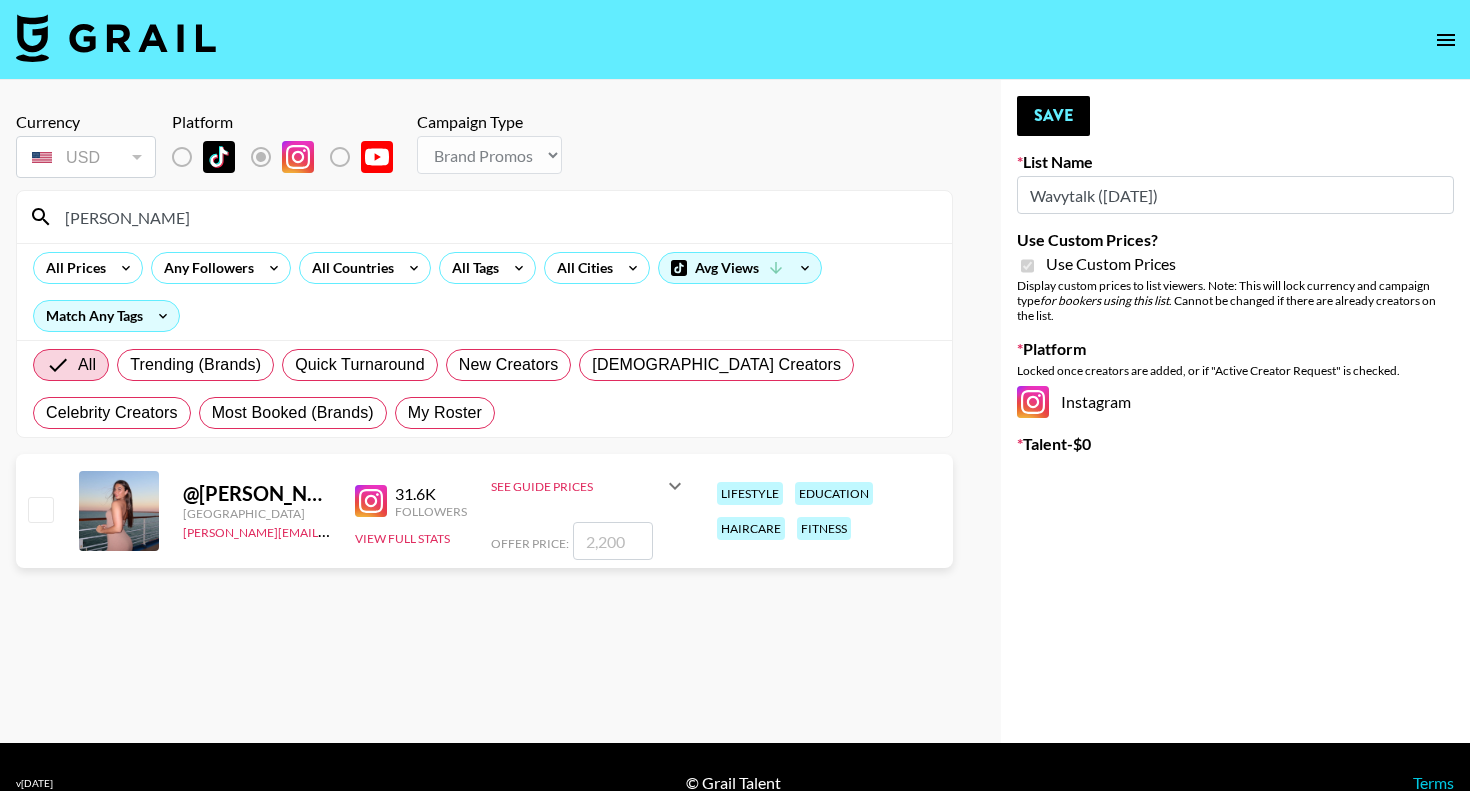 type on "Isabel_sepa" 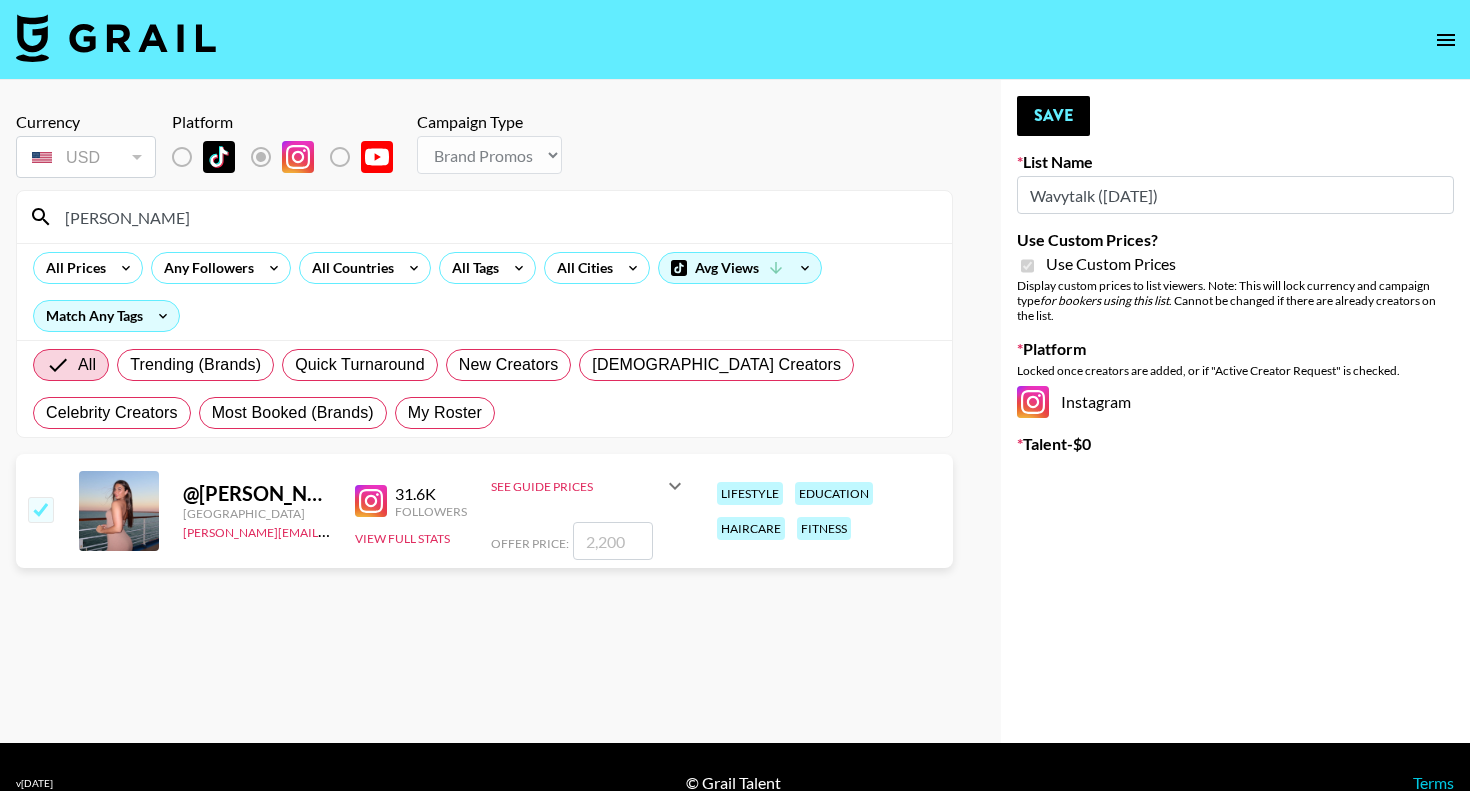 checkbox on "true" 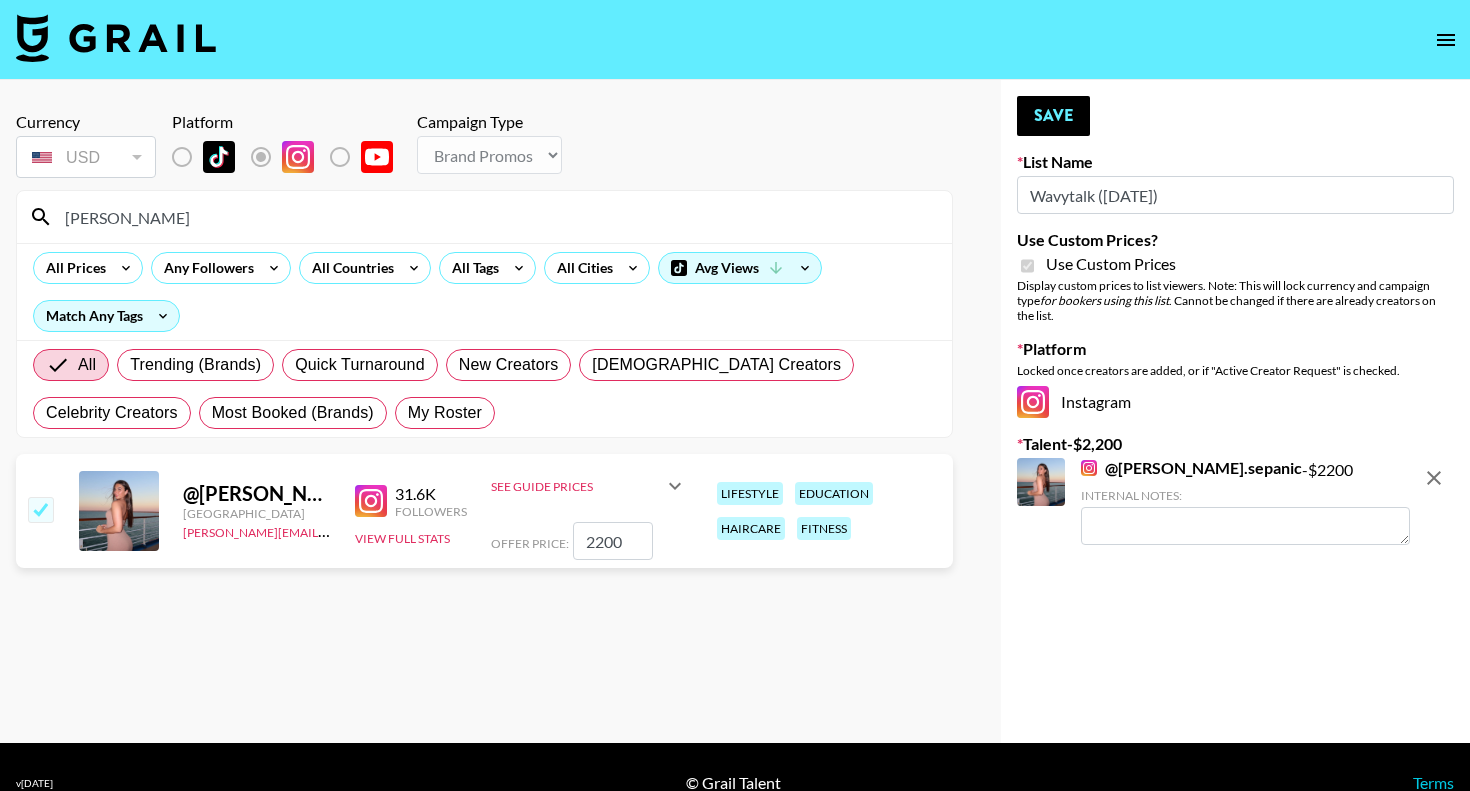 click at bounding box center (1245, 526) 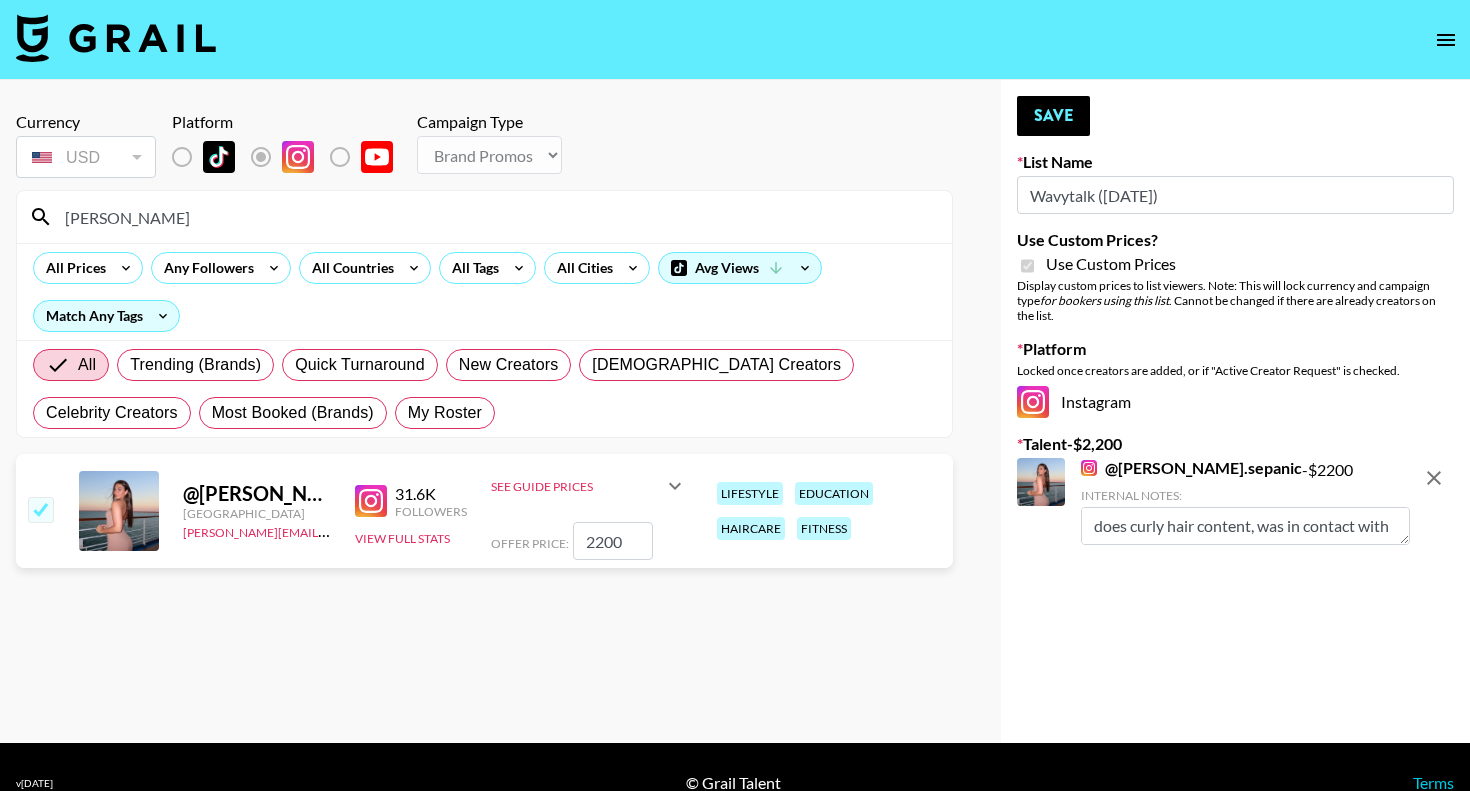 scroll, scrollTop: 15, scrollLeft: 0, axis: vertical 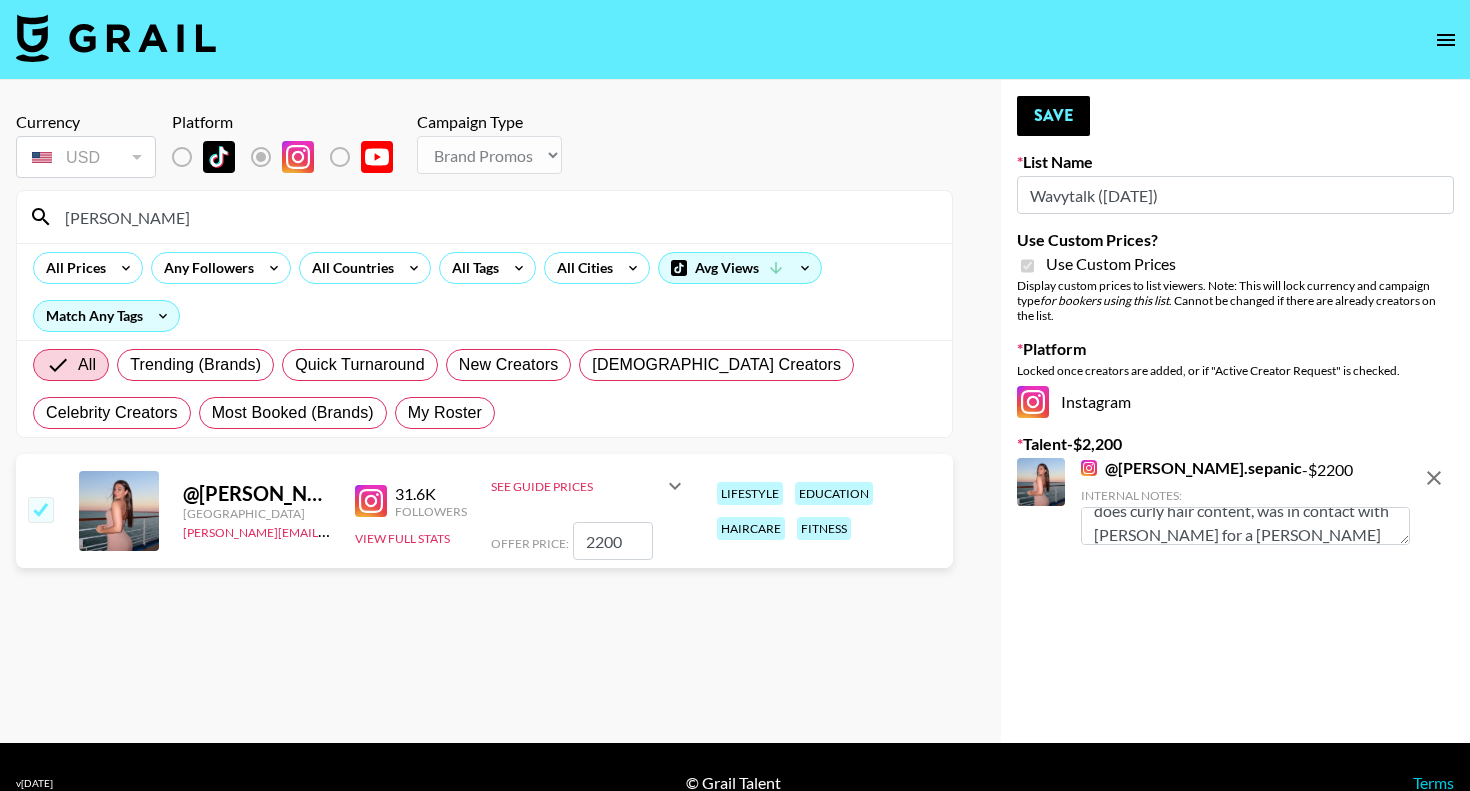 type on "does curly hair content, was in contact with Irene for a coll" 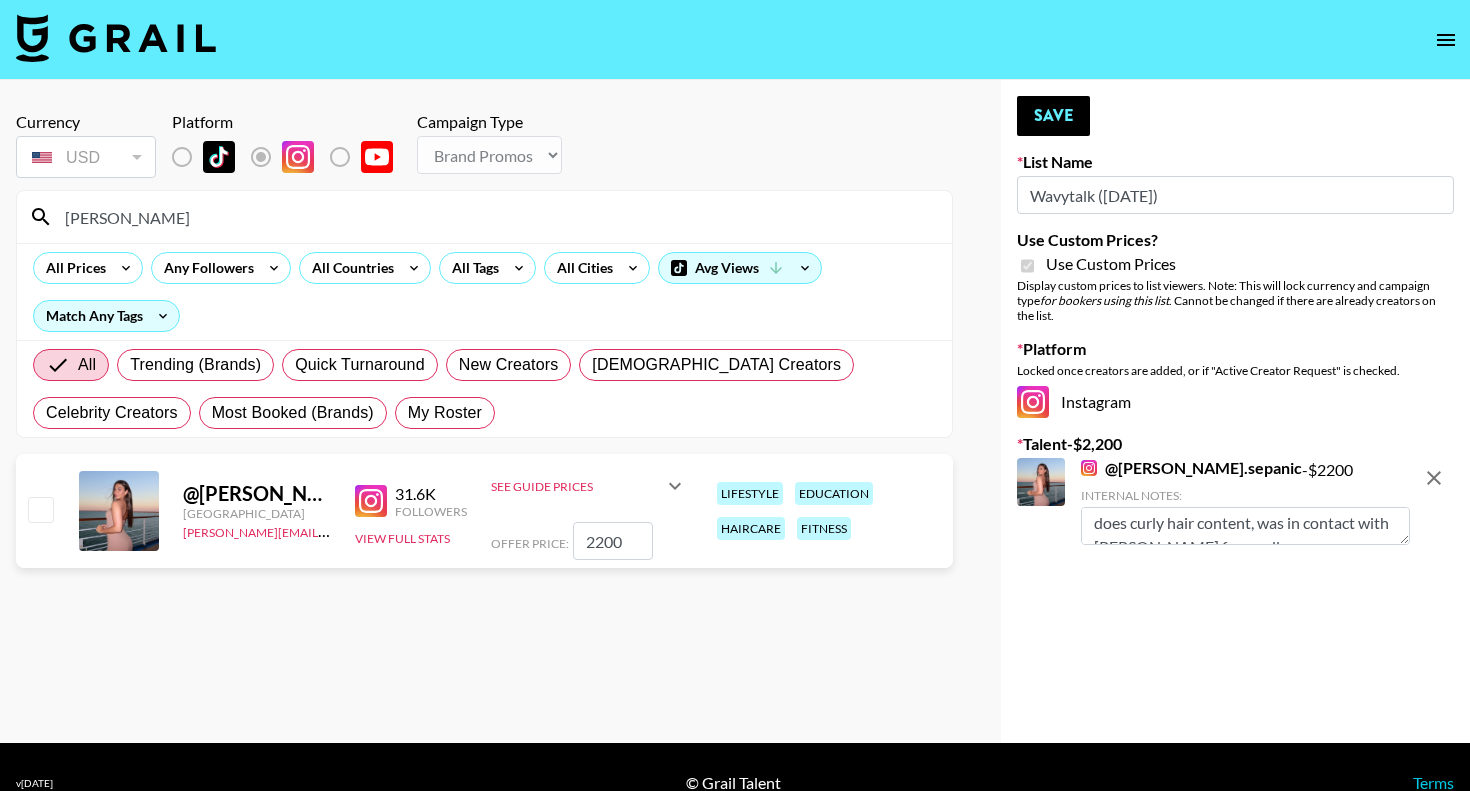 scroll, scrollTop: 0, scrollLeft: 0, axis: both 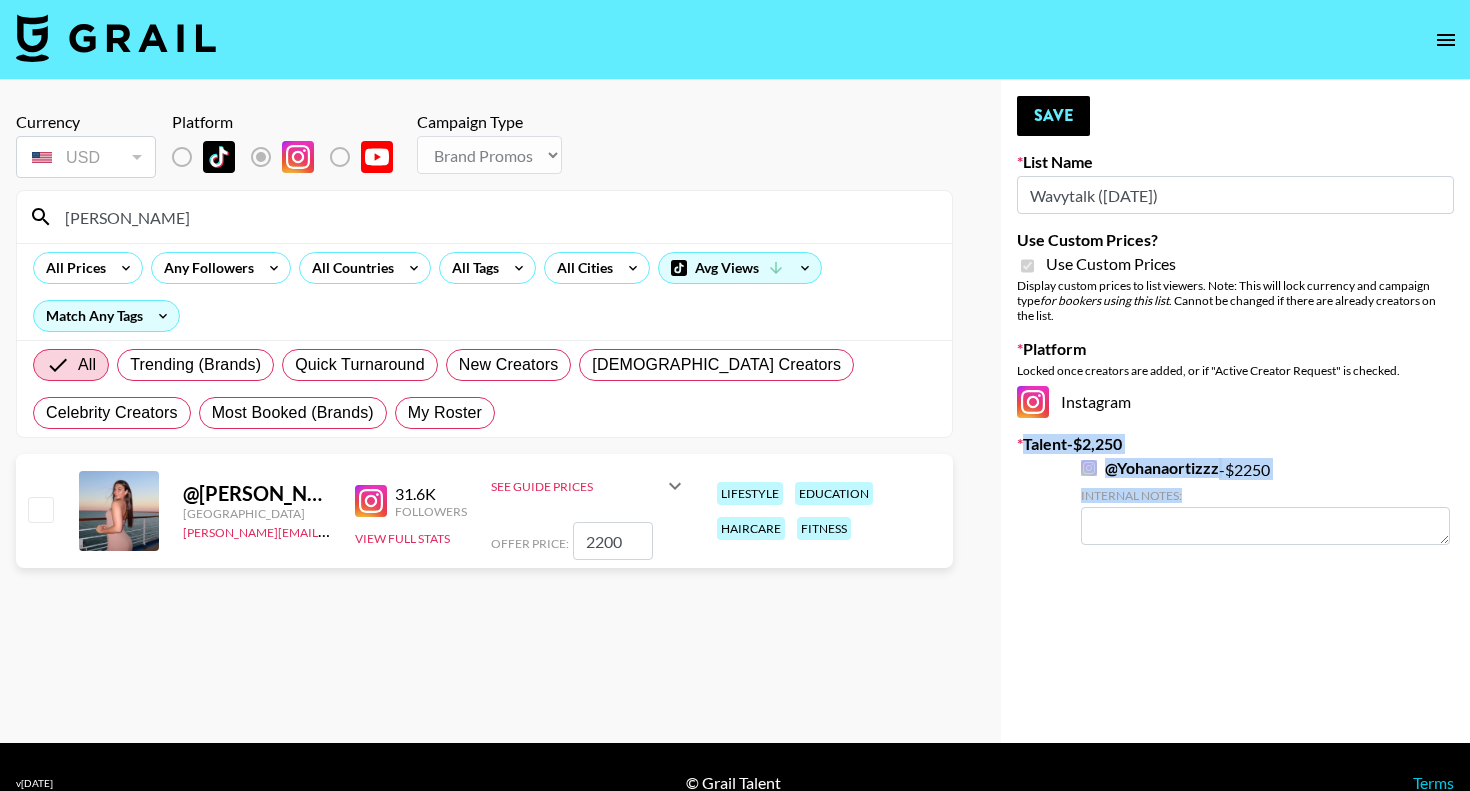 drag, startPoint x: 1276, startPoint y: 539, endPoint x: 1254, endPoint y: 502, distance: 43.046486 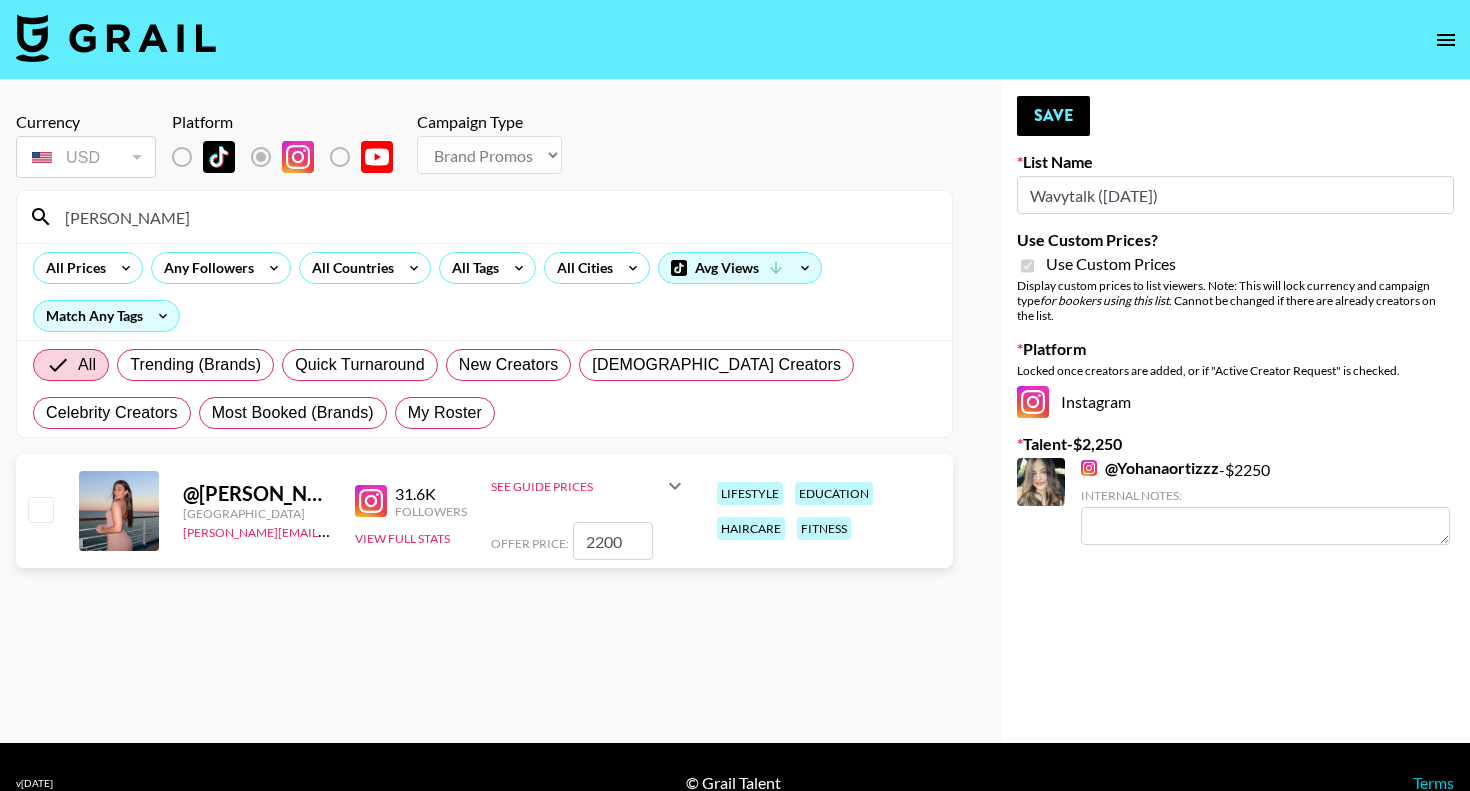 click on "Your changes have been saved! Save List Name Wavytalk (28th July) Use Custom Prices? Use Custom Prices Display custom prices to list viewers. Note: This will lock currency and campaign type  for bookers using this list . Cannot be changed if there are already creators on the list. Platform Locked once creators are added, or if "Active Creator Request" is checked.  Instagram Talent -  $ 2,250 @ Yohanaortizzz  -  $ 2250 Internal Notes:" at bounding box center [1235, 411] 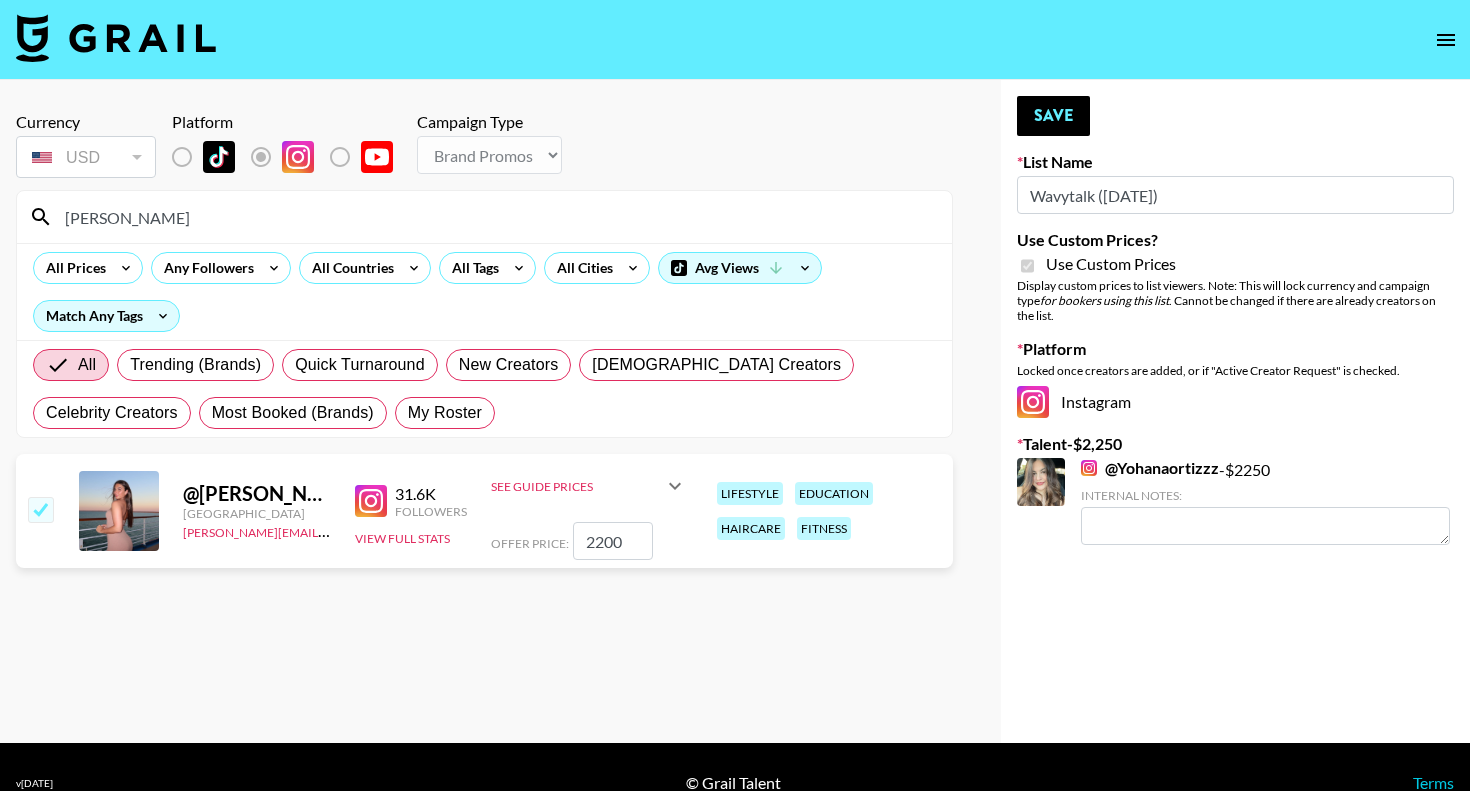 checkbox on "true" 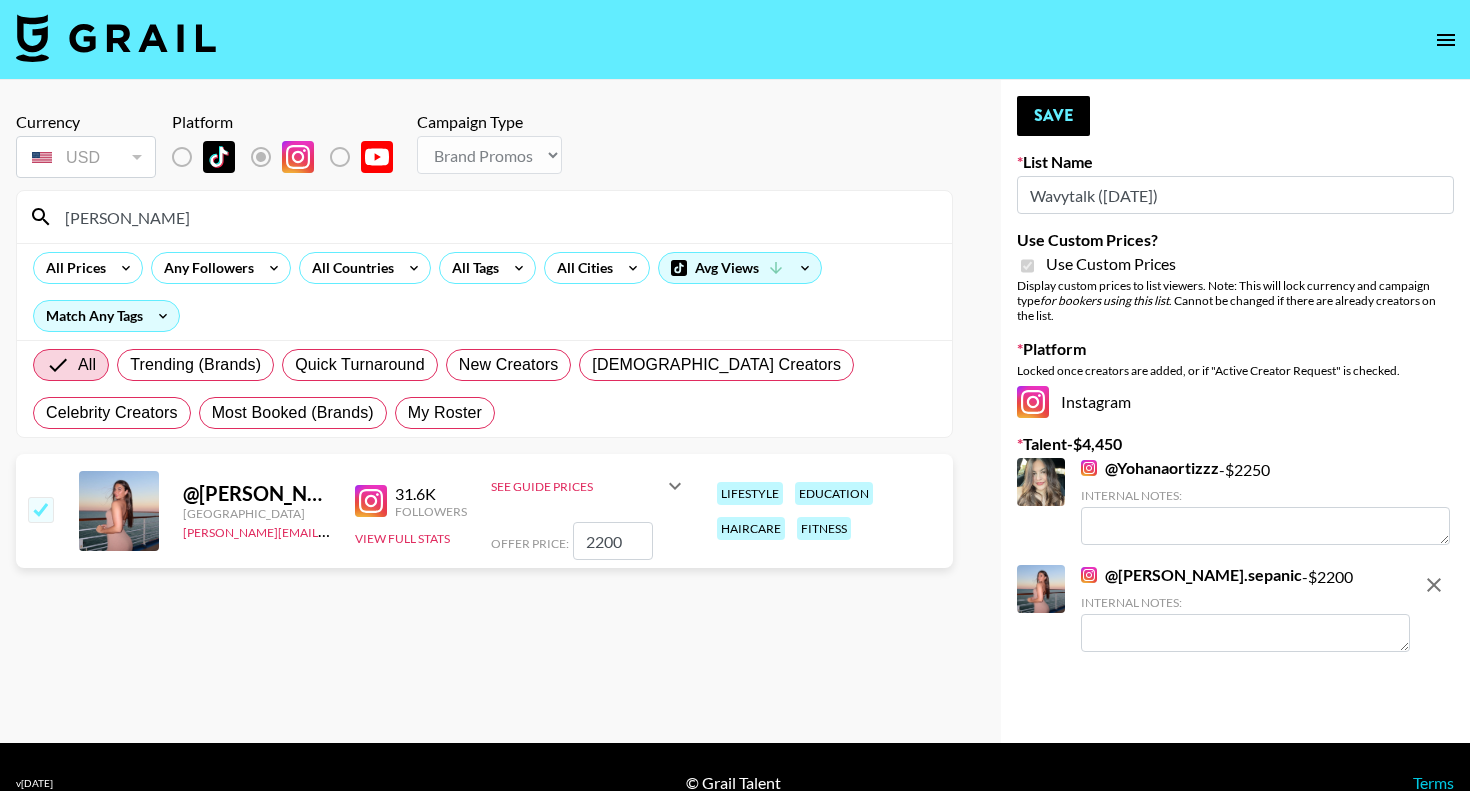 click at bounding box center [1245, 633] 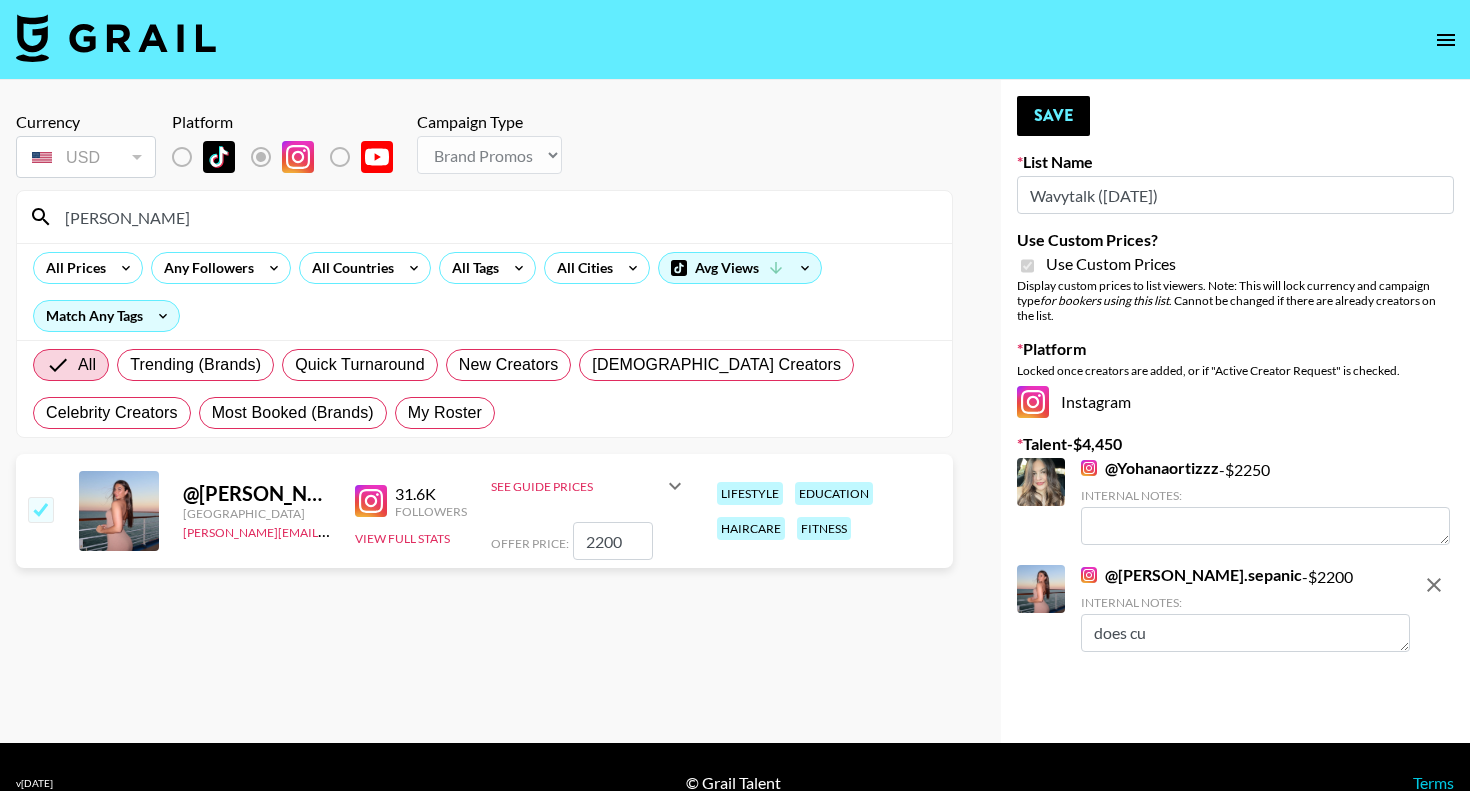 type on "does cur" 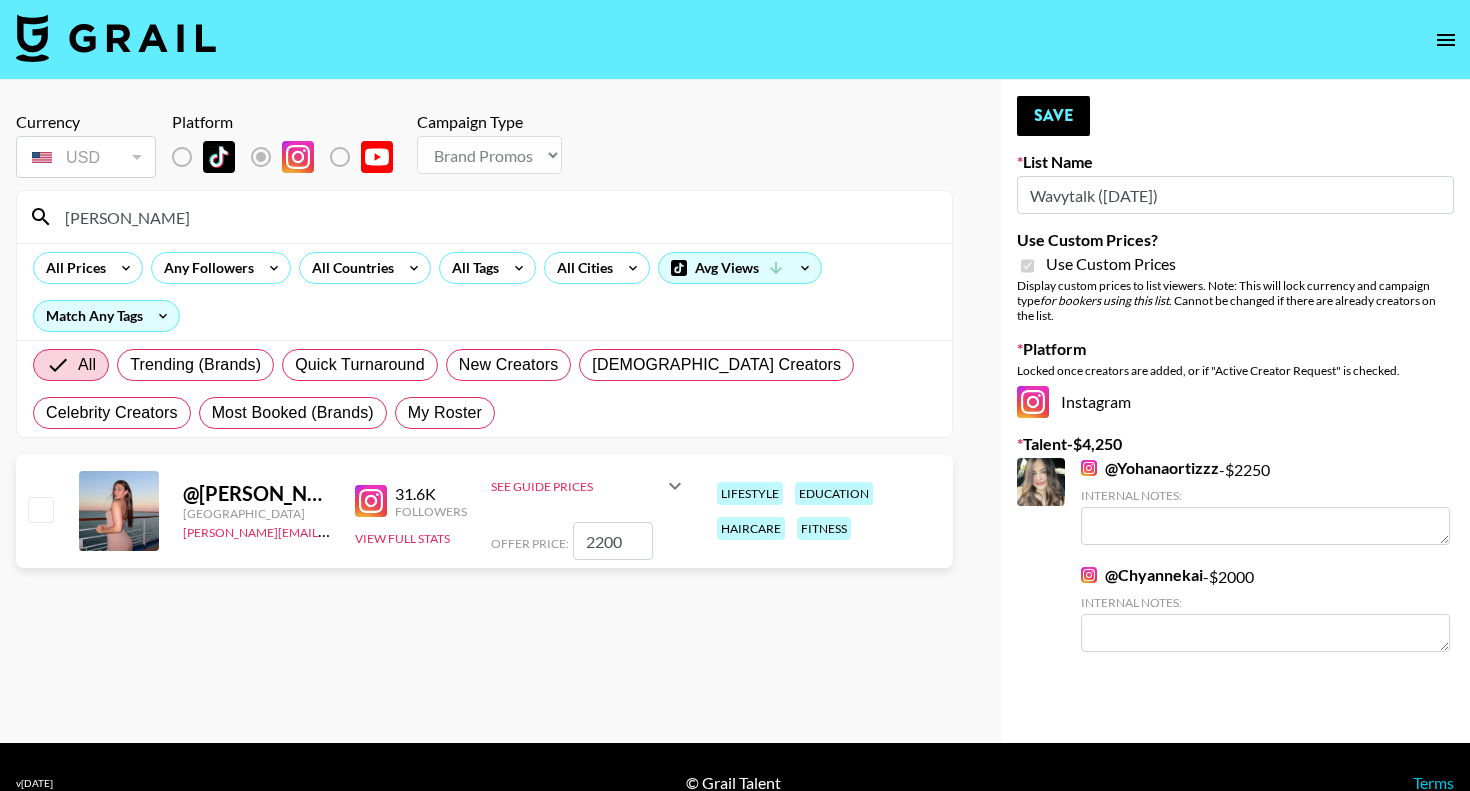 scroll, scrollTop: 32, scrollLeft: 0, axis: vertical 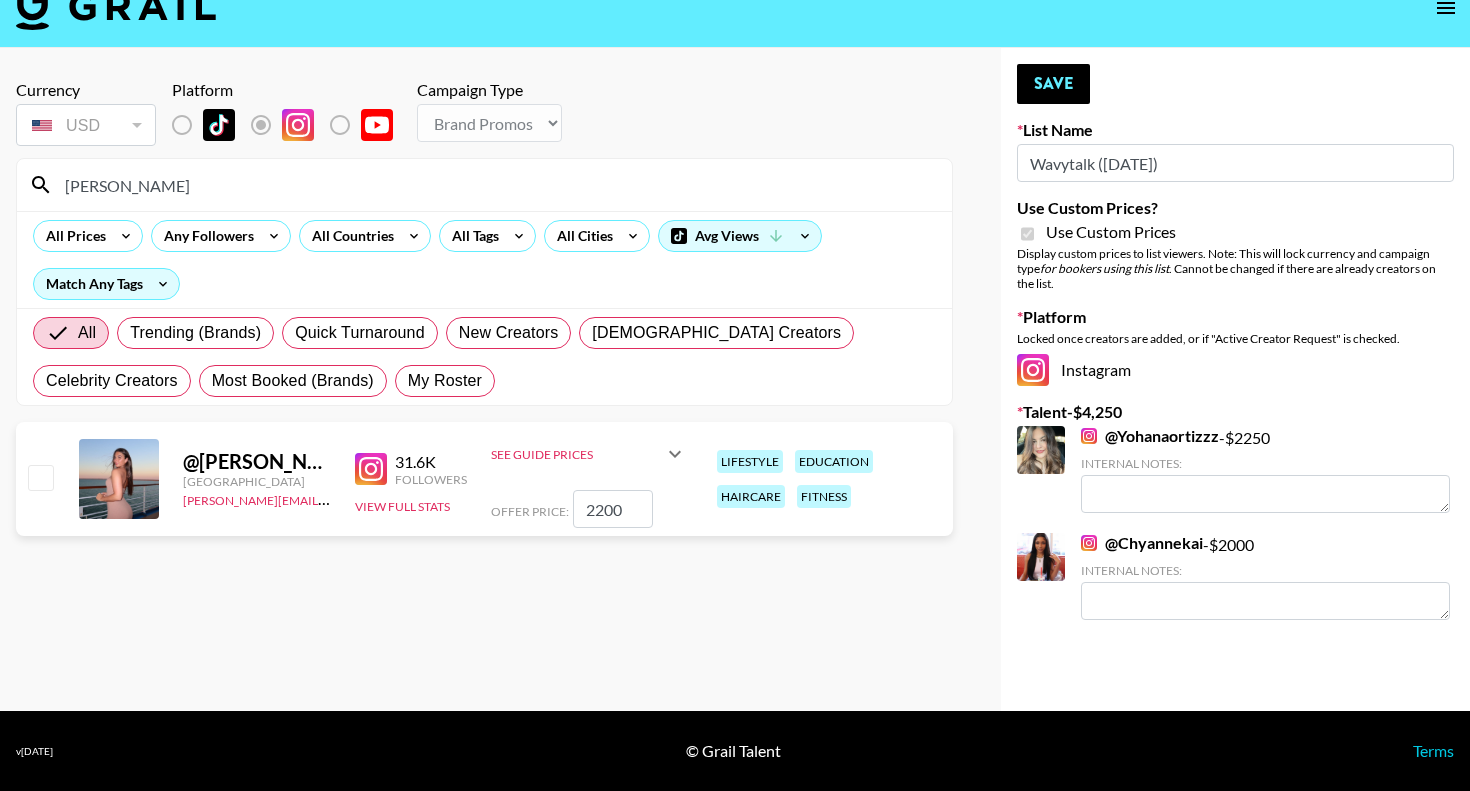 click at bounding box center (40, 477) 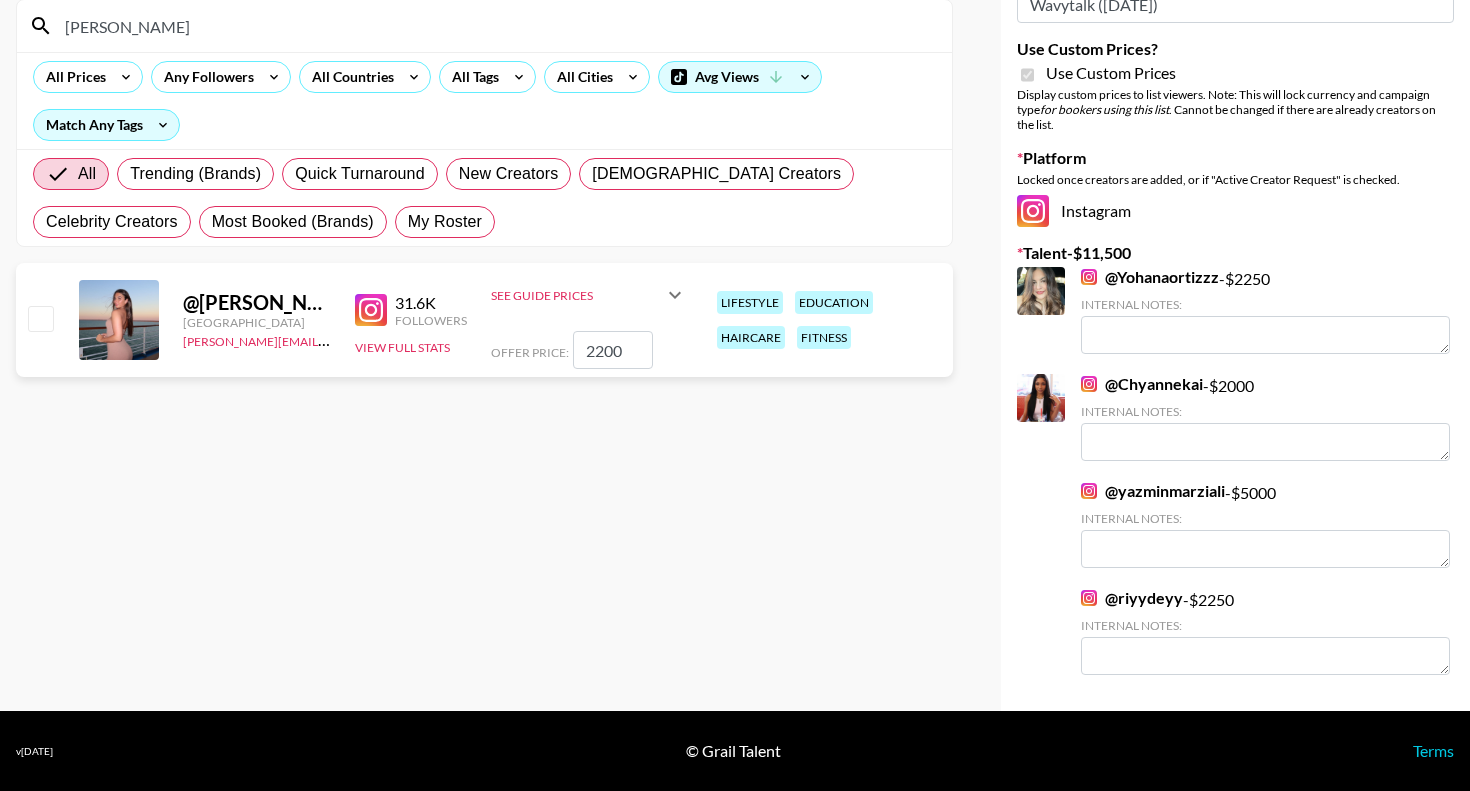 scroll, scrollTop: 191, scrollLeft: 0, axis: vertical 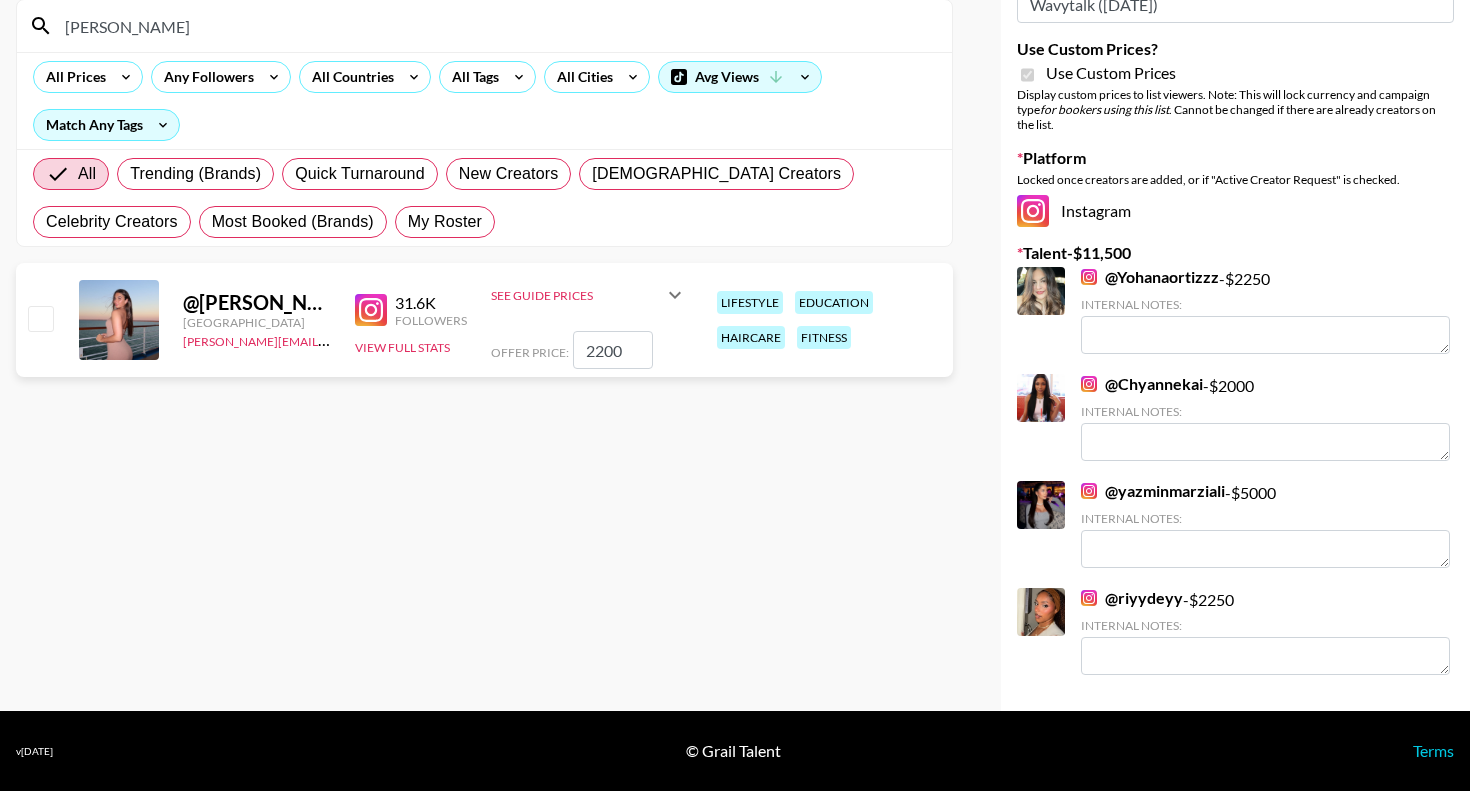 click at bounding box center (40, 318) 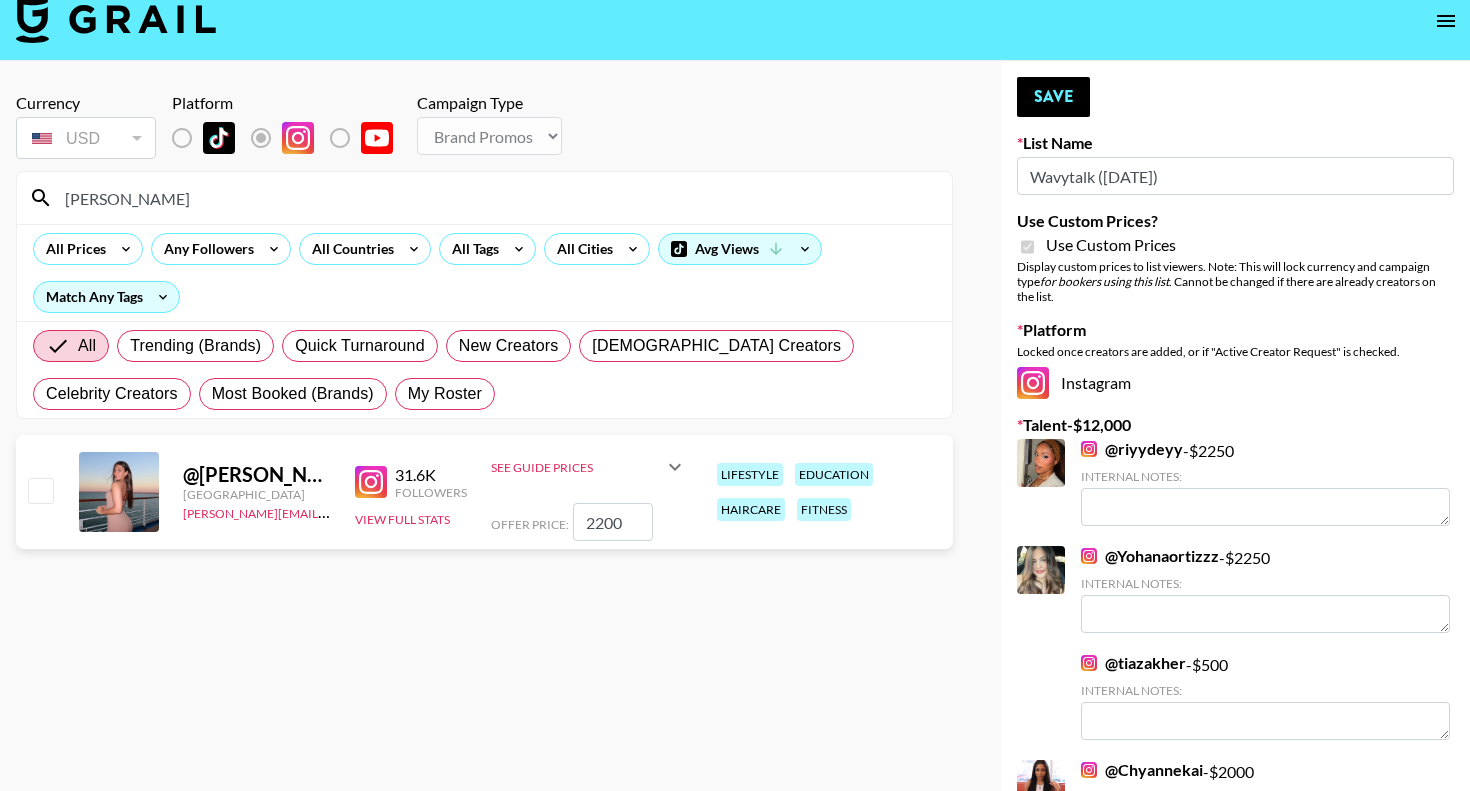 scroll, scrollTop: 0, scrollLeft: 0, axis: both 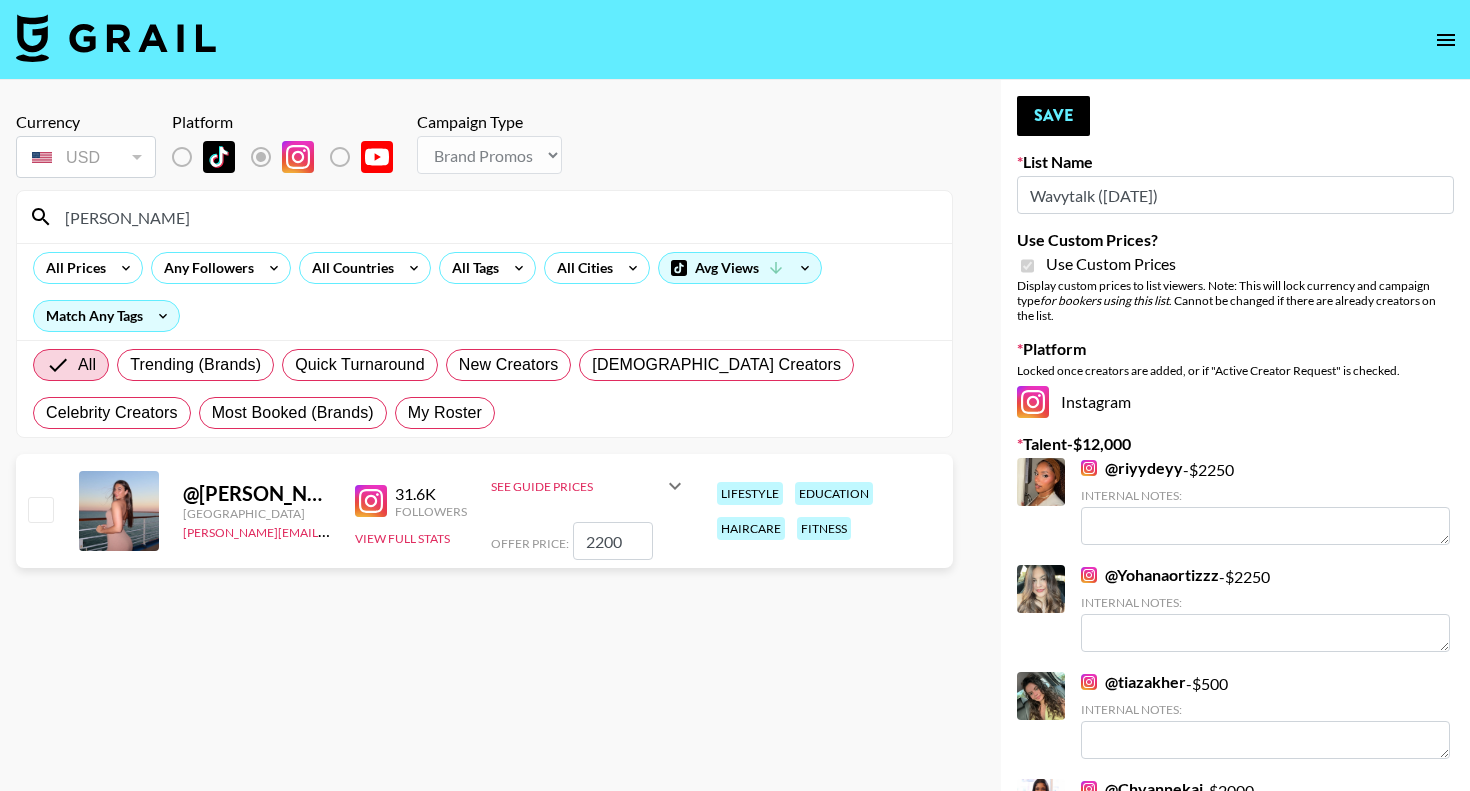 click at bounding box center (40, 509) 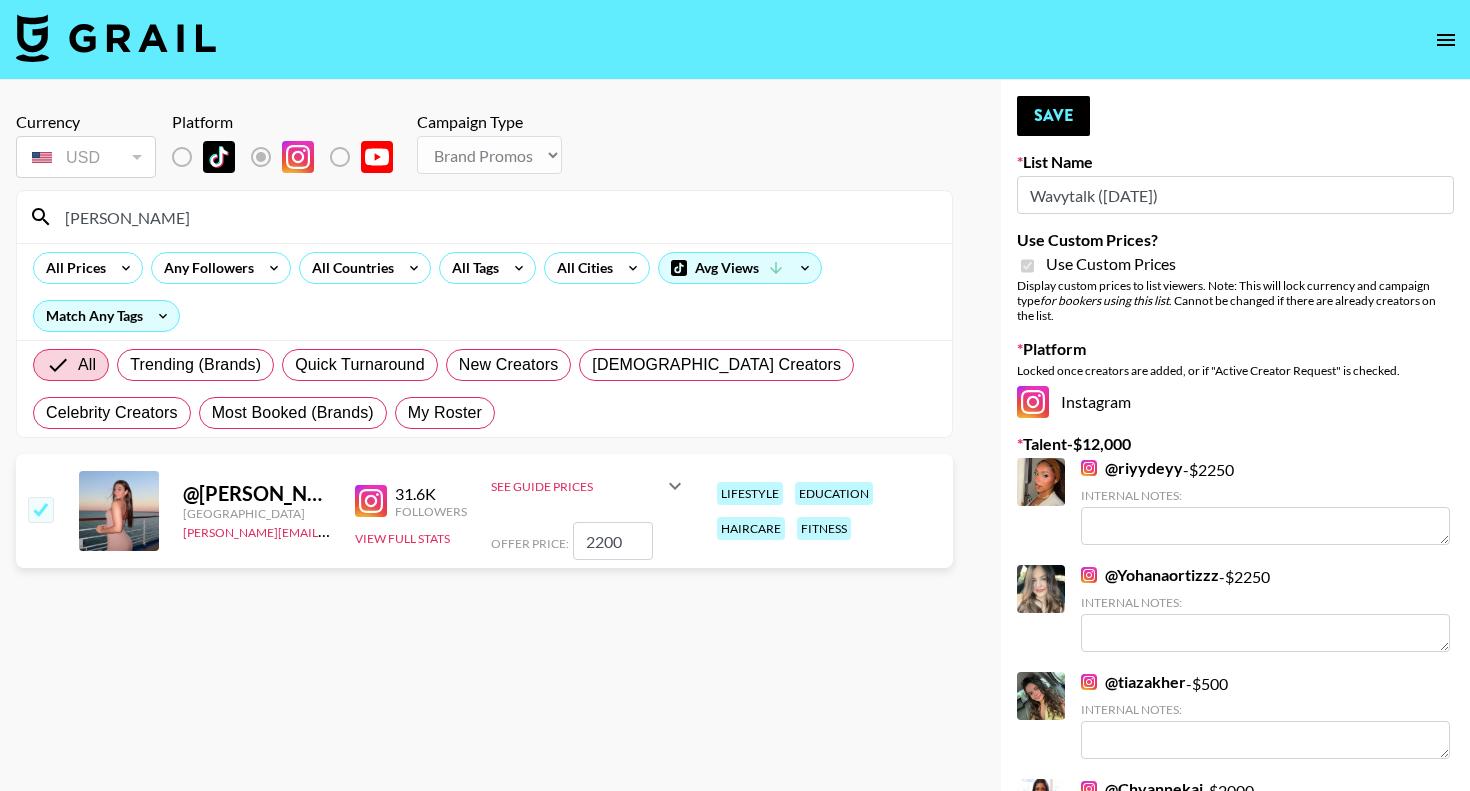 checkbox on "true" 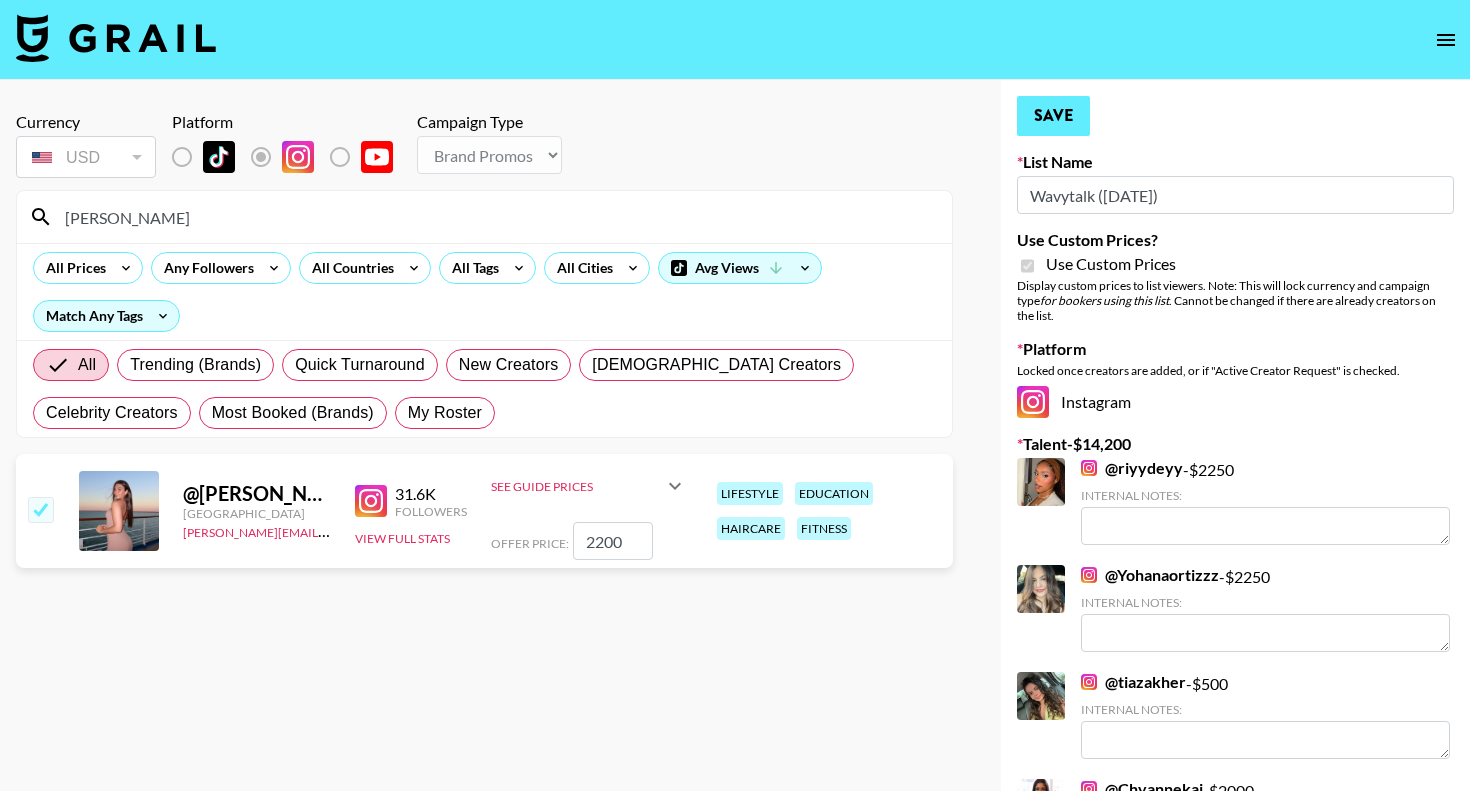 click on "Save" at bounding box center (1053, 116) 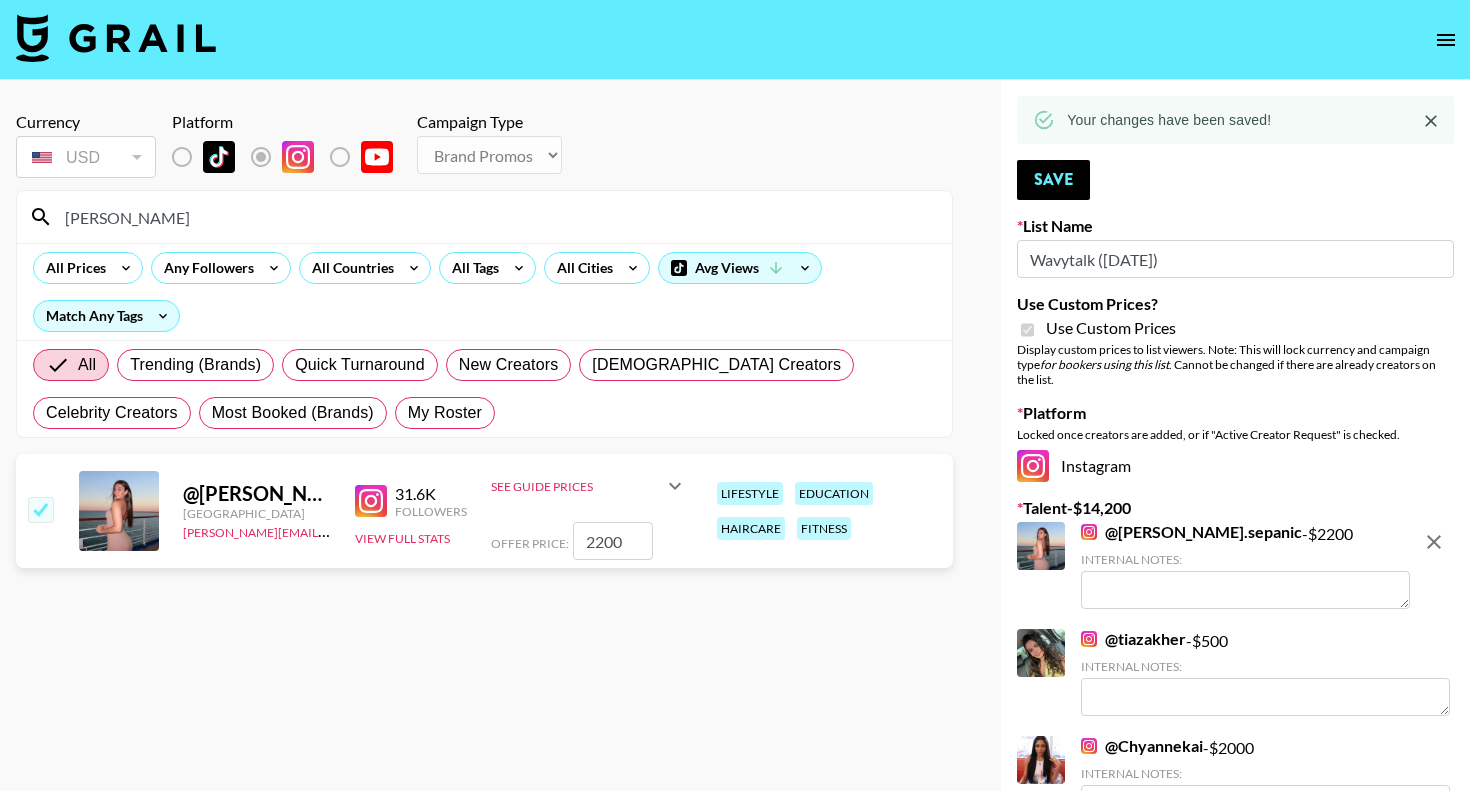 click at bounding box center [1245, 590] 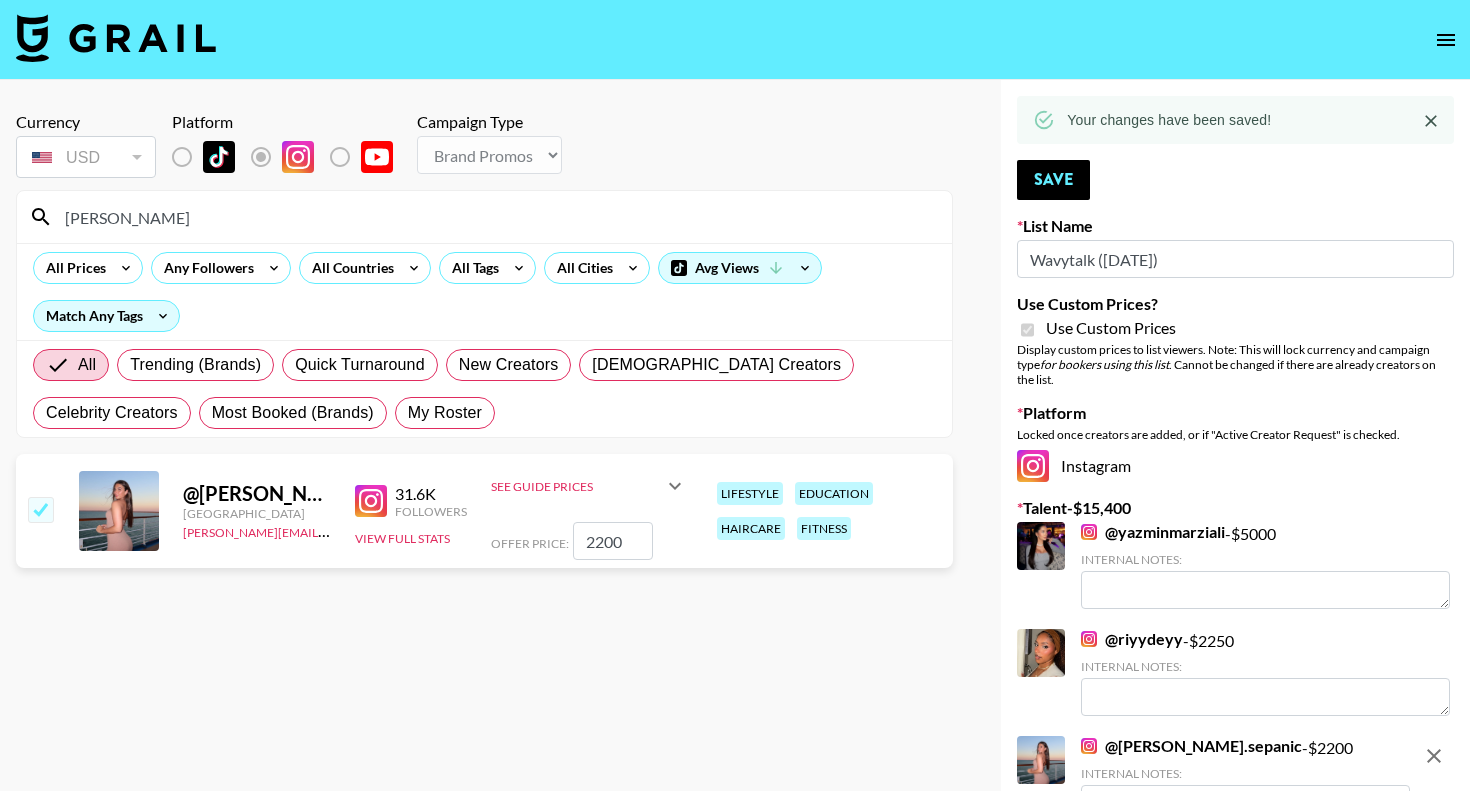 scroll, scrollTop: 409, scrollLeft: 0, axis: vertical 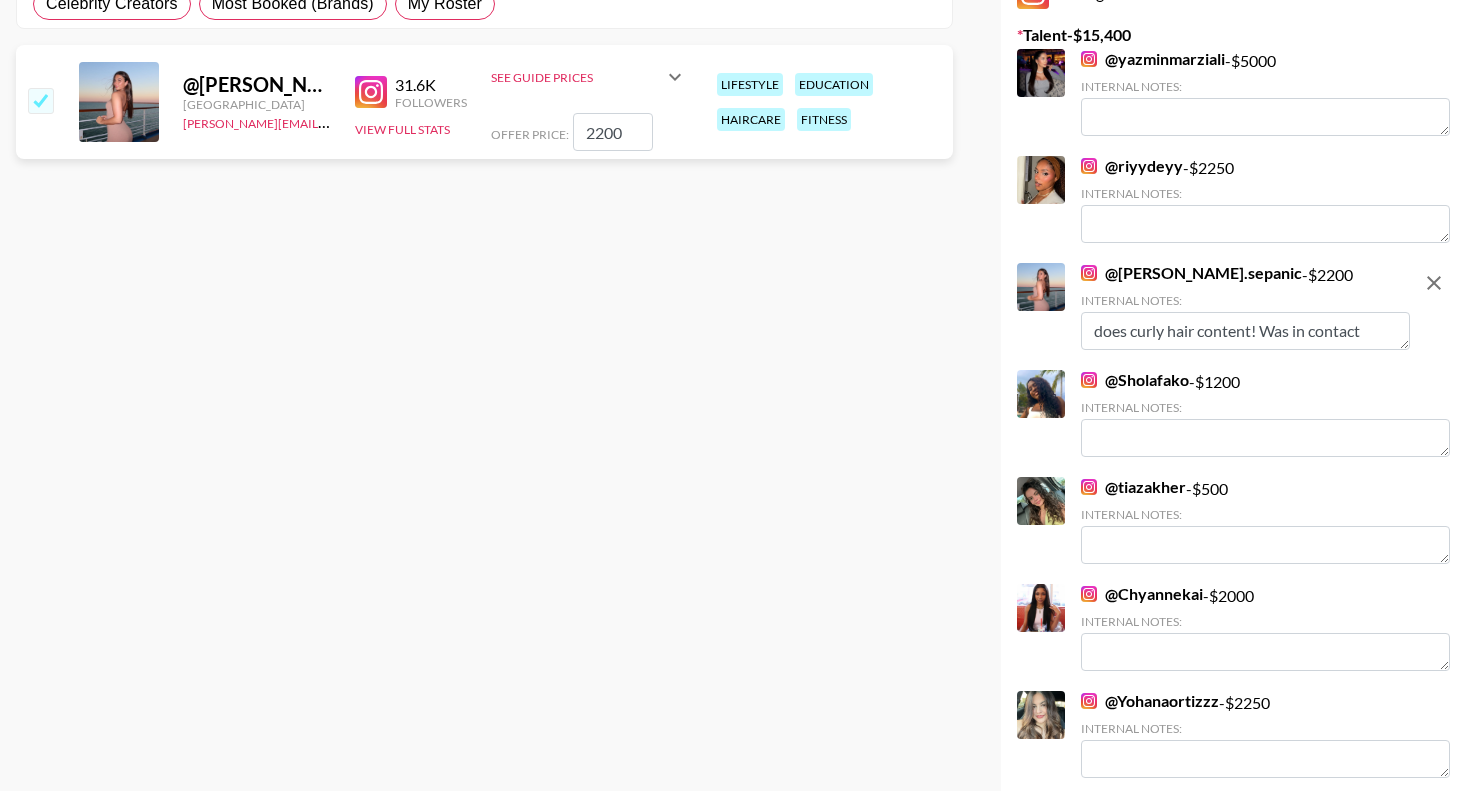 type on "does curly hair content! Was in contact w" 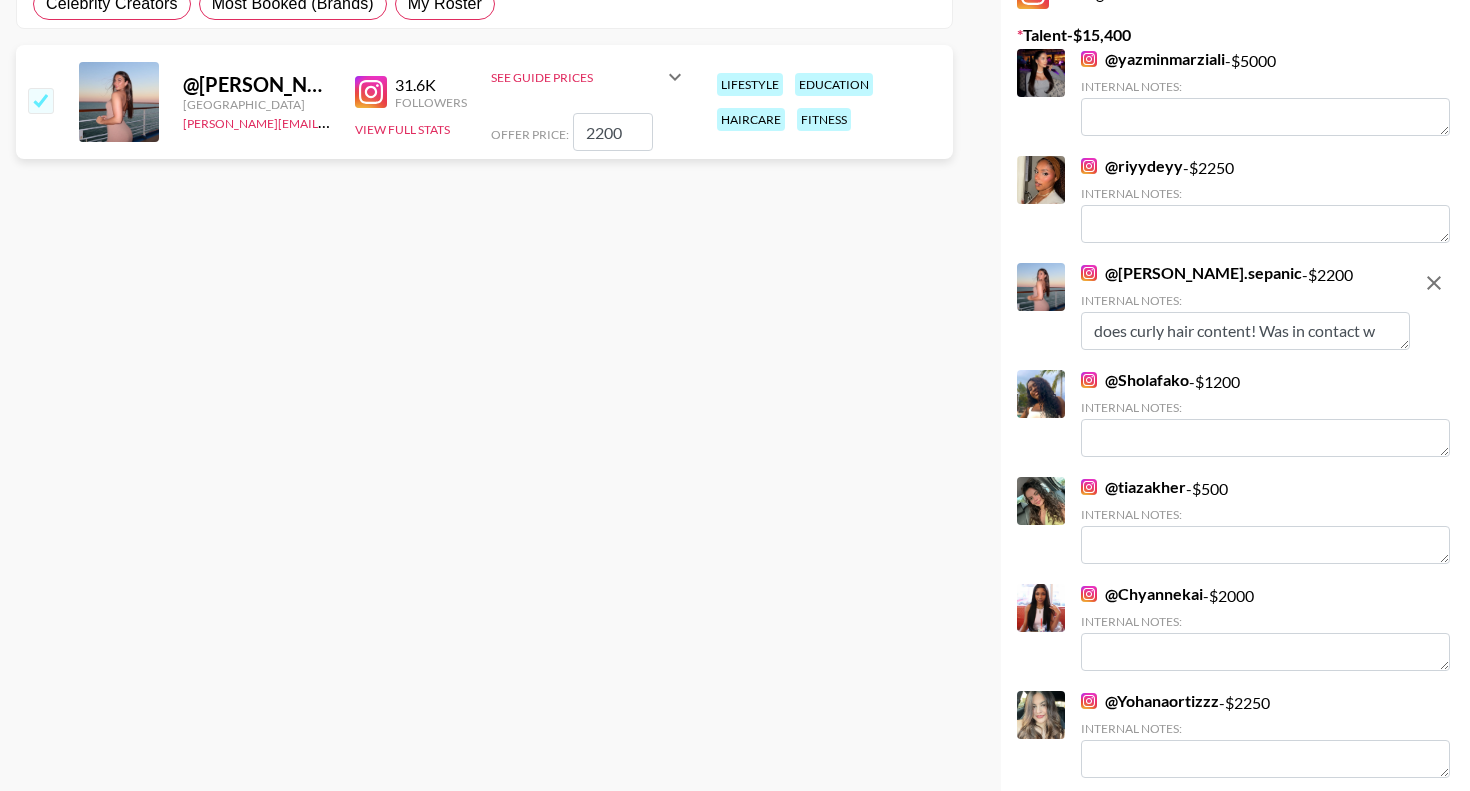 type 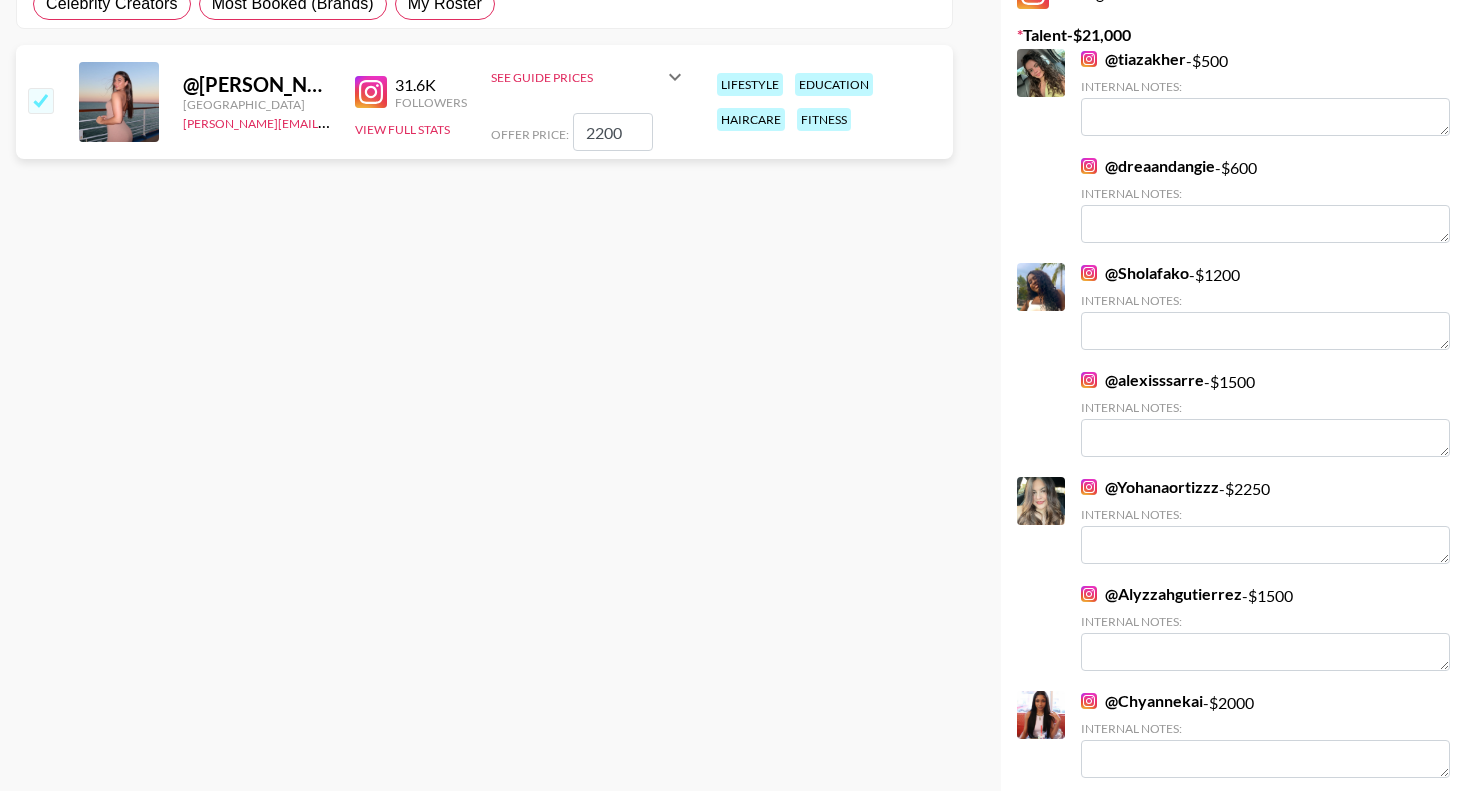 scroll, scrollTop: 940, scrollLeft: 0, axis: vertical 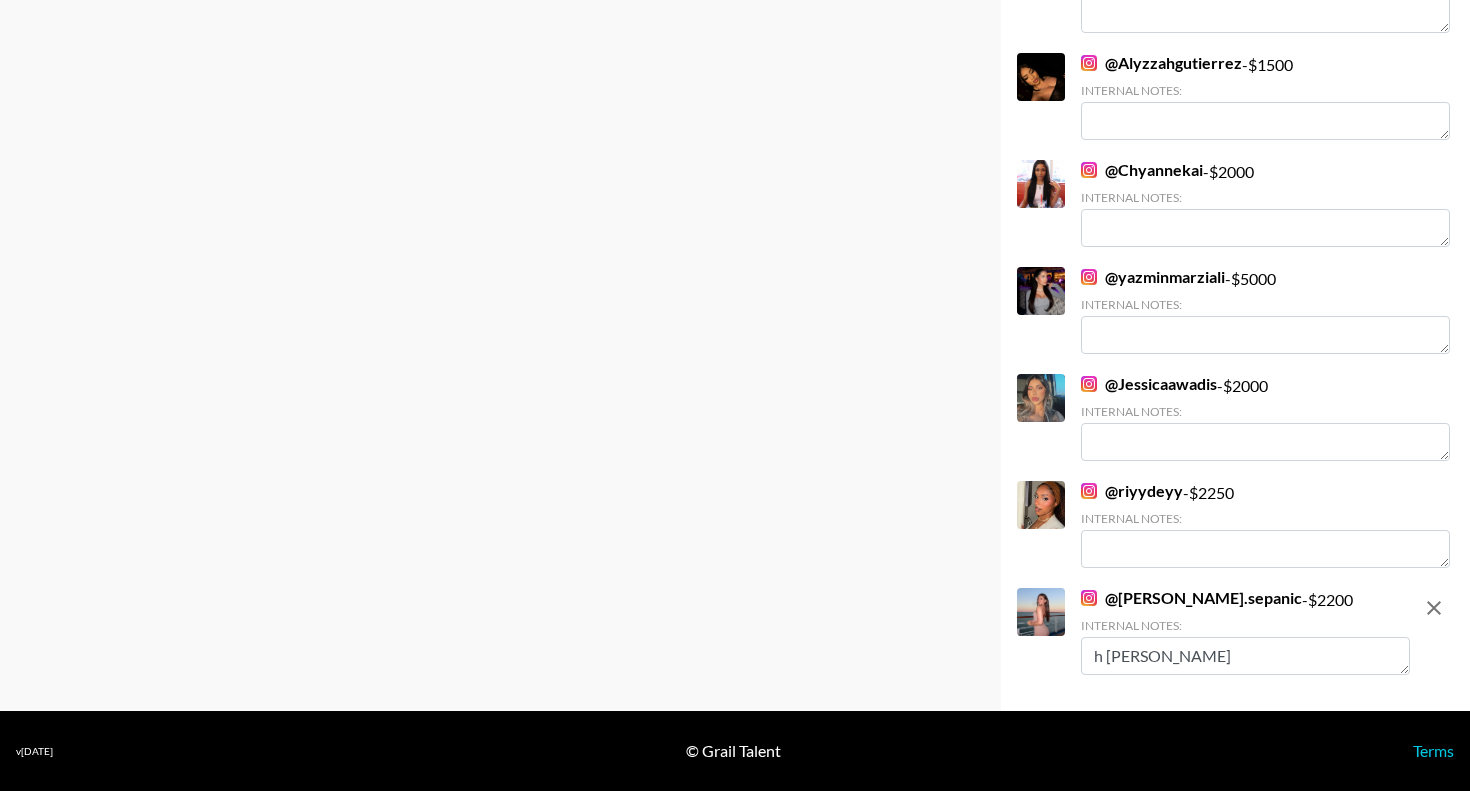 type on "h Irene" 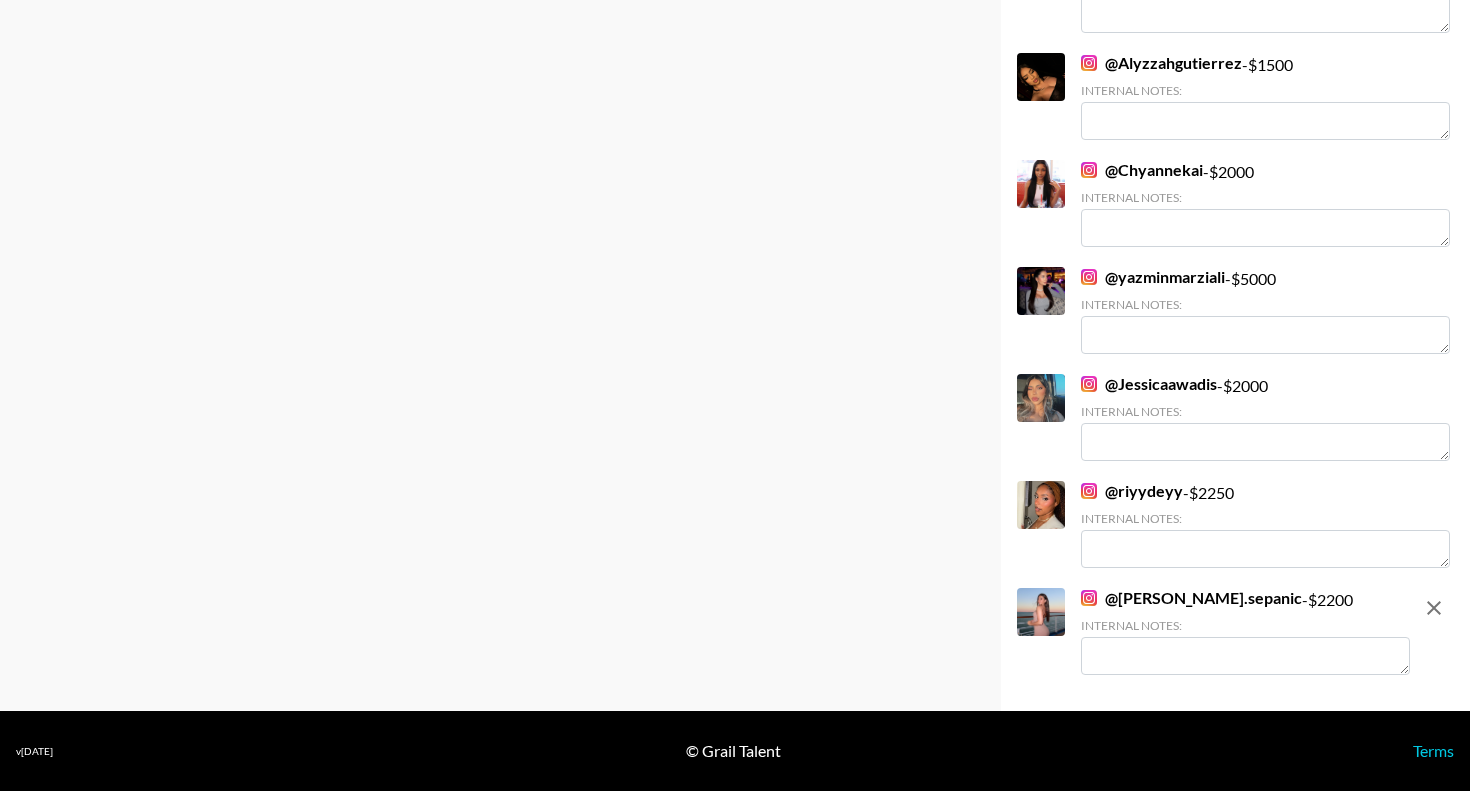 type 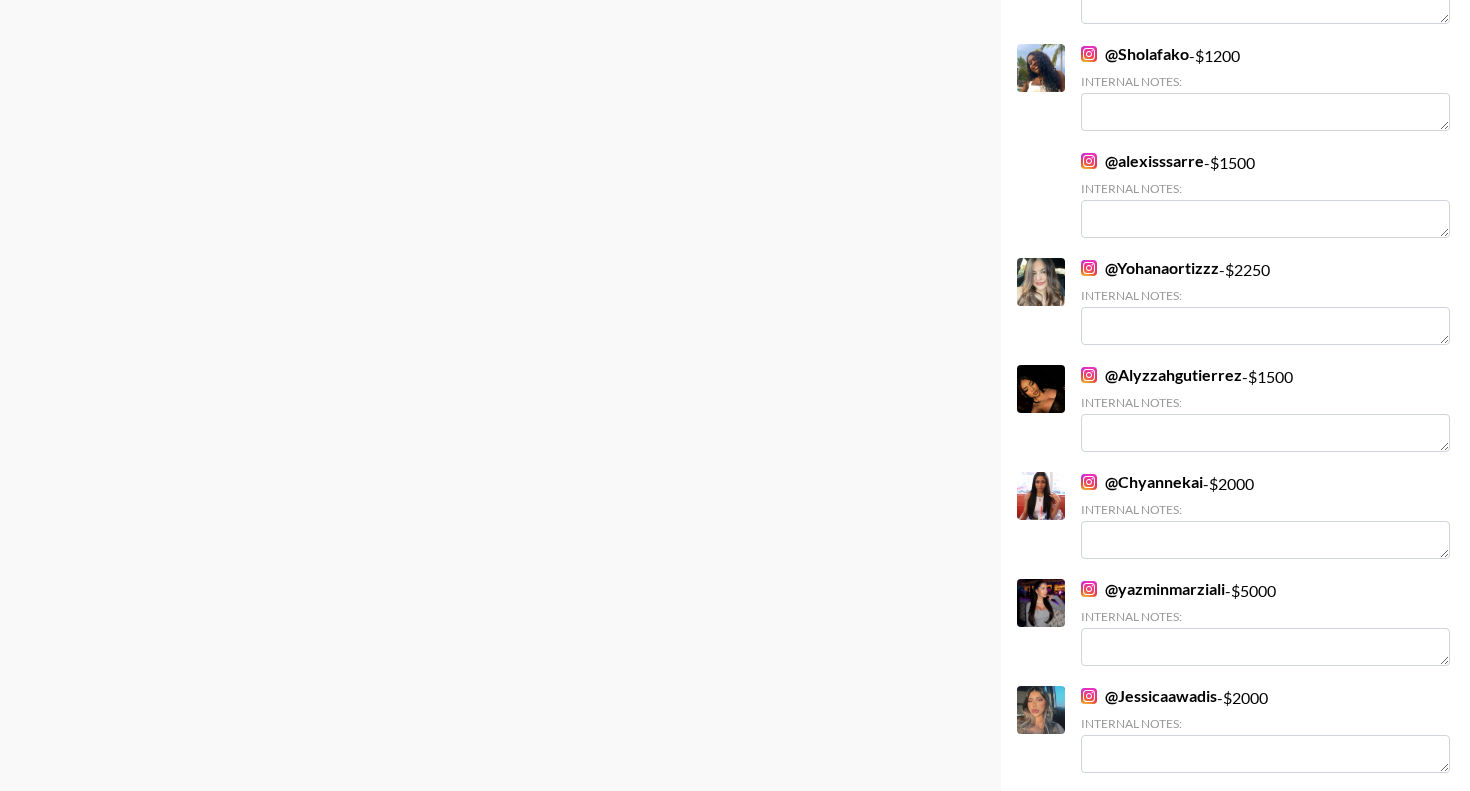 scroll, scrollTop: 622, scrollLeft: 0, axis: vertical 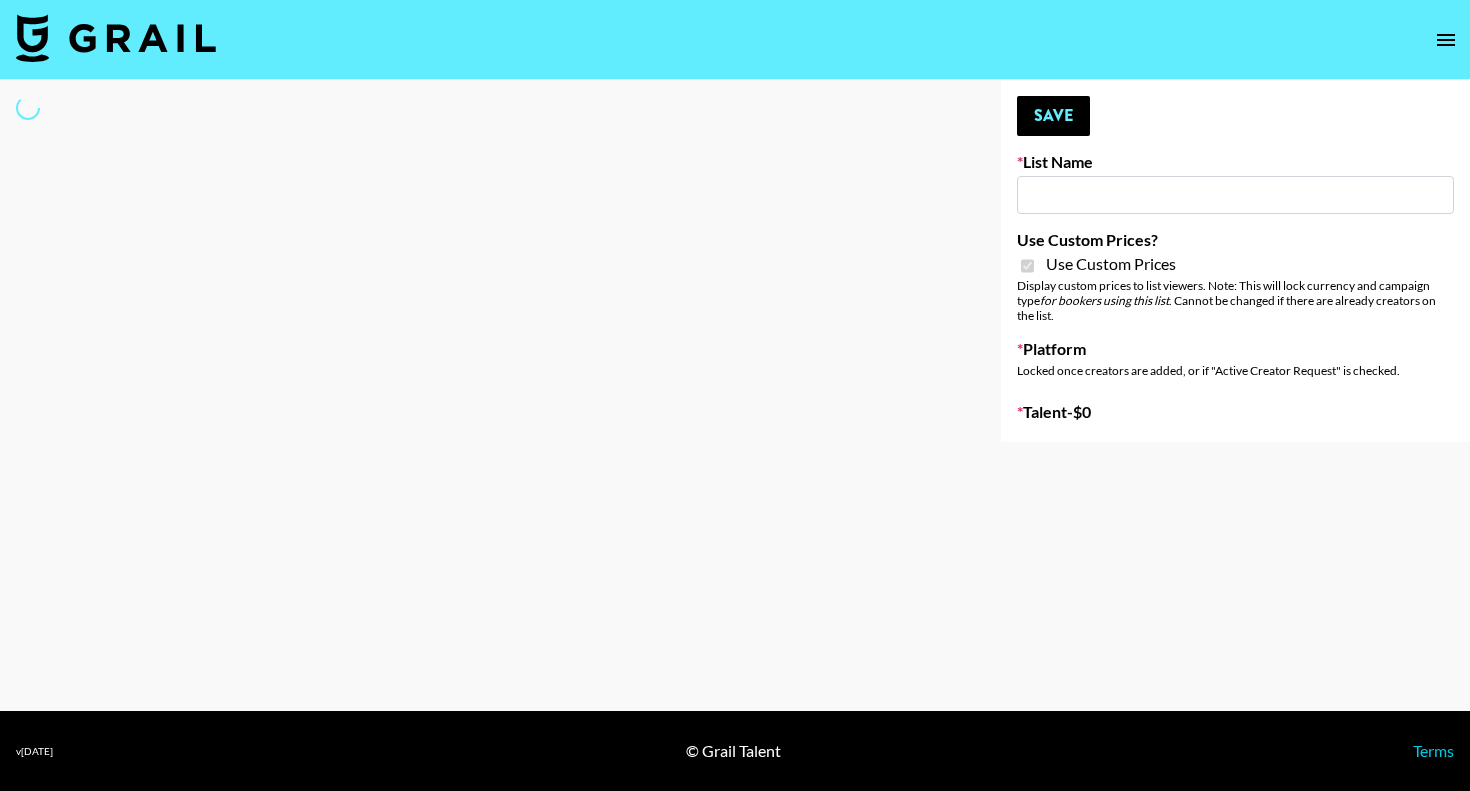type on "Wavytalk (28th July)" 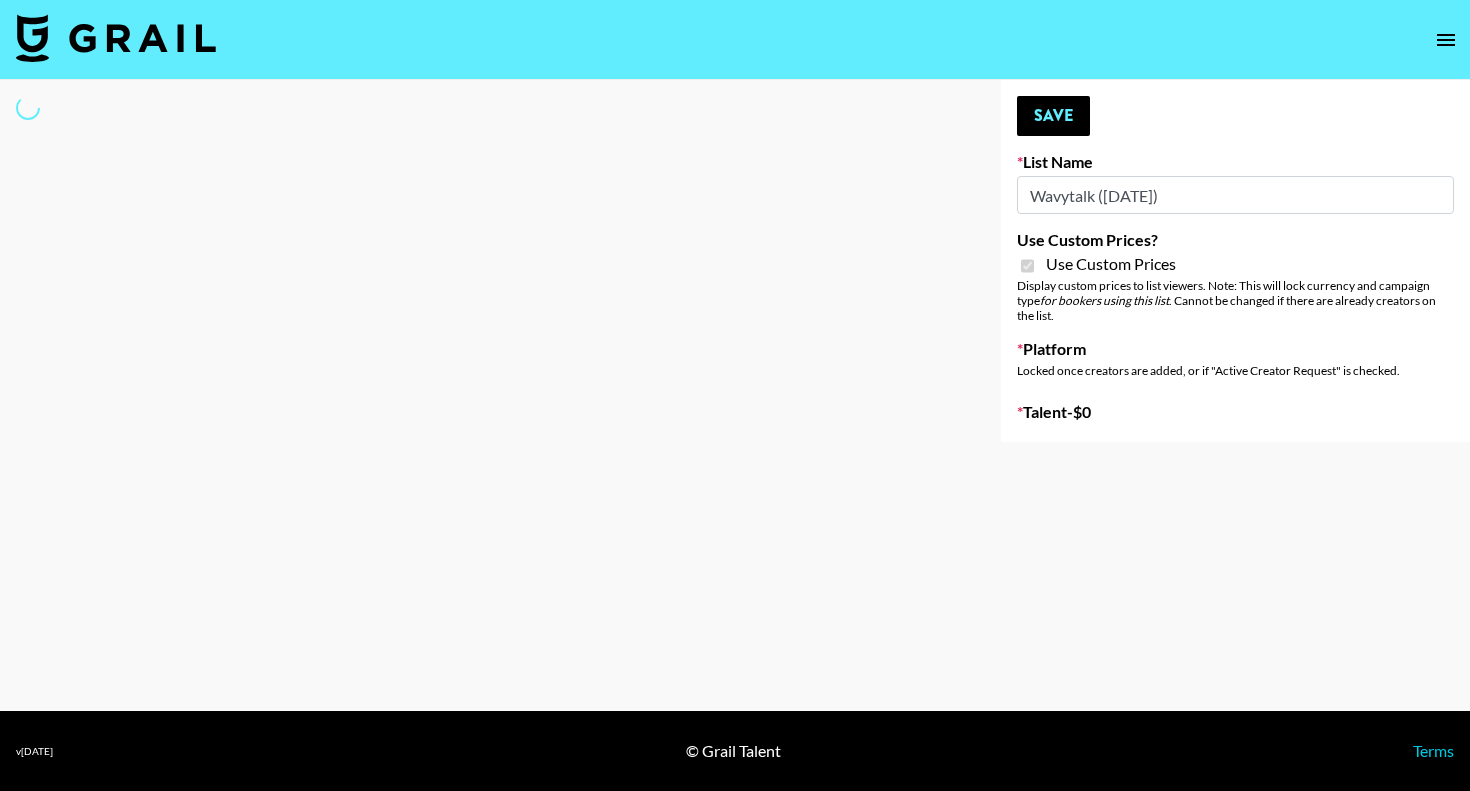 select on "Brand" 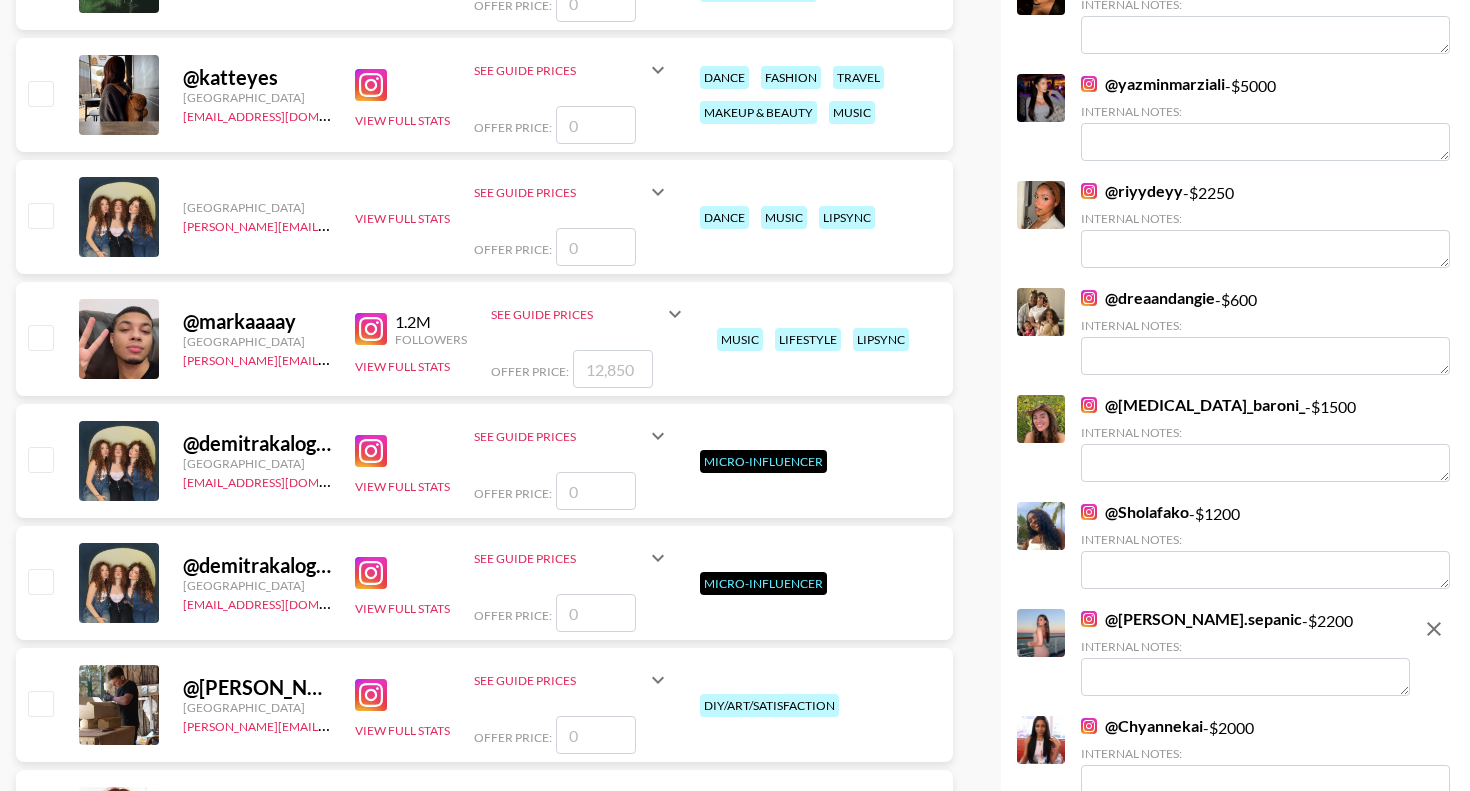scroll, scrollTop: 1028, scrollLeft: 0, axis: vertical 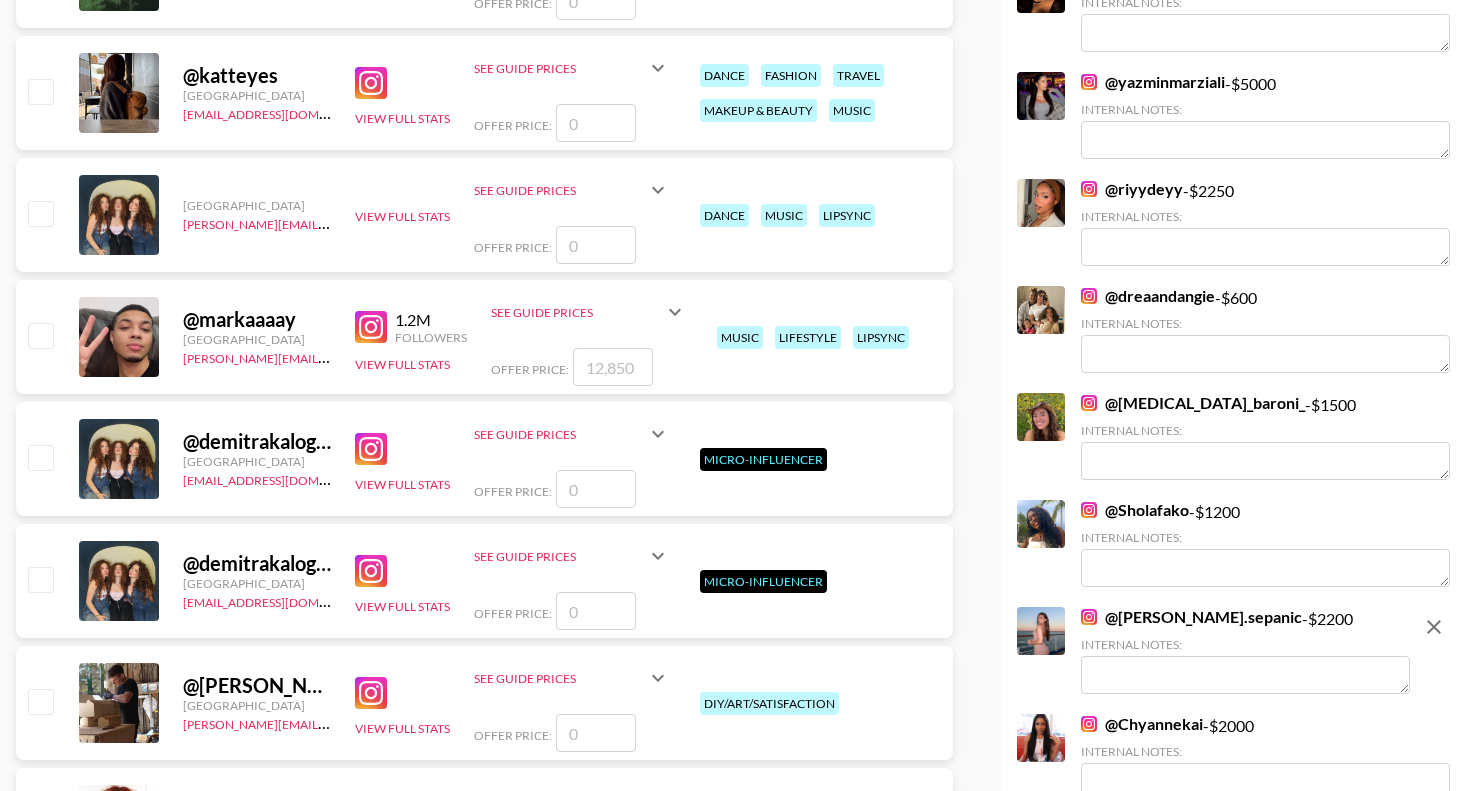 click at bounding box center [1245, 675] 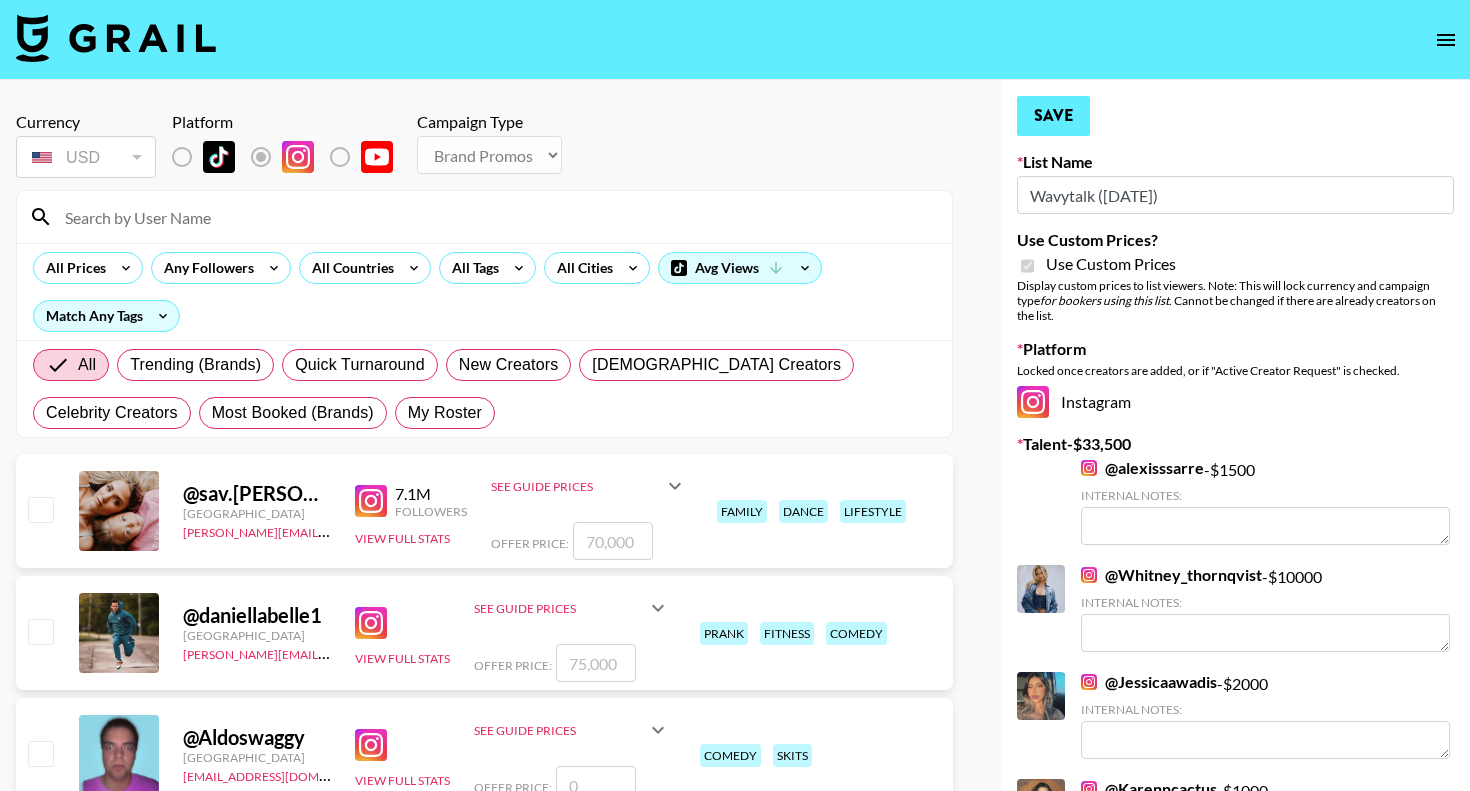 scroll, scrollTop: -1, scrollLeft: 0, axis: vertical 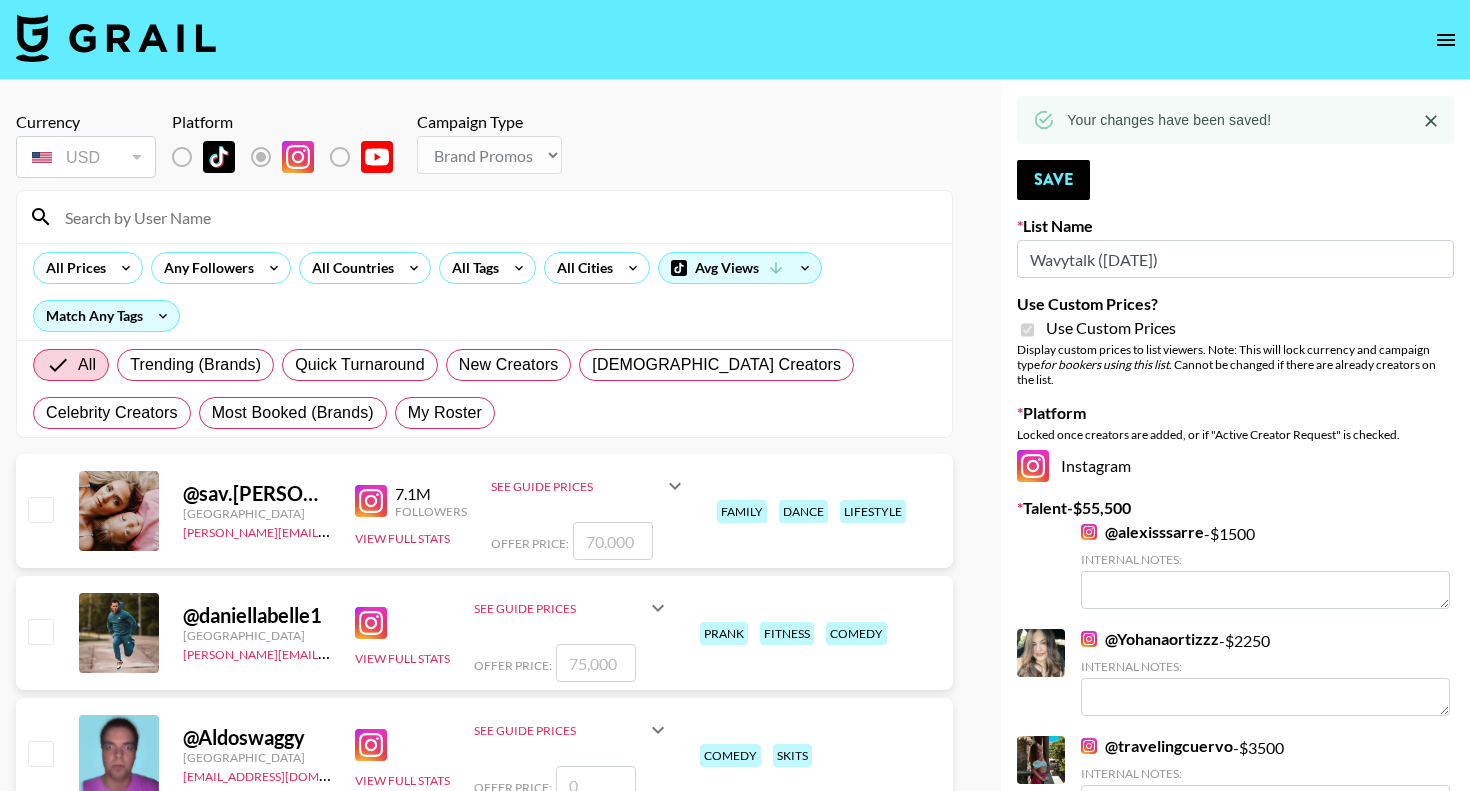 click at bounding box center (116, 38) 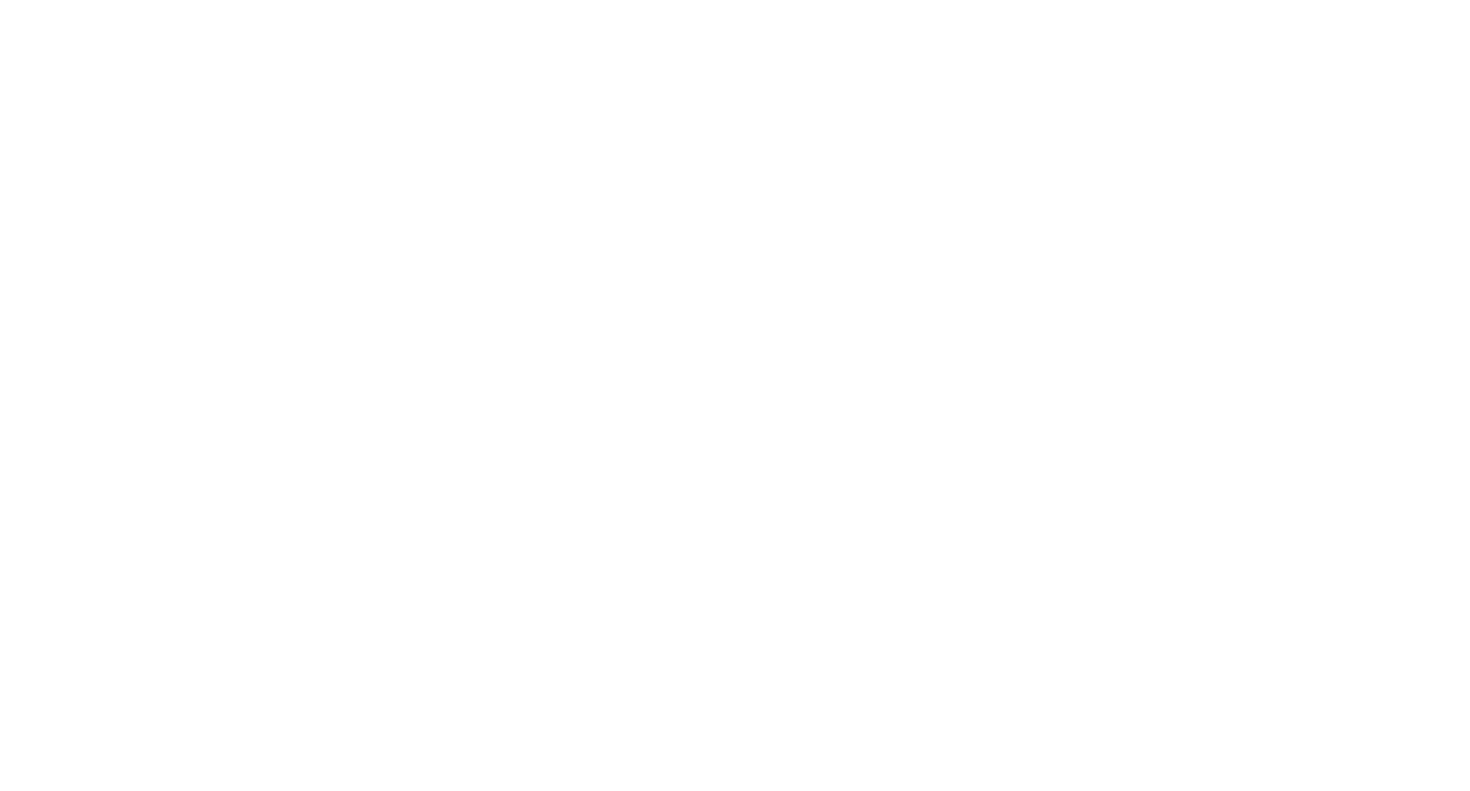 scroll, scrollTop: 0, scrollLeft: 0, axis: both 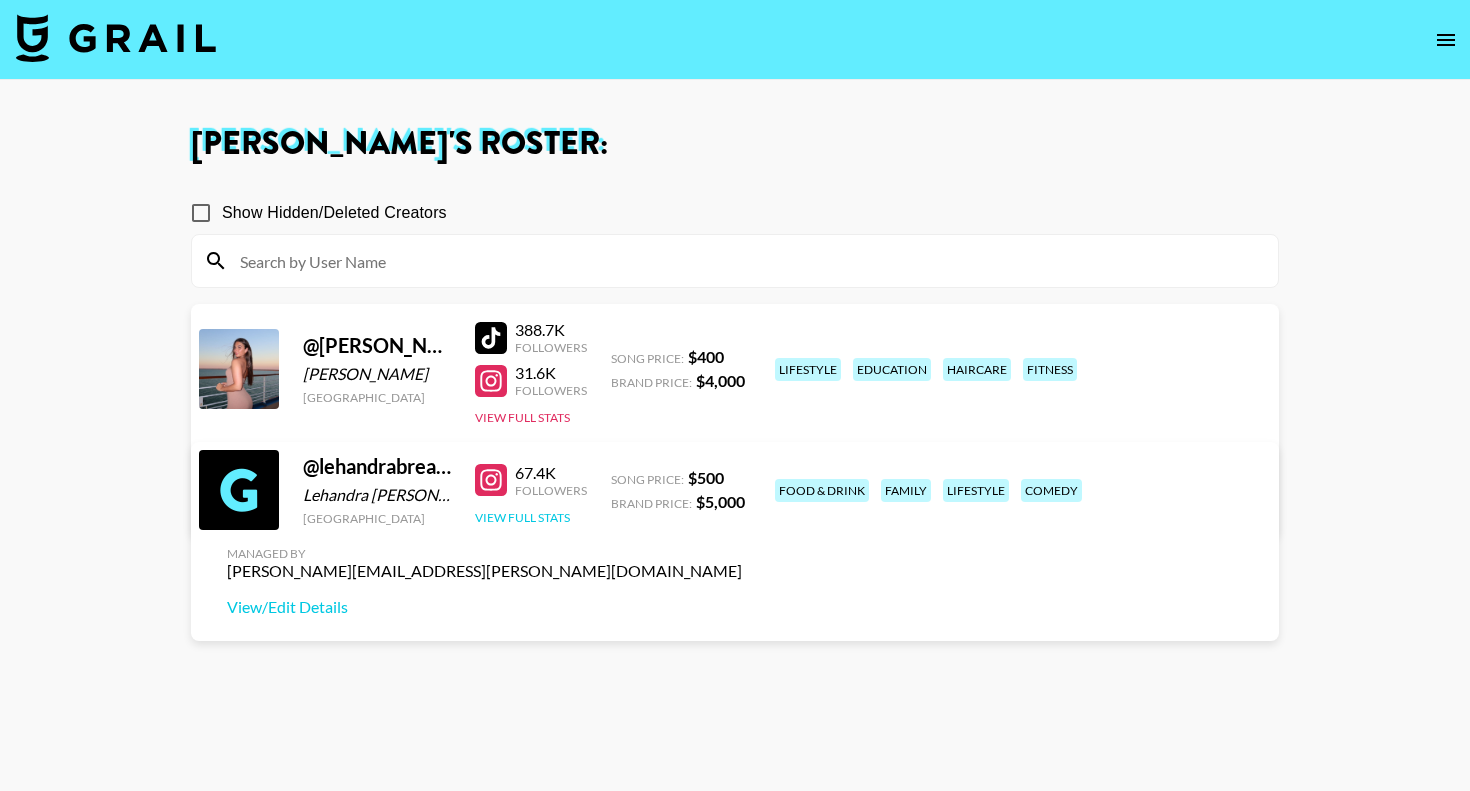 click on "View Full Stats" at bounding box center (522, 517) 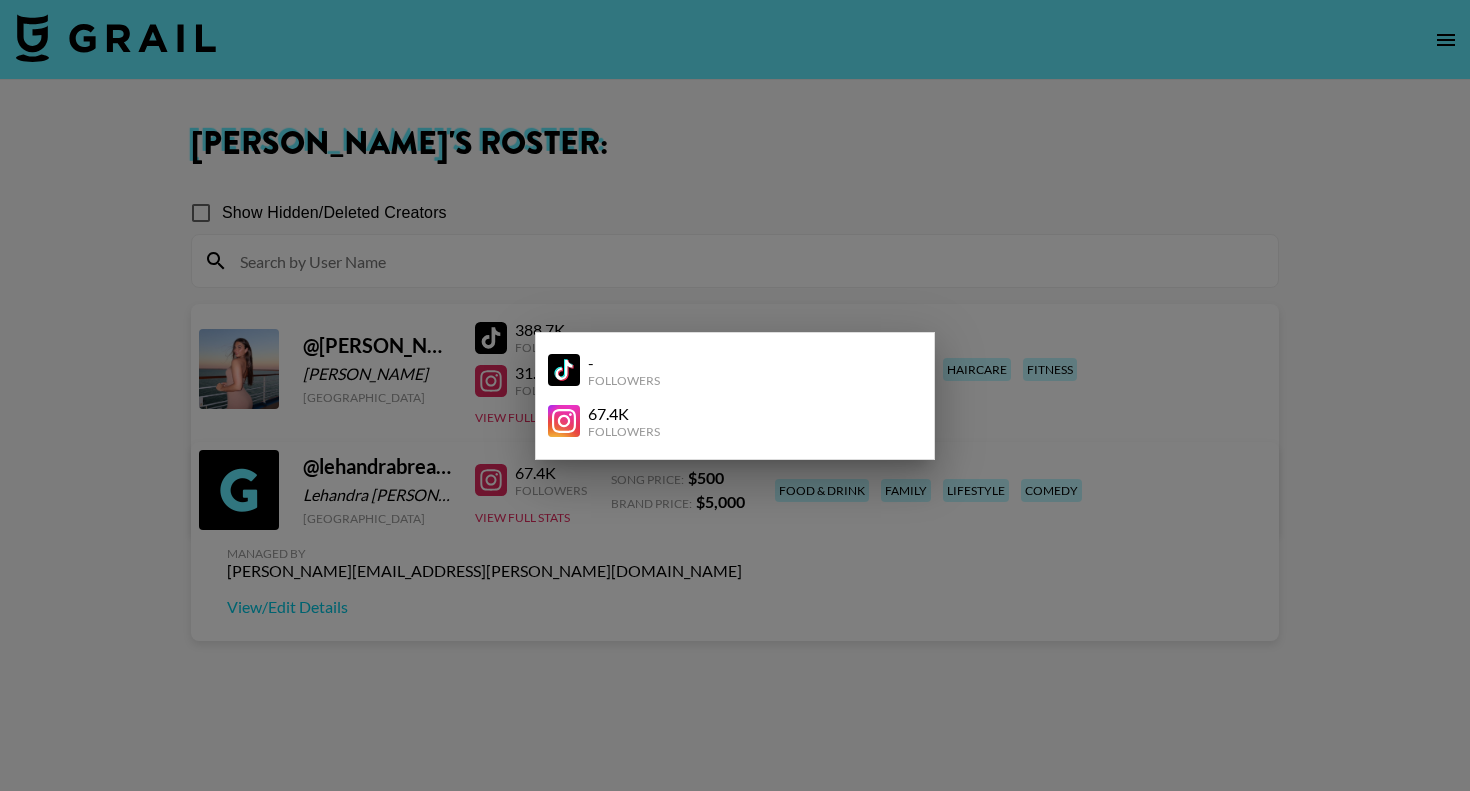 click at bounding box center [735, 395] 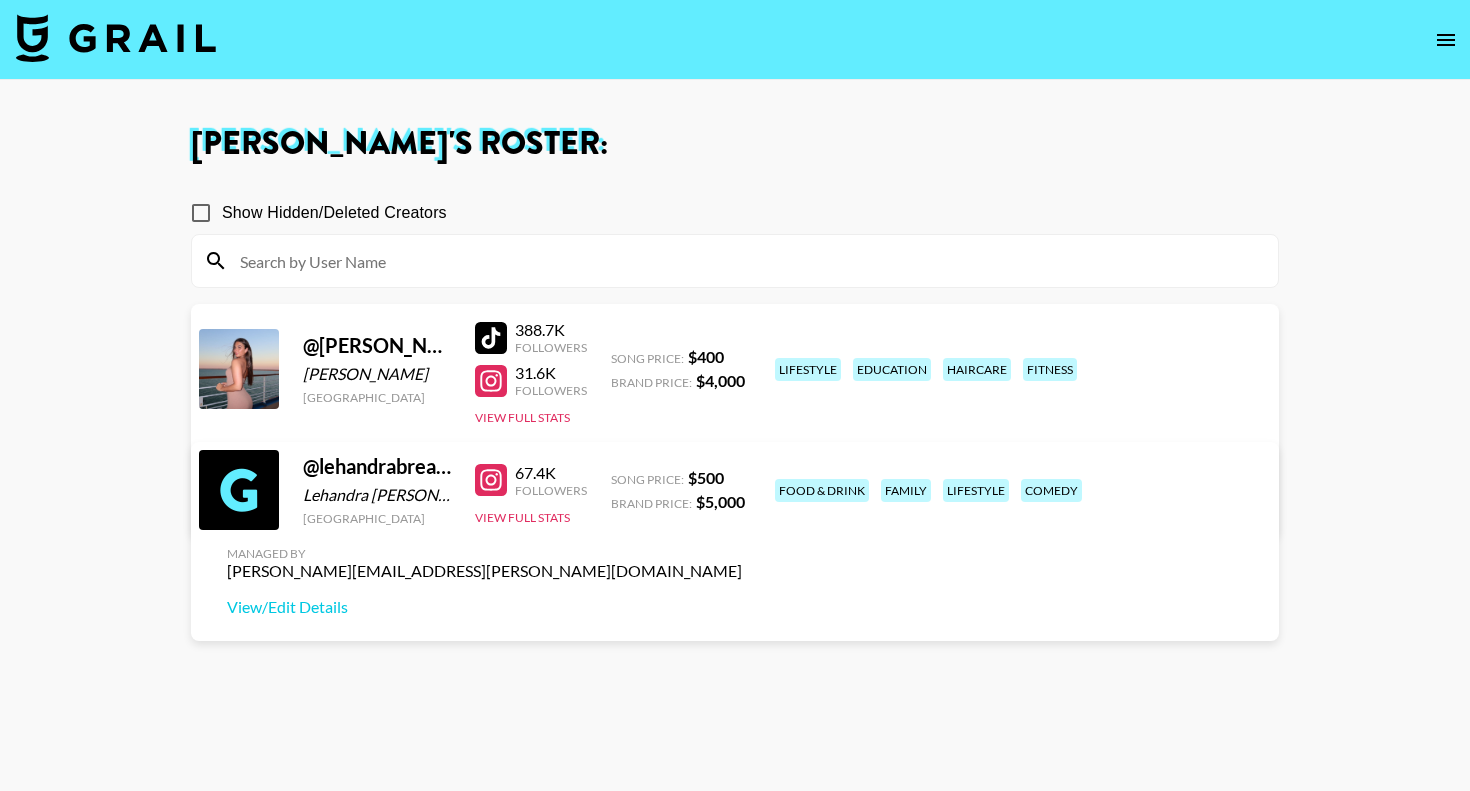 scroll, scrollTop: 0, scrollLeft: 0, axis: both 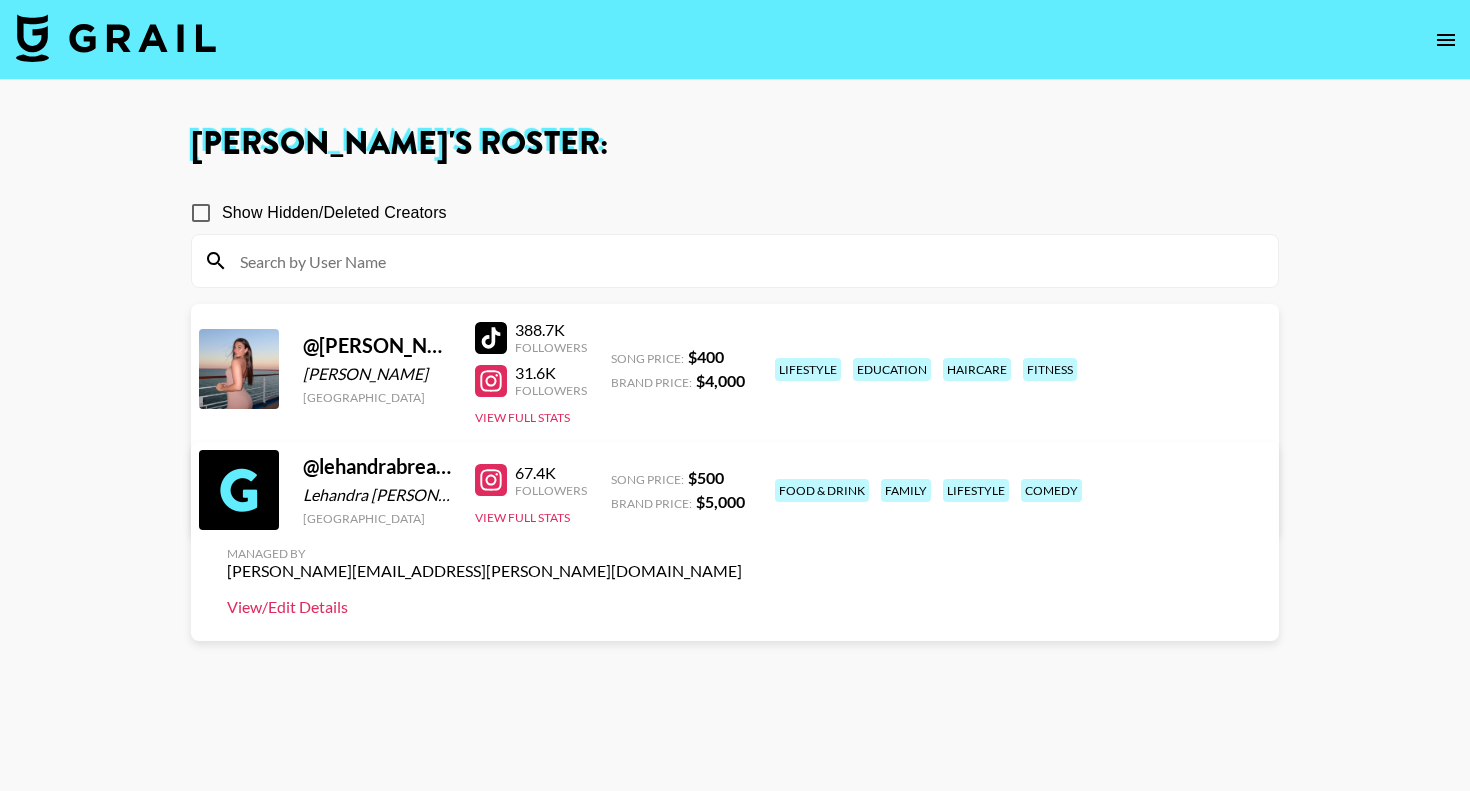 click on "View/Edit Details" at bounding box center [484, 607] 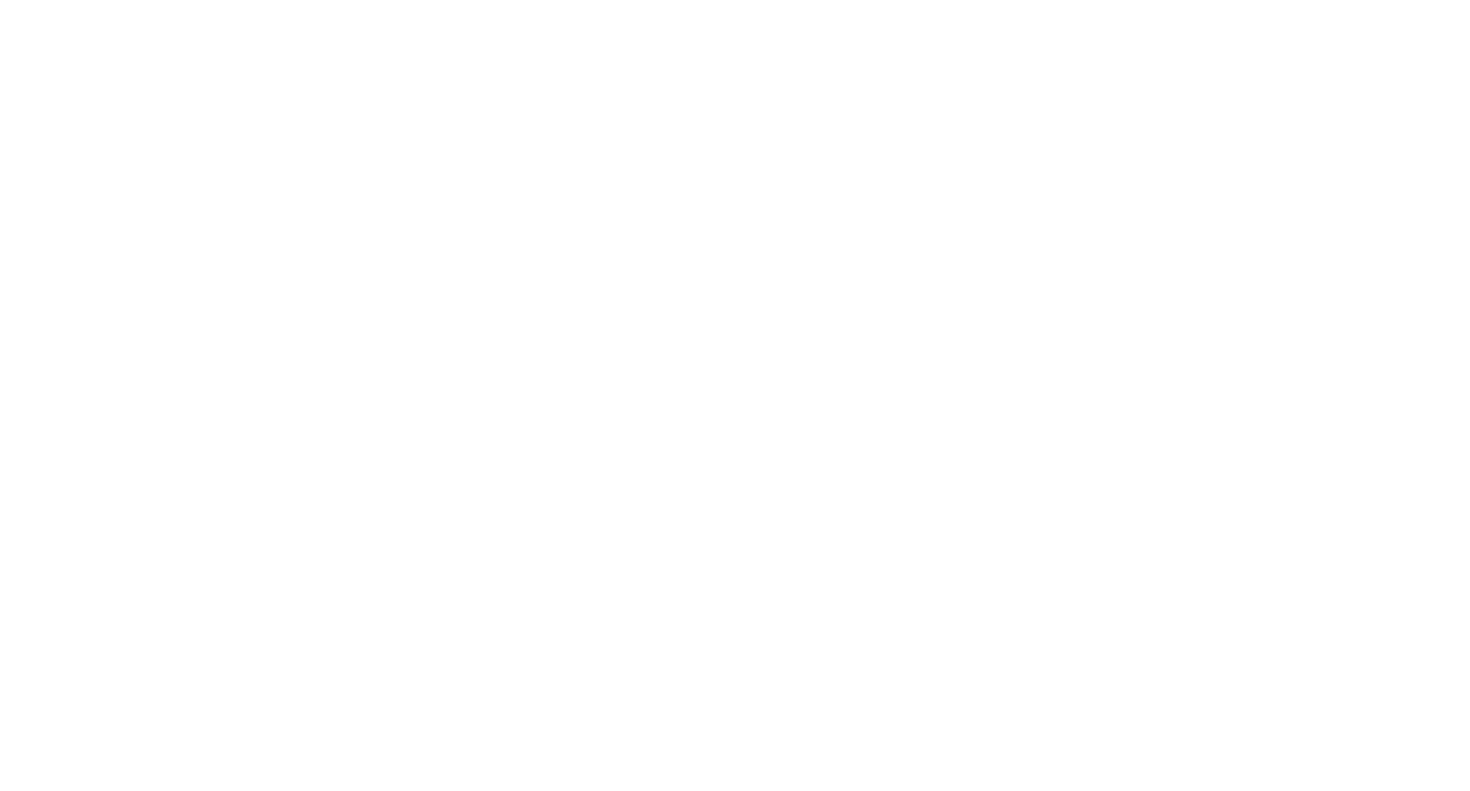 scroll, scrollTop: 0, scrollLeft: 0, axis: both 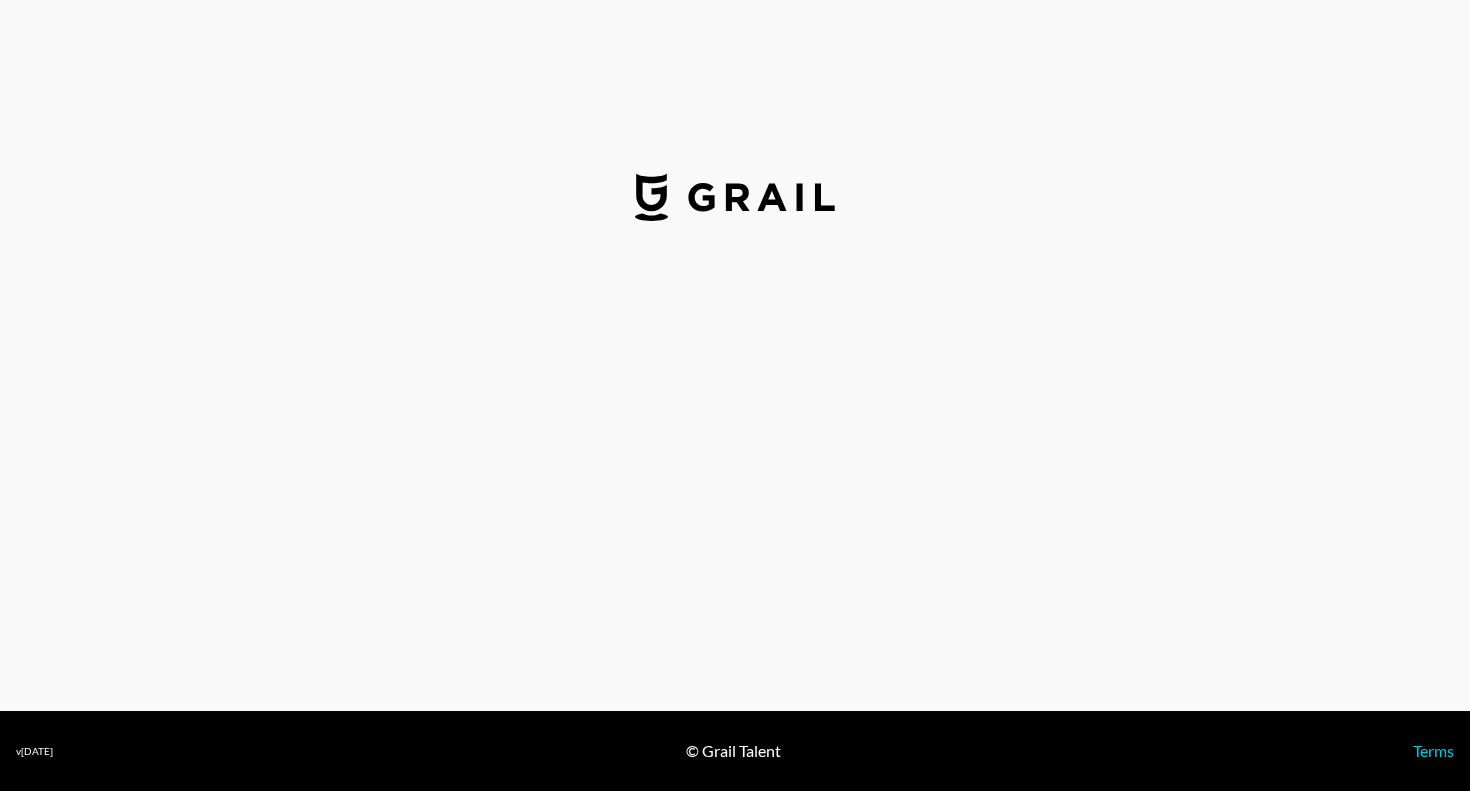 select on "USD" 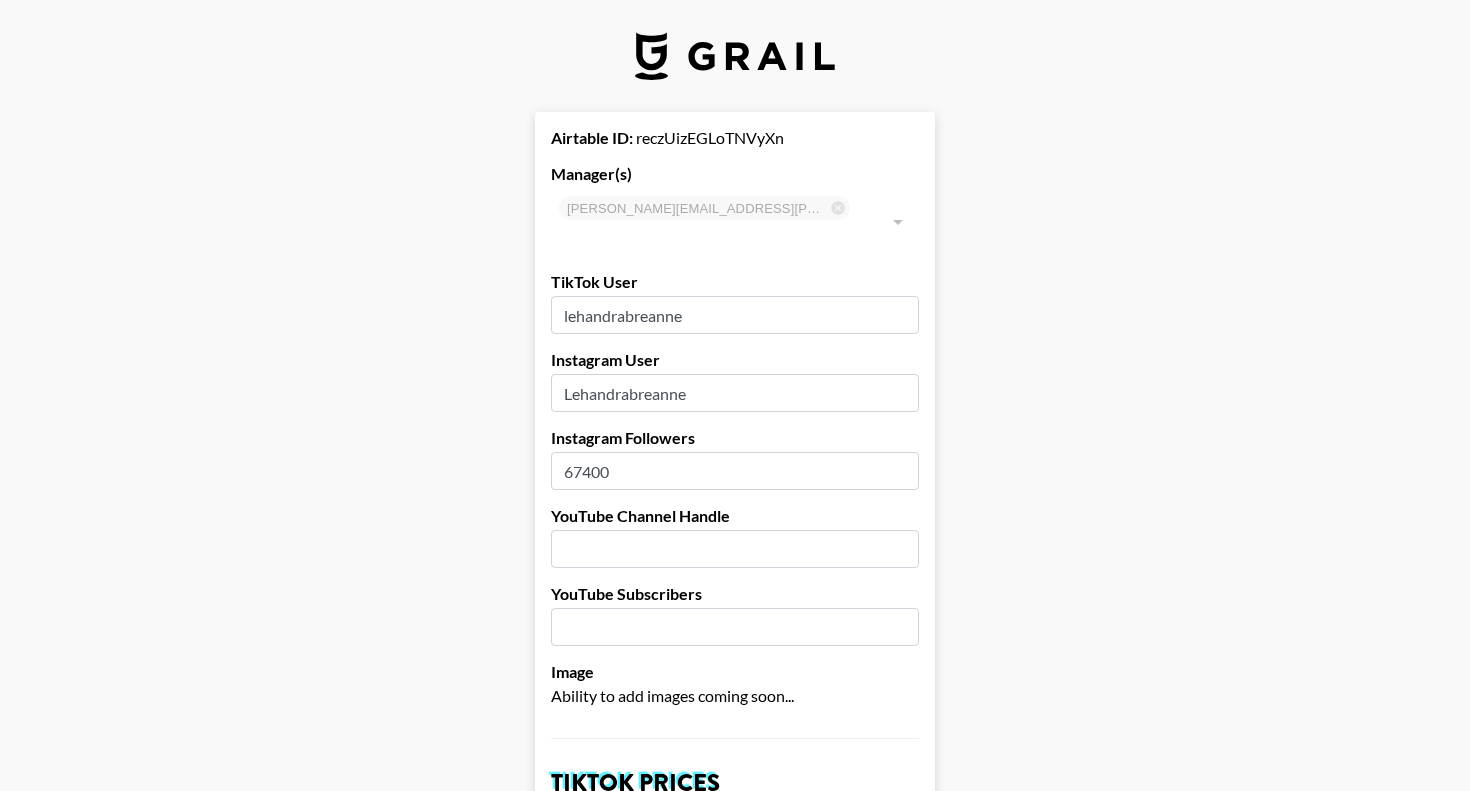 click on "lehandrabreanne" at bounding box center [735, 315] 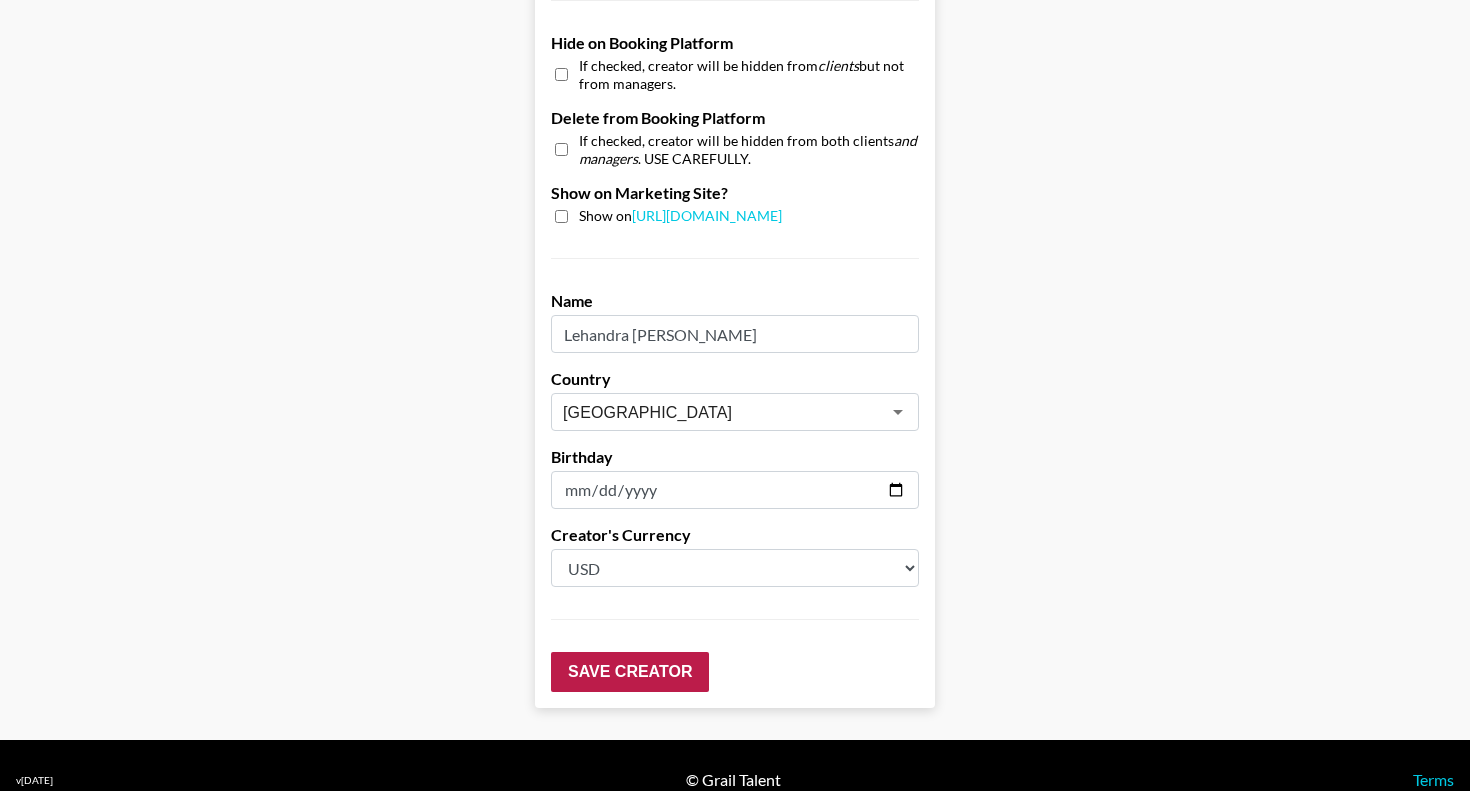 scroll, scrollTop: 1919, scrollLeft: 0, axis: vertical 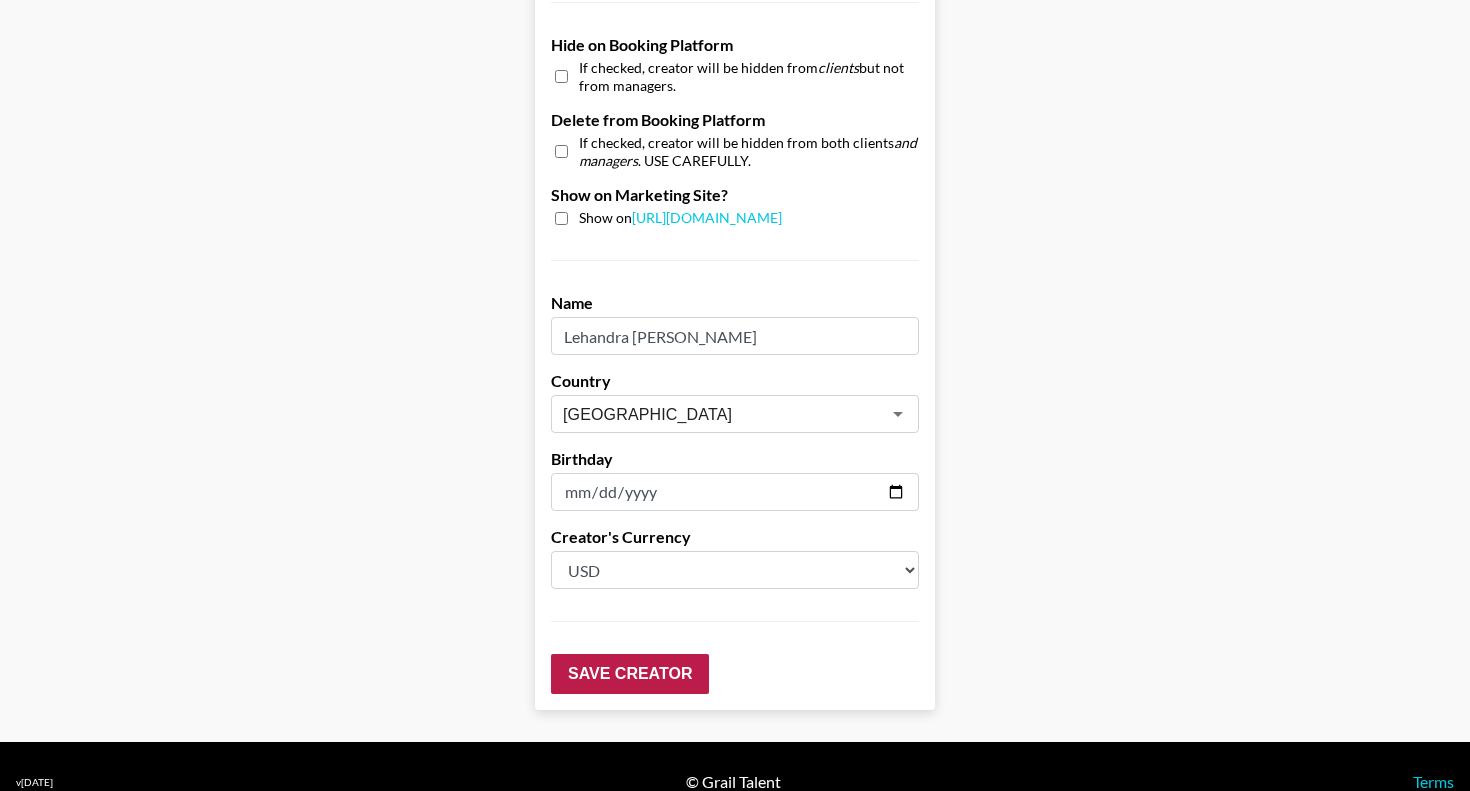 click on "Save Creator" at bounding box center (630, 674) 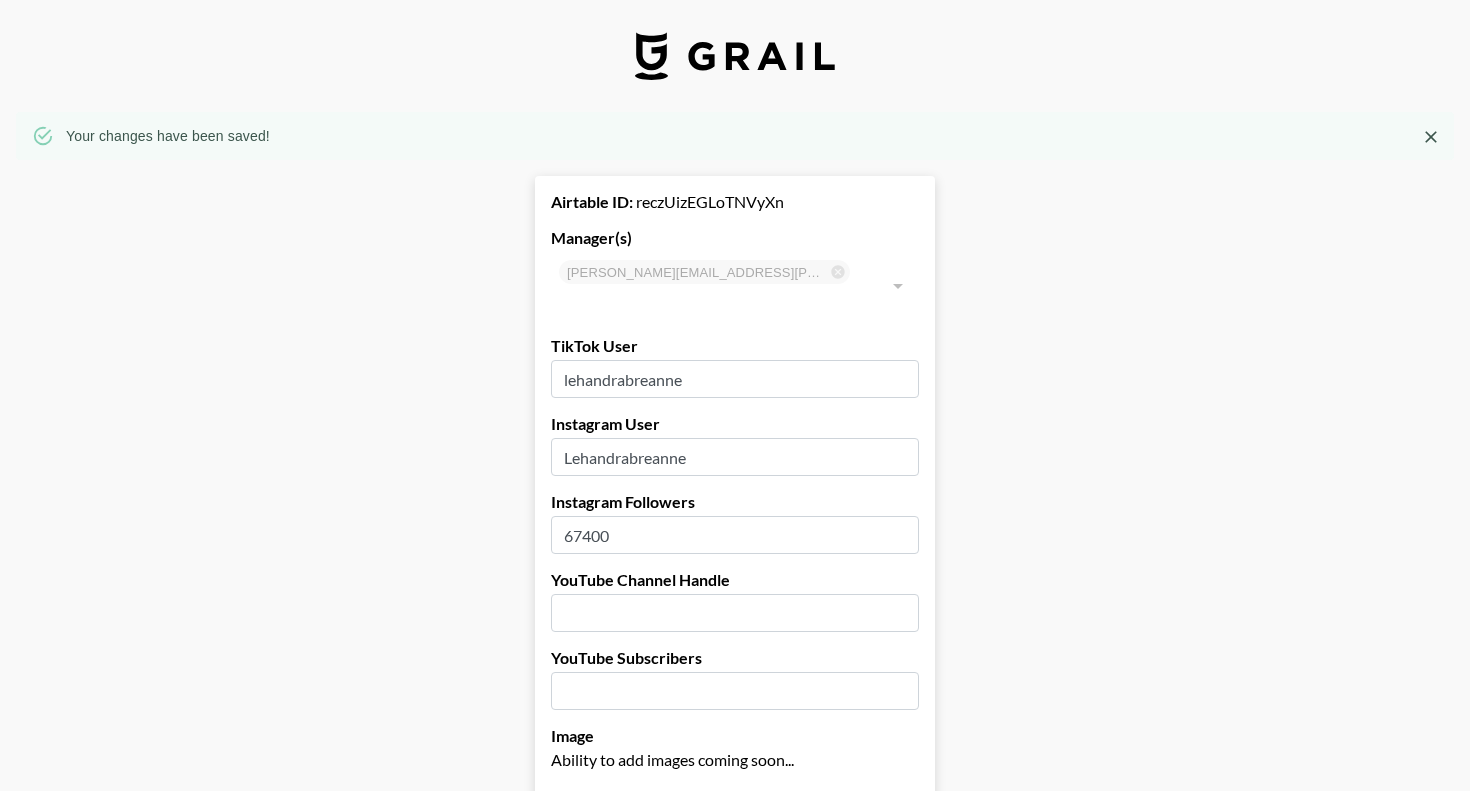scroll, scrollTop: 0, scrollLeft: 0, axis: both 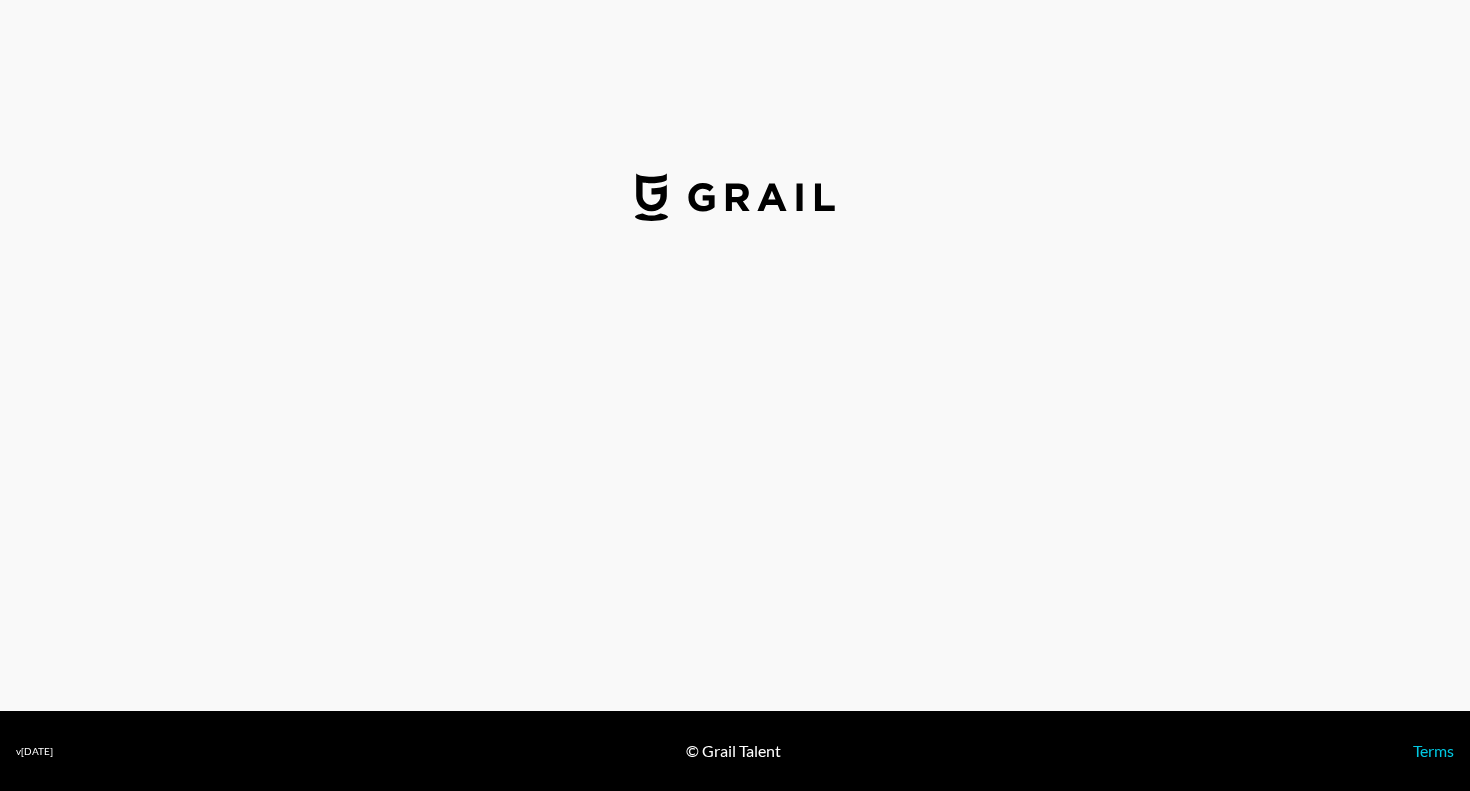 select on "USD" 